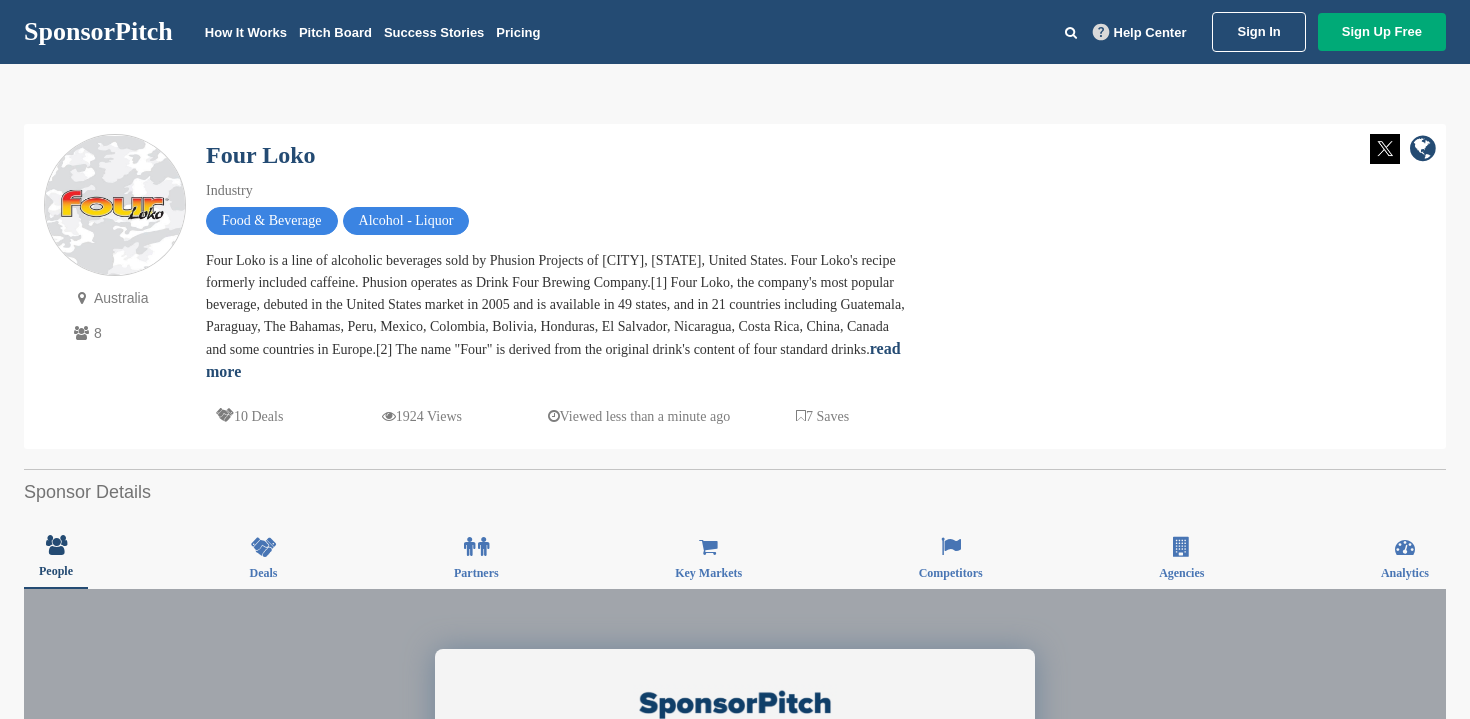 scroll, scrollTop: 0, scrollLeft: 0, axis: both 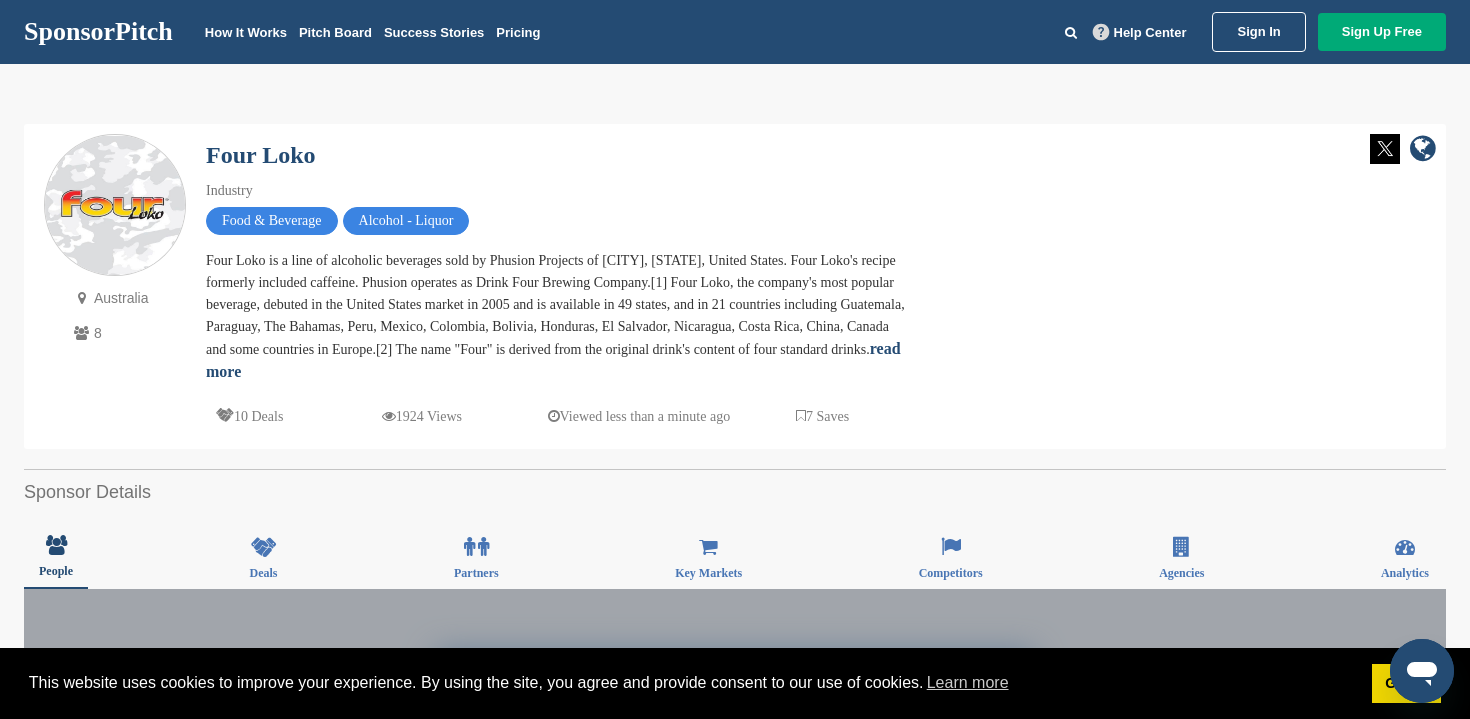 click on "SponsorPitch" at bounding box center (98, 32) 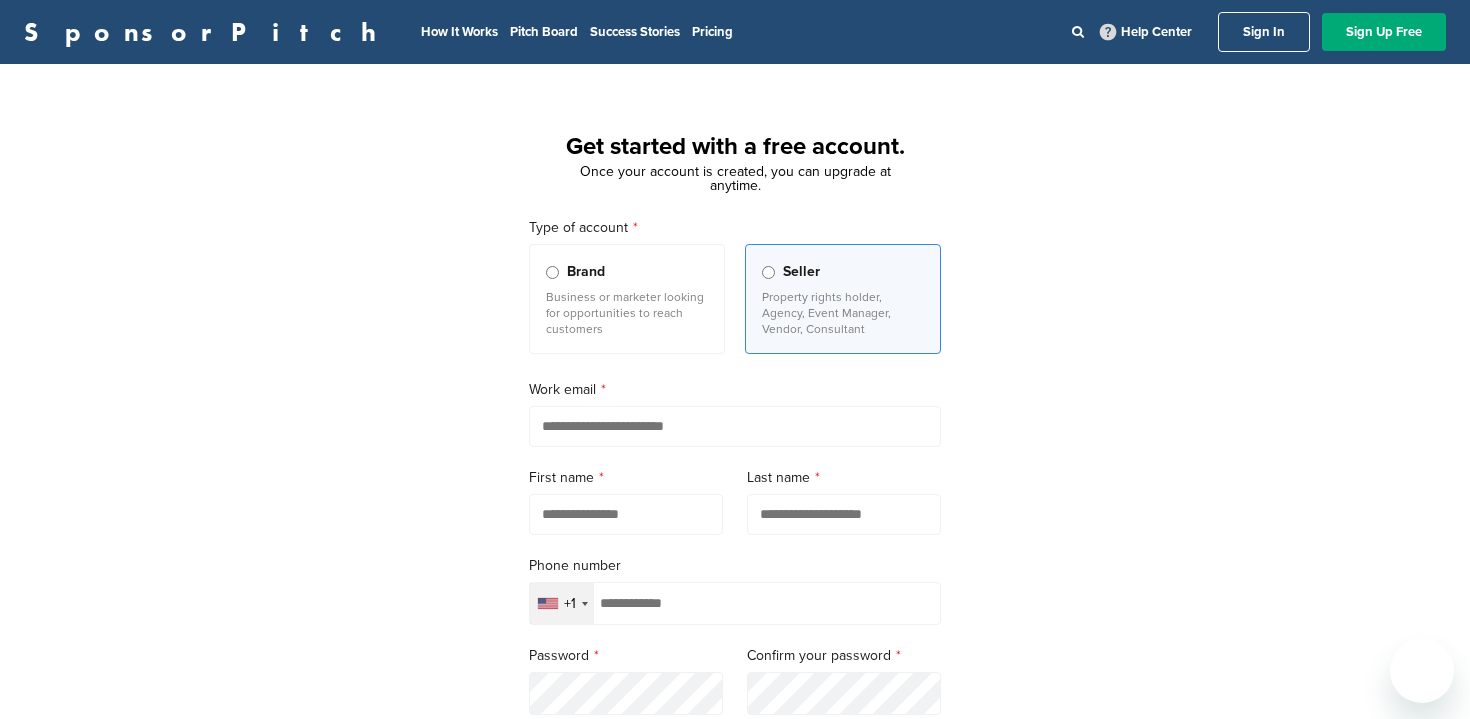 scroll, scrollTop: 0, scrollLeft: 0, axis: both 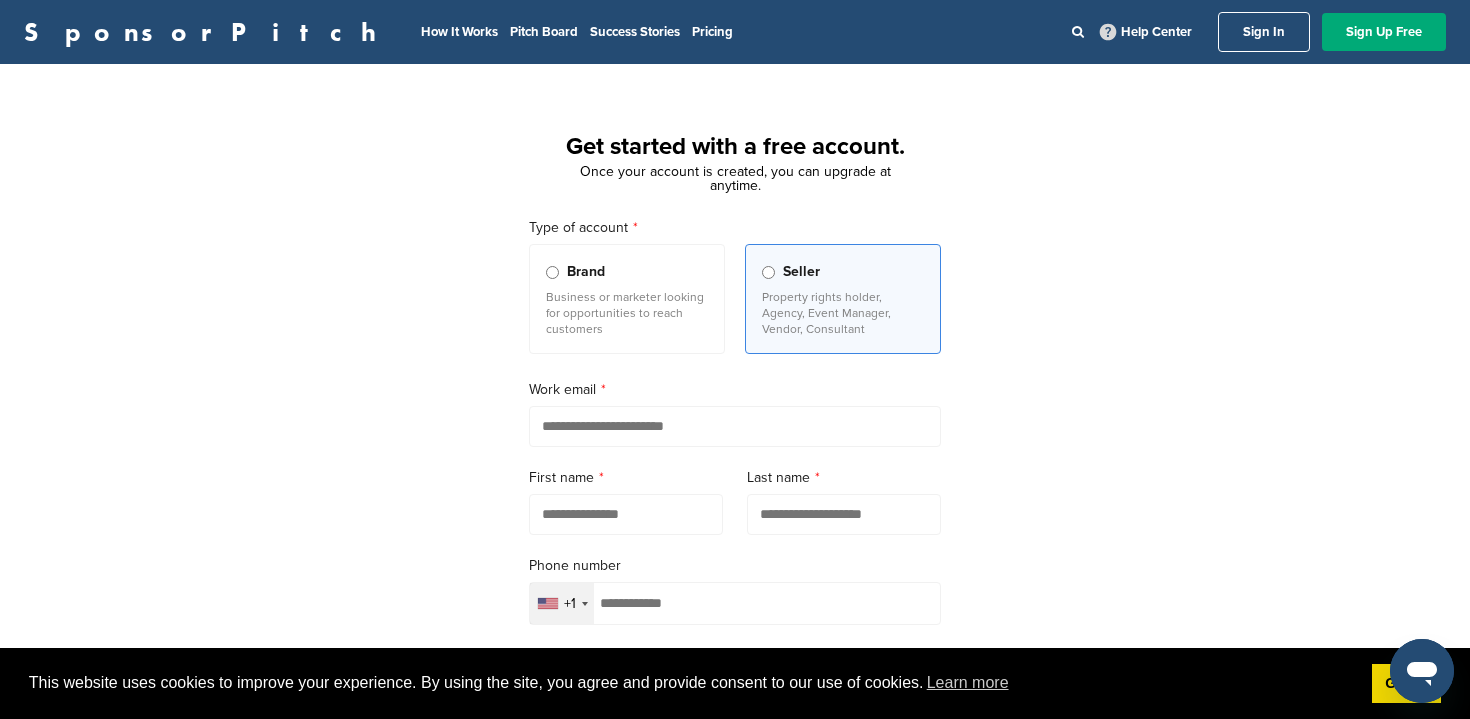 click on "Business or marketer looking for opportunities to reach customers" at bounding box center [627, 313] 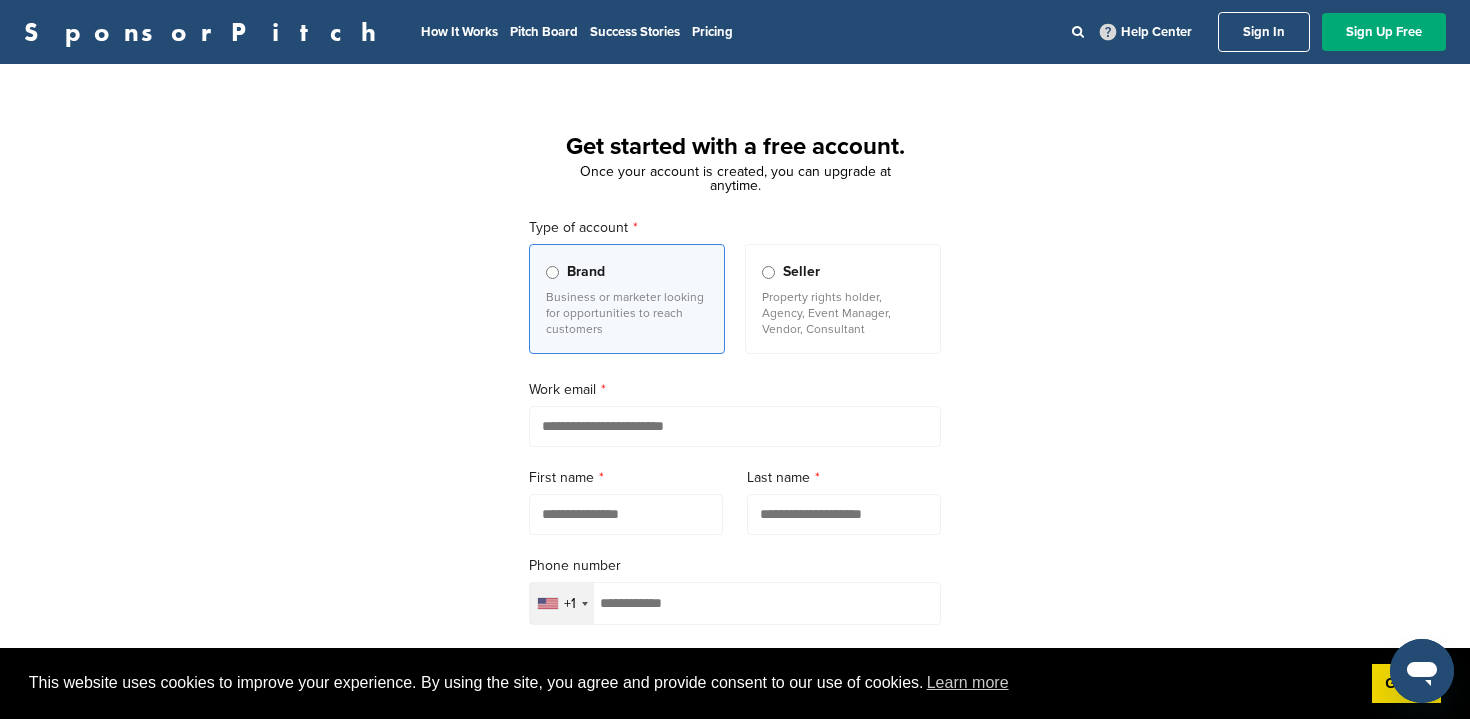 click at bounding box center (735, 426) 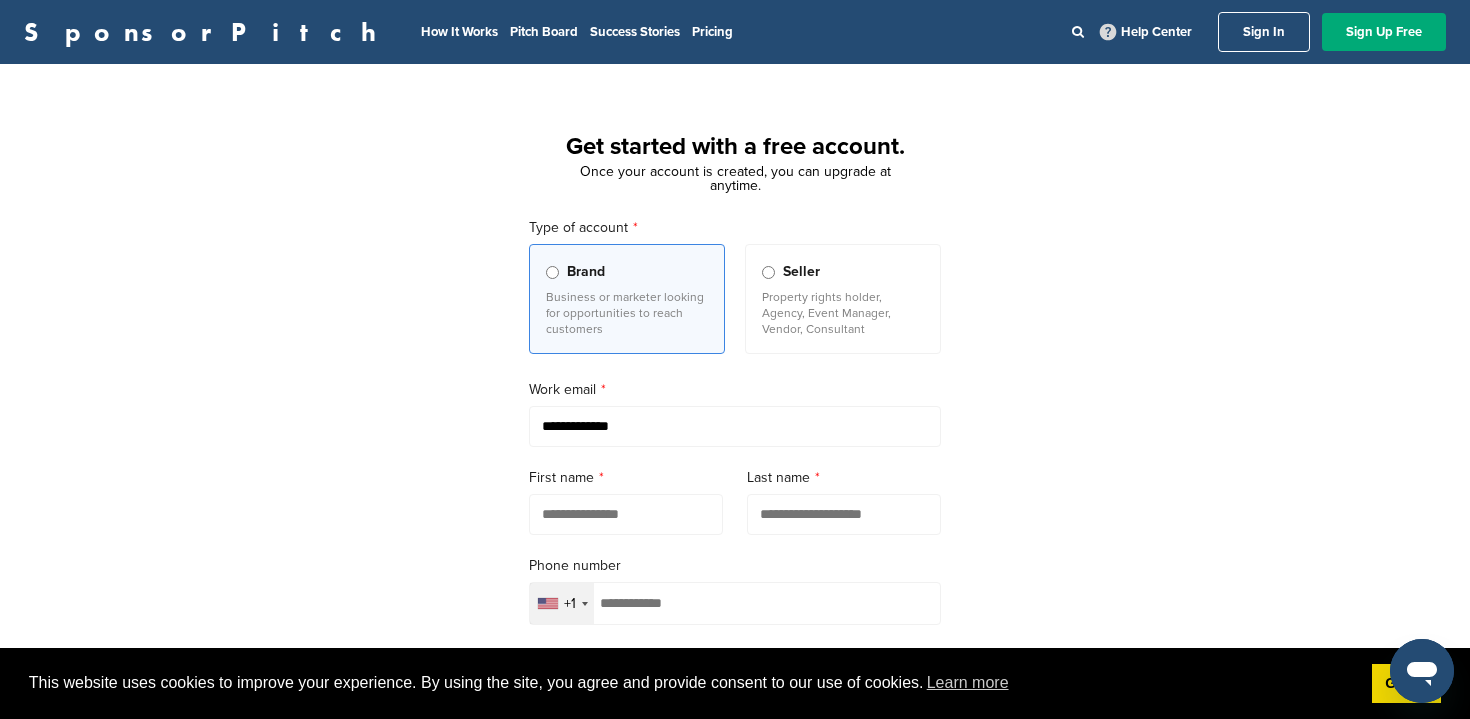 type on "**********" 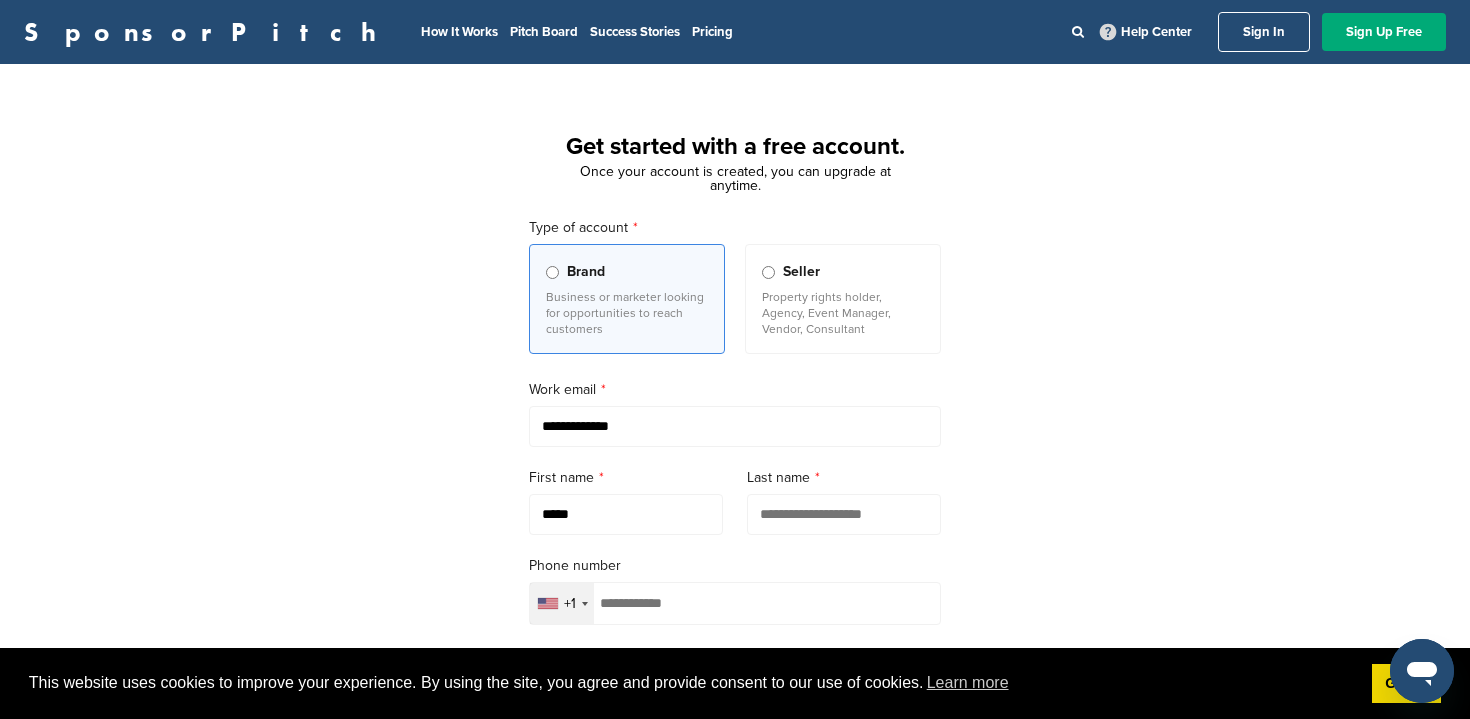 type on "*****" 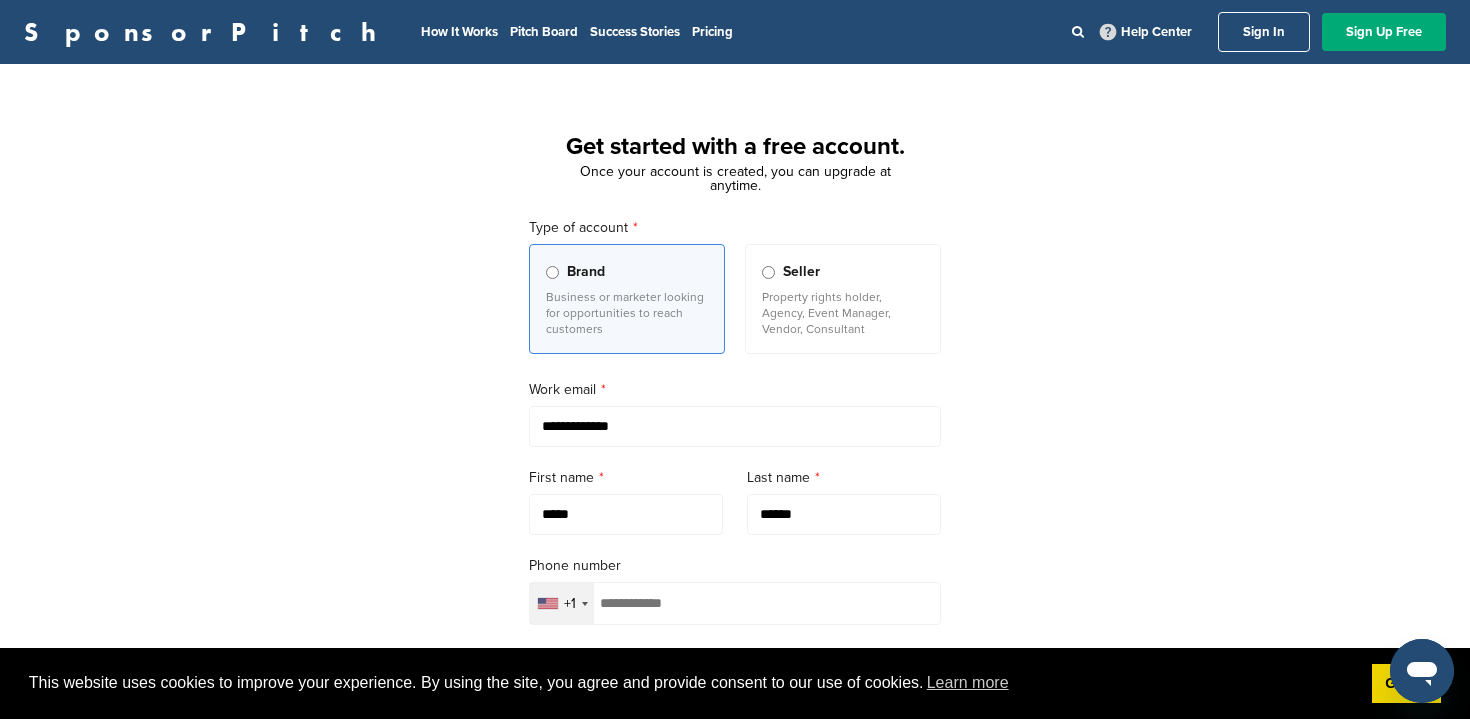 type on "******" 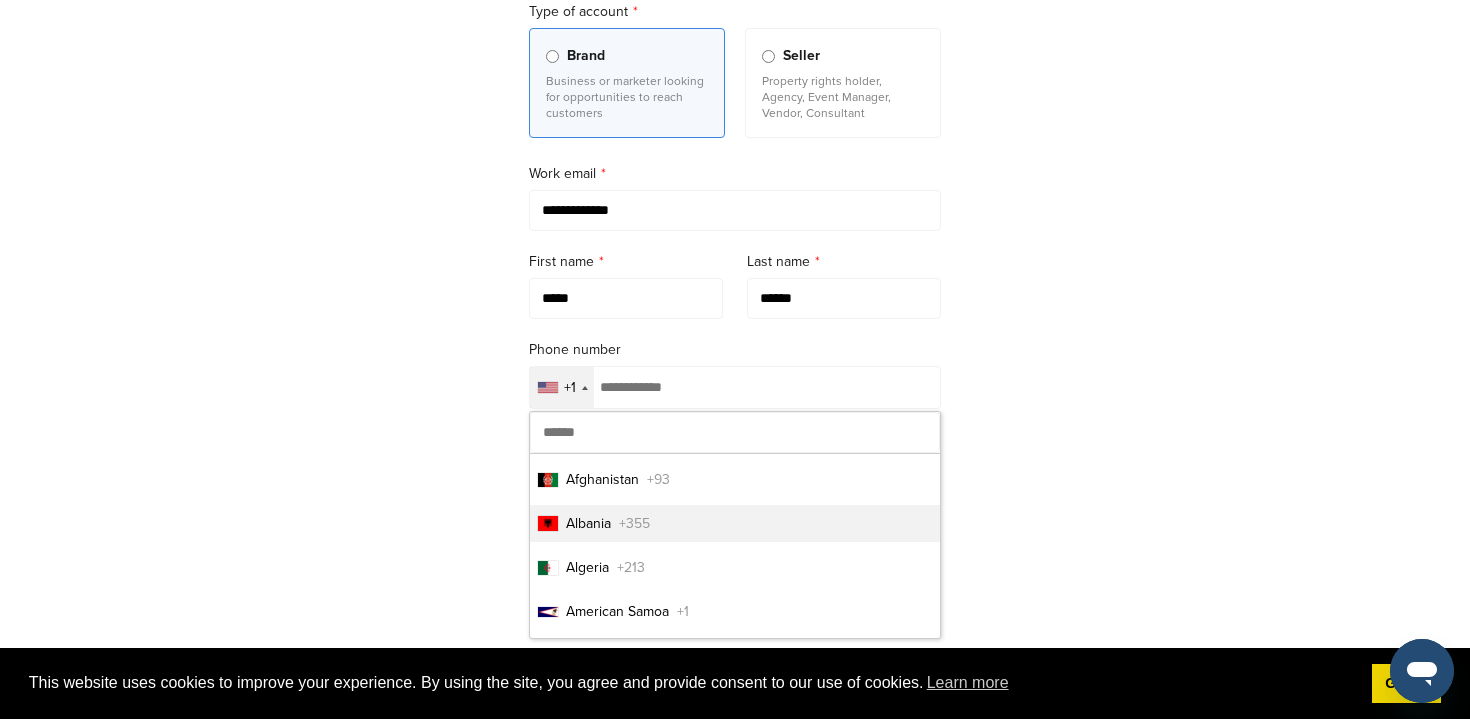 scroll, scrollTop: 255, scrollLeft: 0, axis: vertical 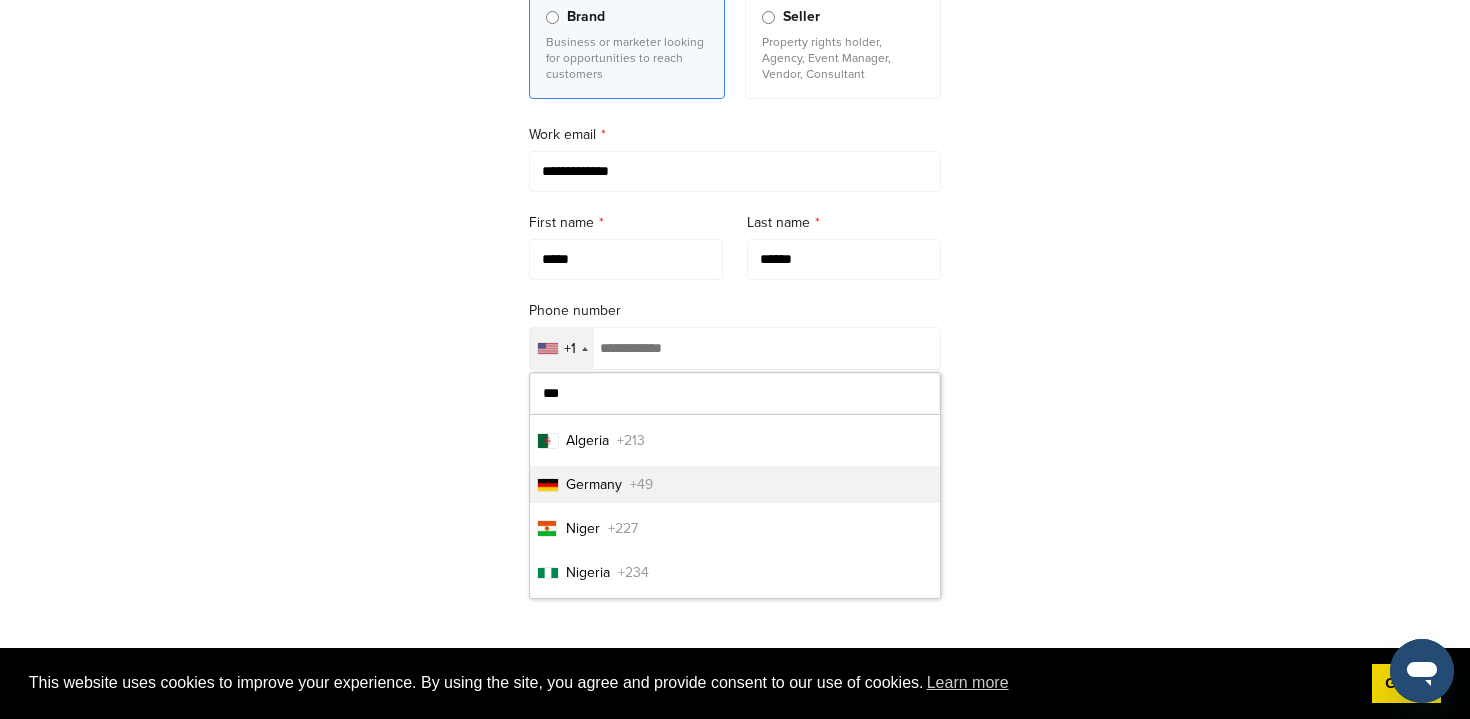 type on "***" 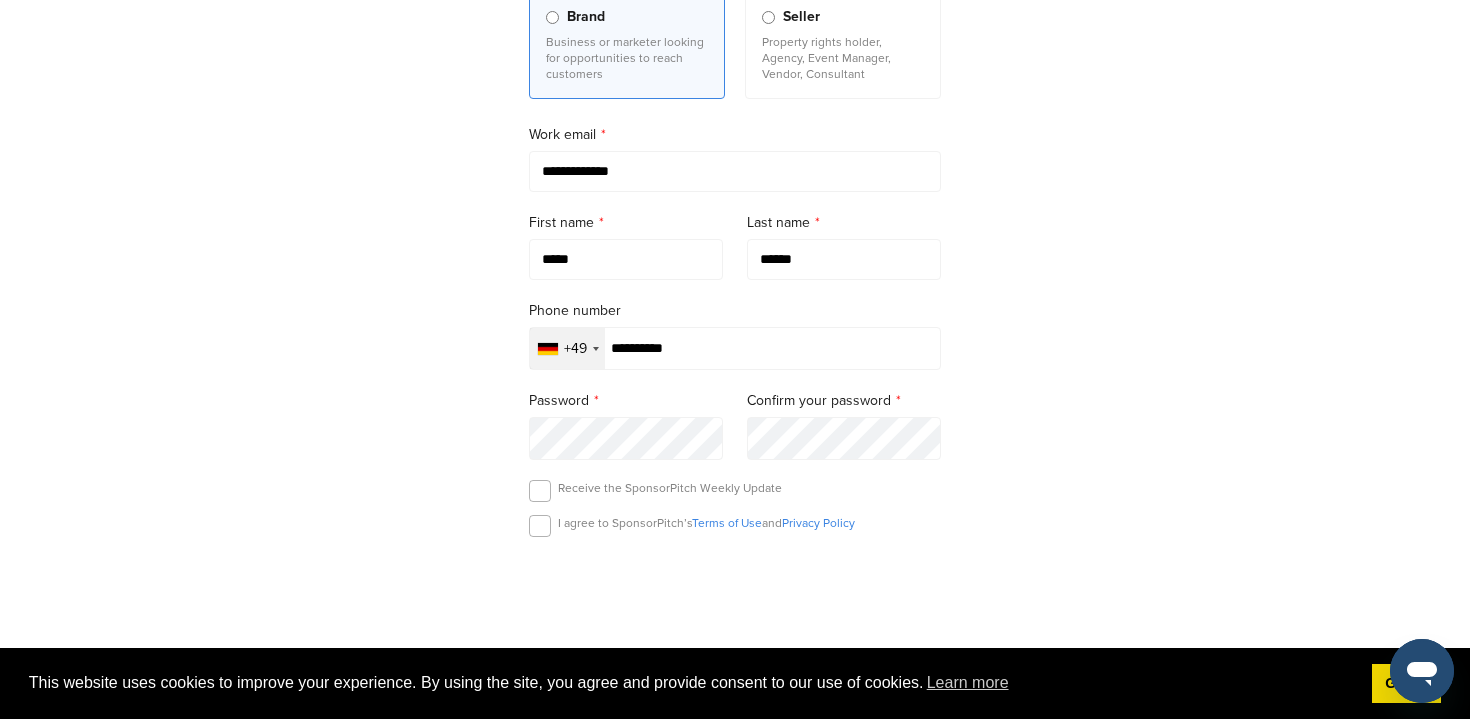 type on "**********" 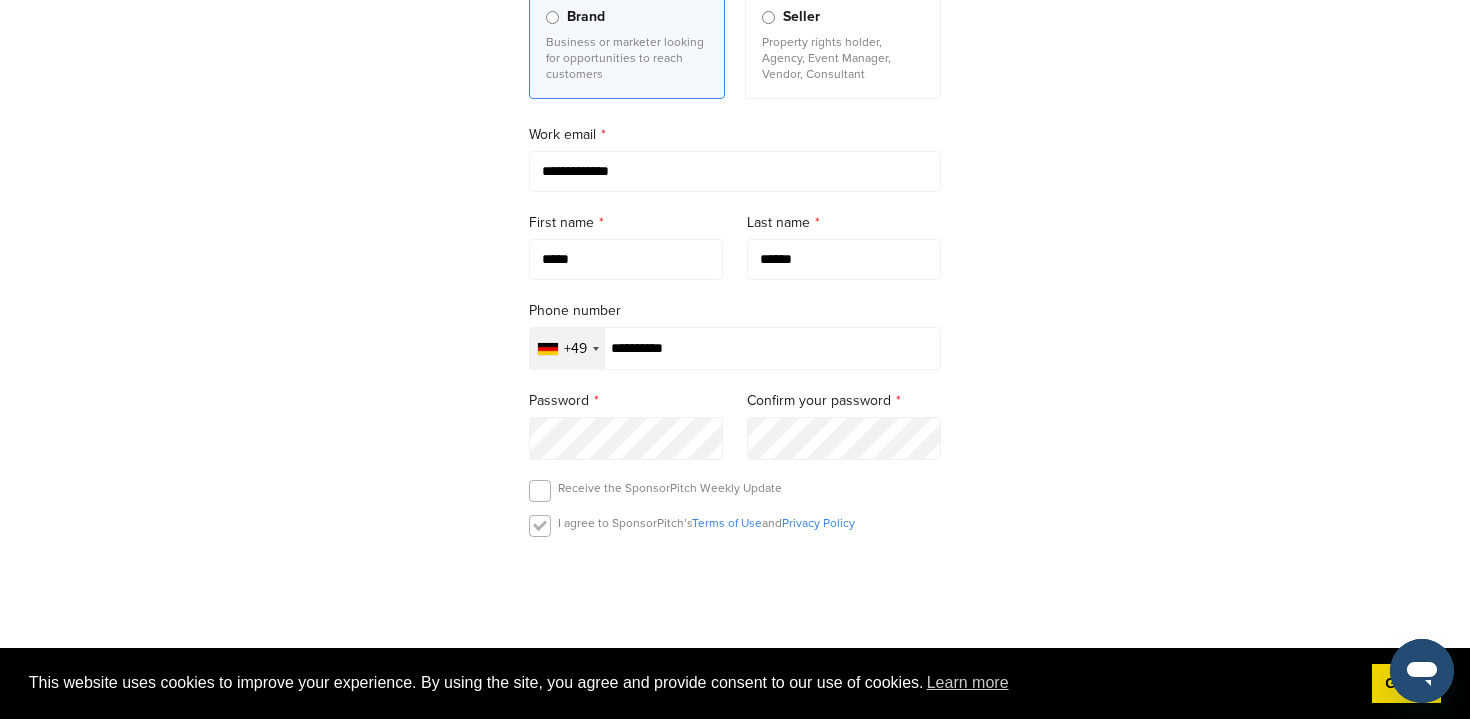 click at bounding box center [540, 526] 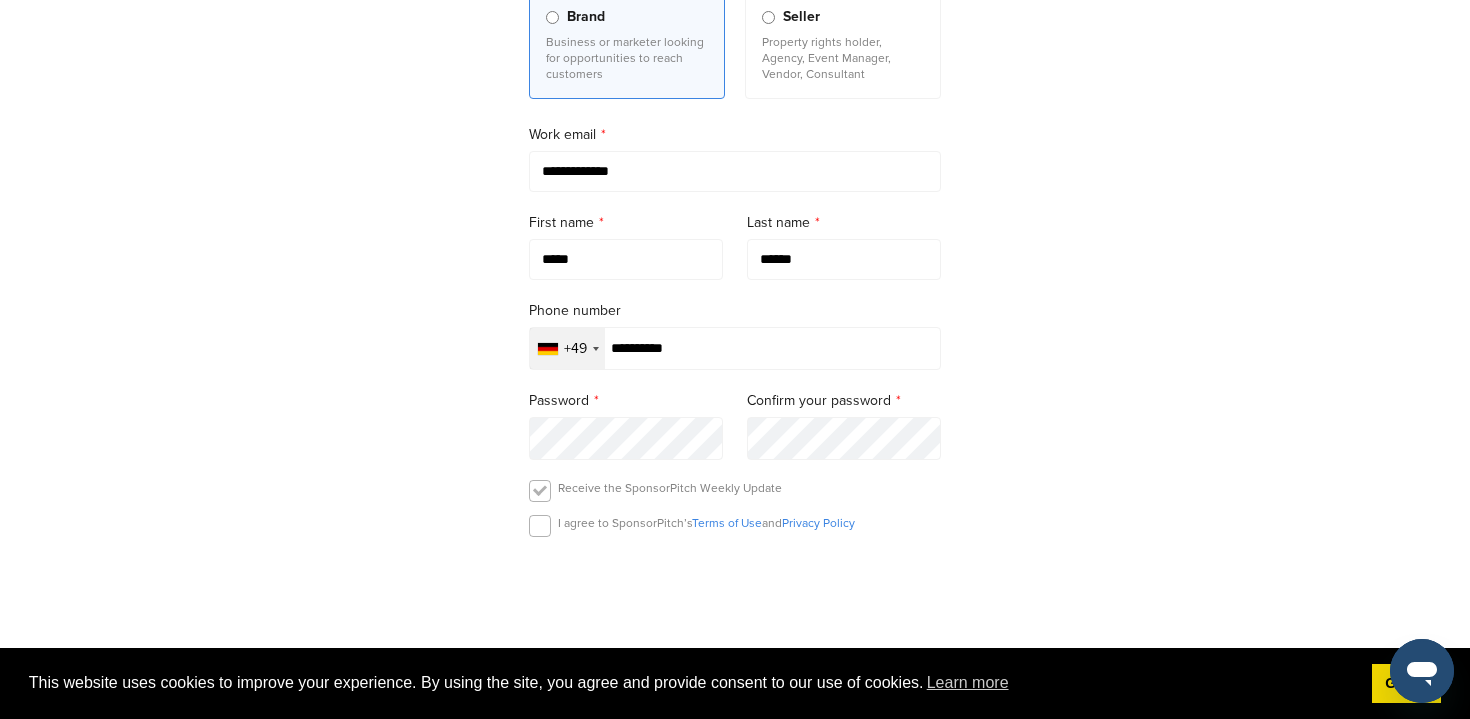 click at bounding box center [540, 491] 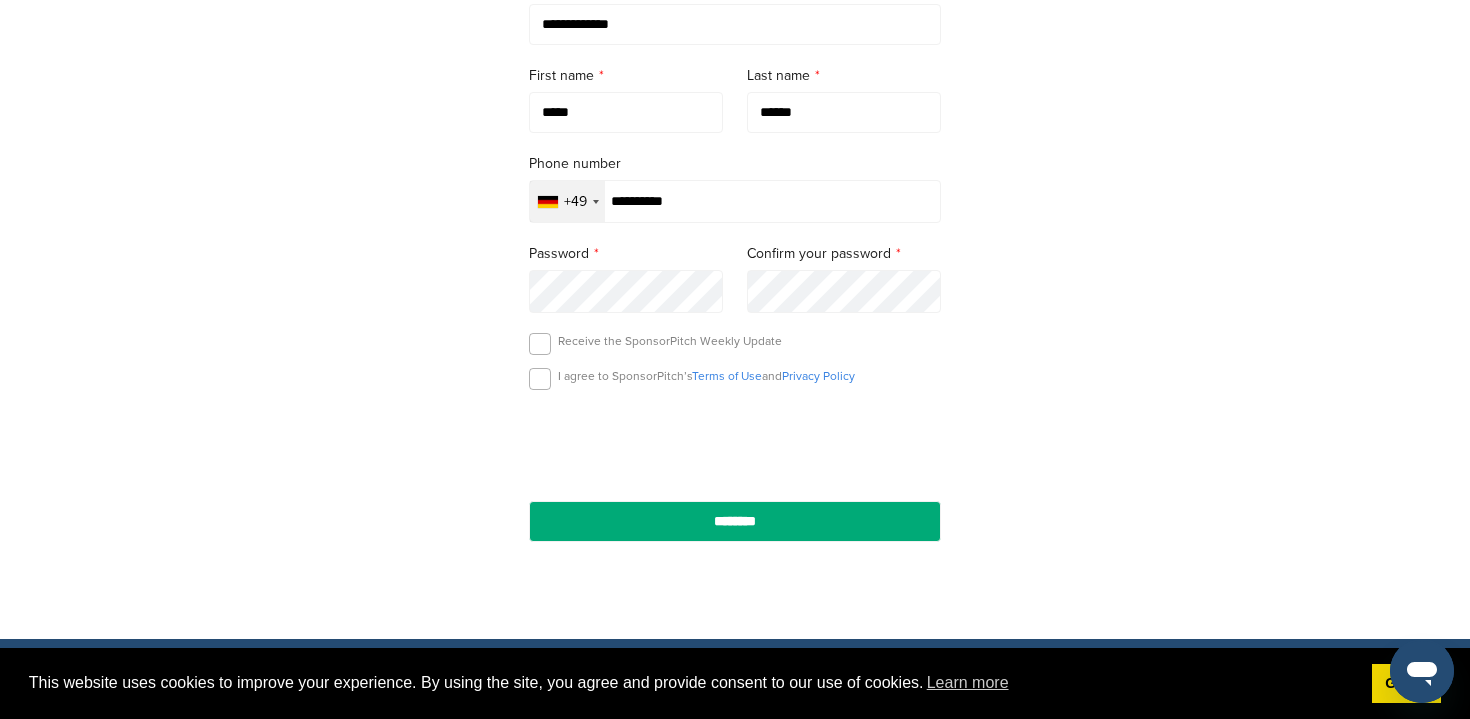 scroll, scrollTop: 410, scrollLeft: 0, axis: vertical 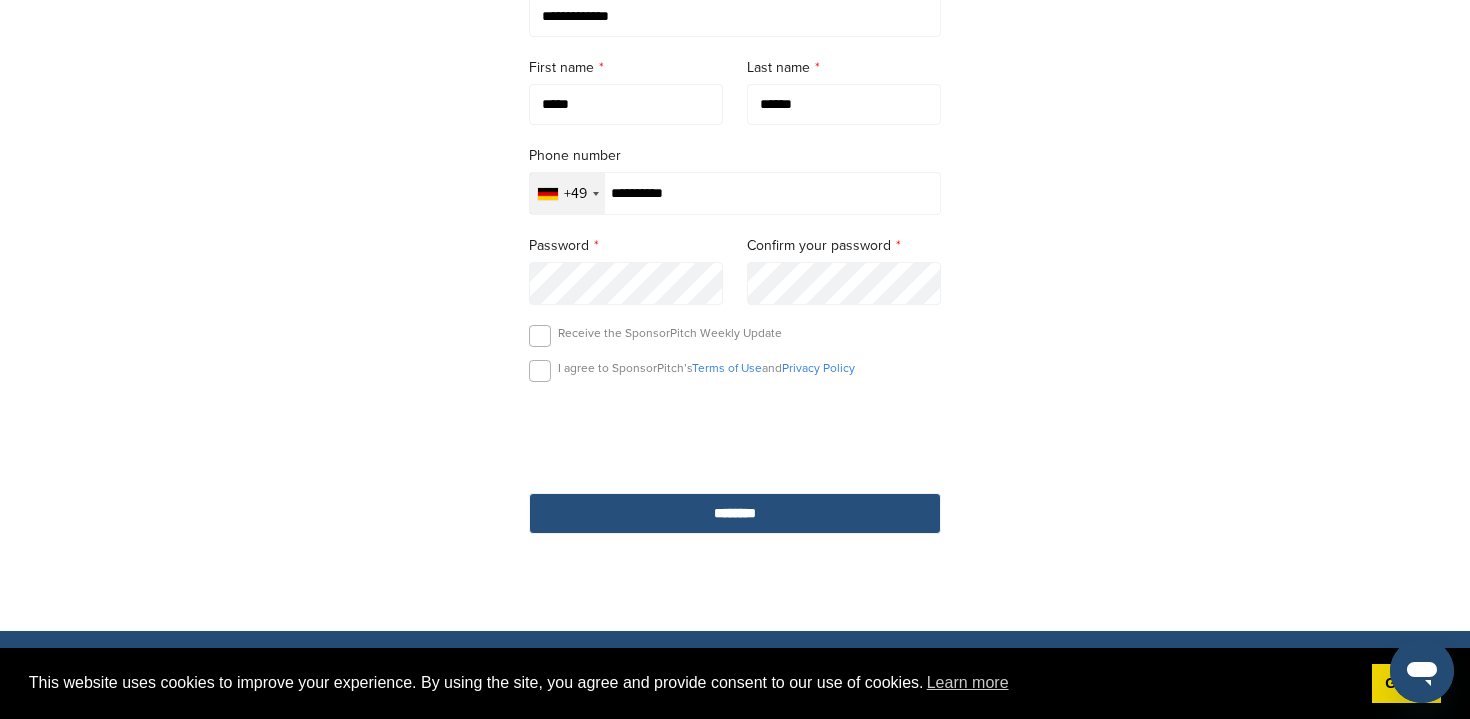 click on "********" at bounding box center [735, 513] 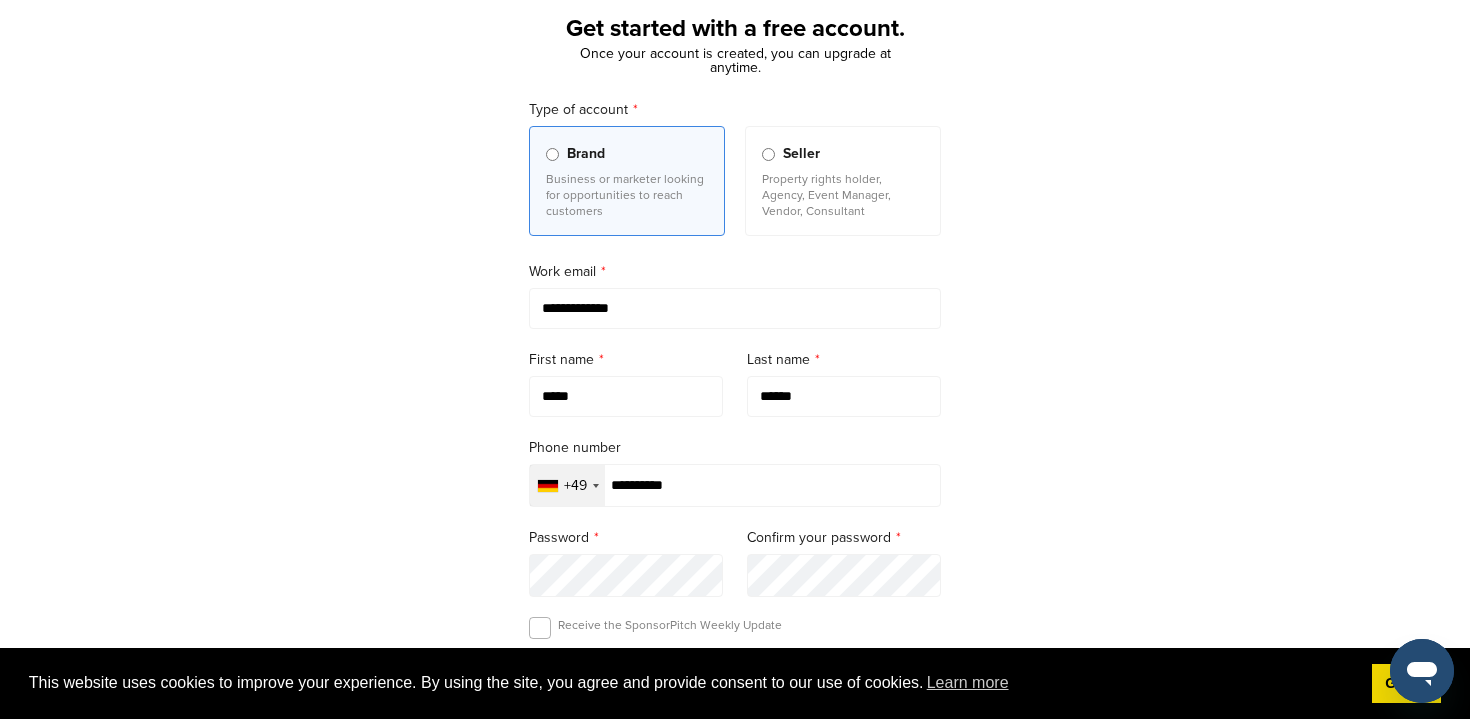 scroll, scrollTop: 0, scrollLeft: 0, axis: both 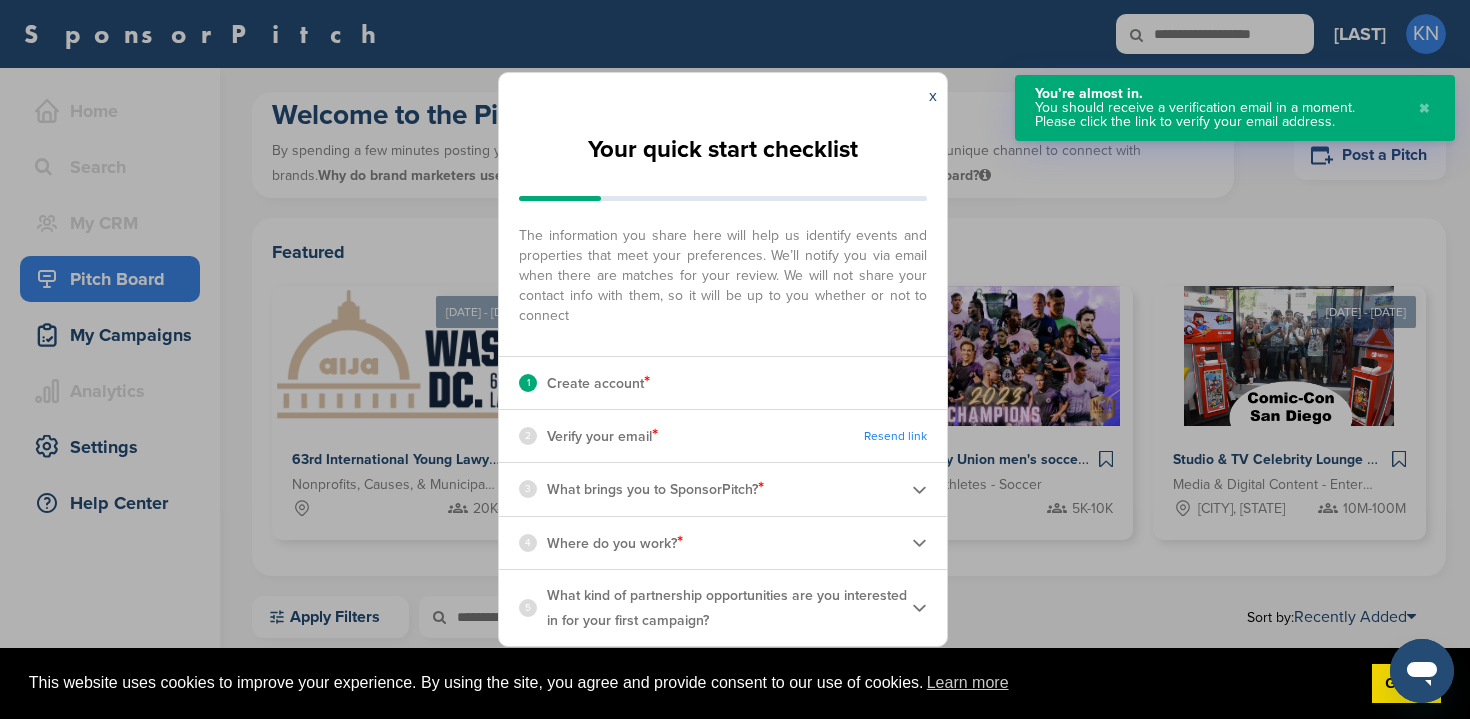 click on "Your quick start checklist
The information you share here will help us identify events and properties that meet your preferences. We’ll notify you via email when there are matches for your review. We will not share your contact info with them, so it will be up to you  whether or not to connect" at bounding box center [723, 237] 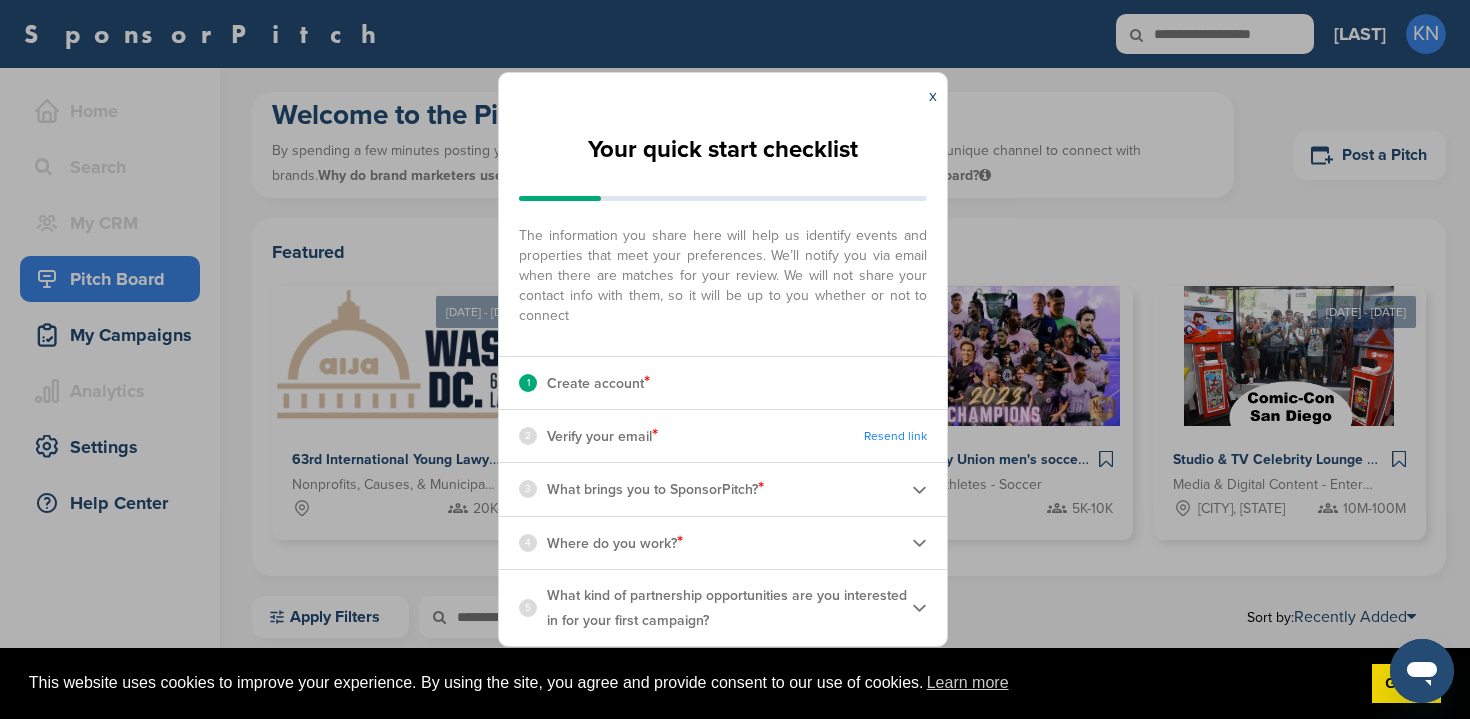 click on "2
Verify your email
*
Resend link" at bounding box center (723, 436) 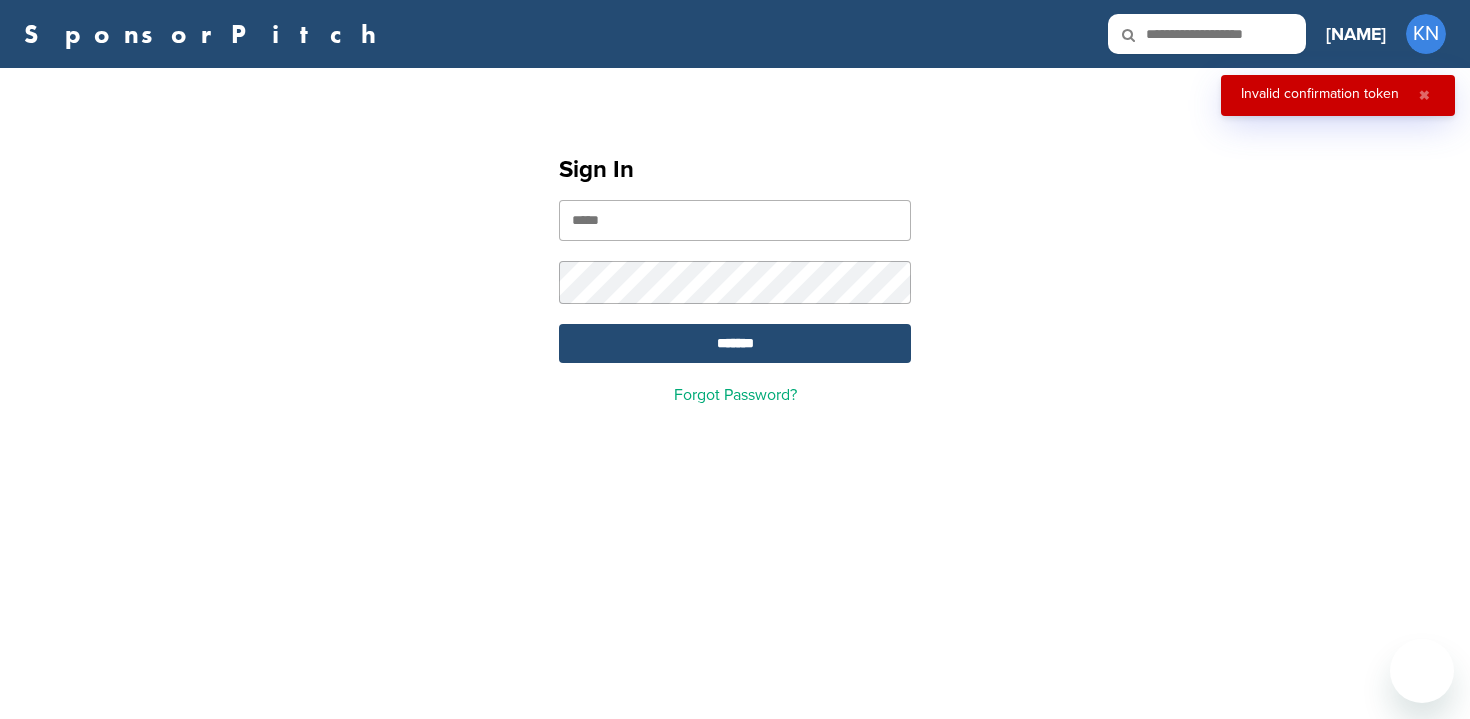 scroll, scrollTop: 0, scrollLeft: 0, axis: both 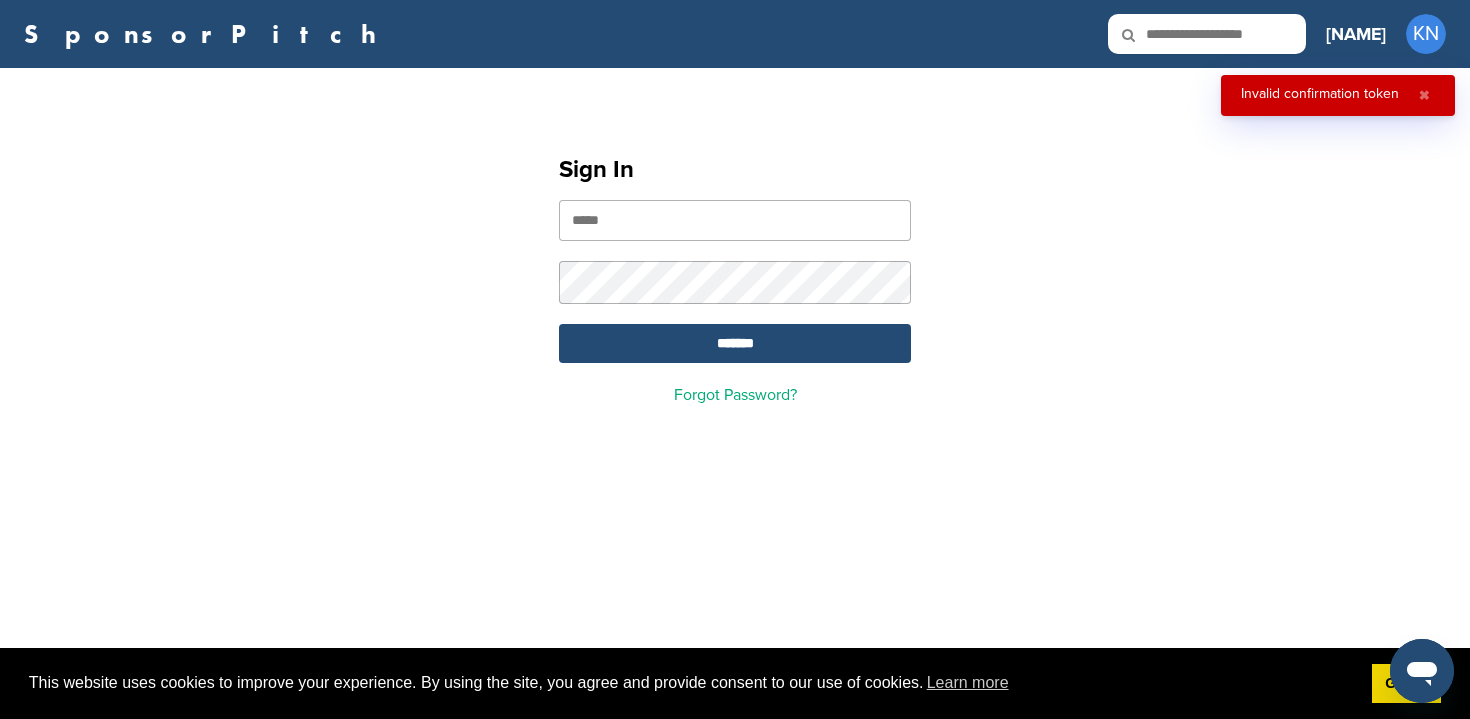 click at bounding box center [735, 220] 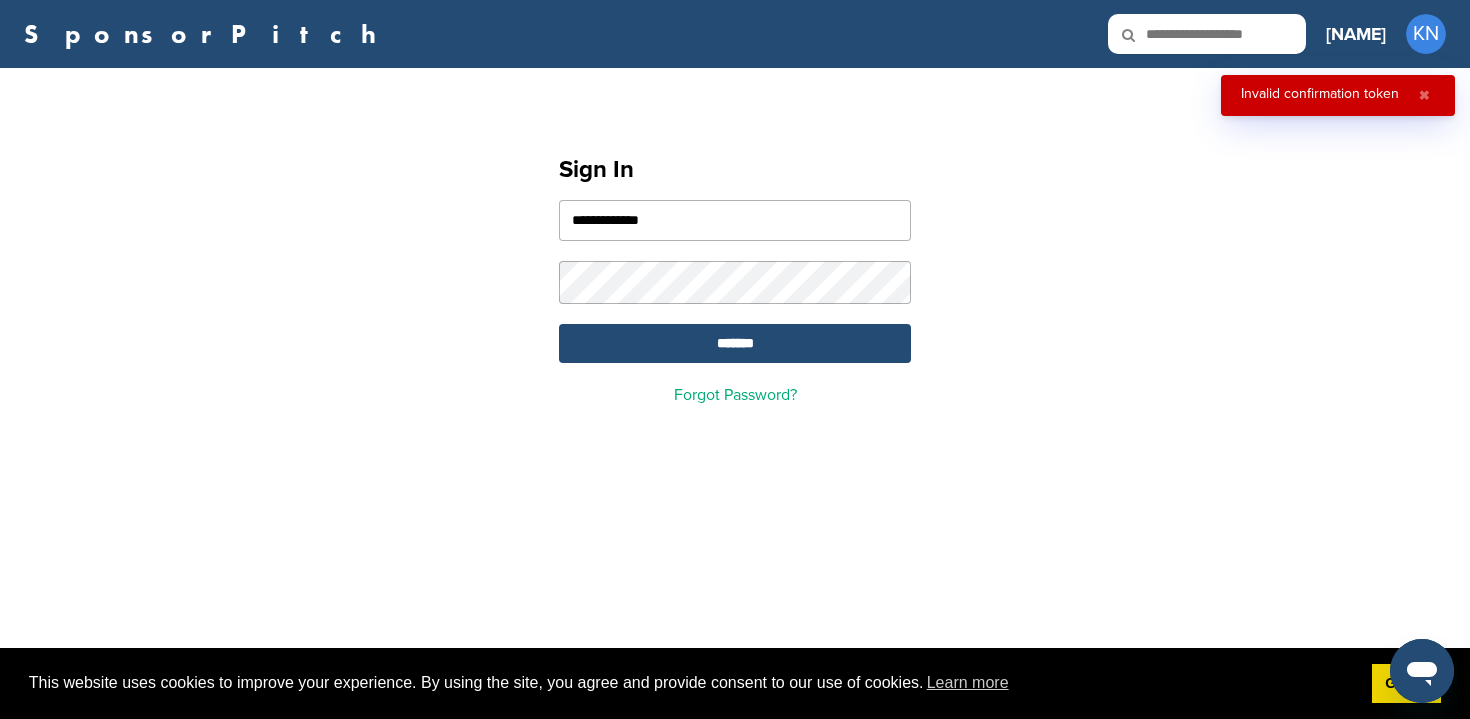 click on "*******" at bounding box center [735, 343] 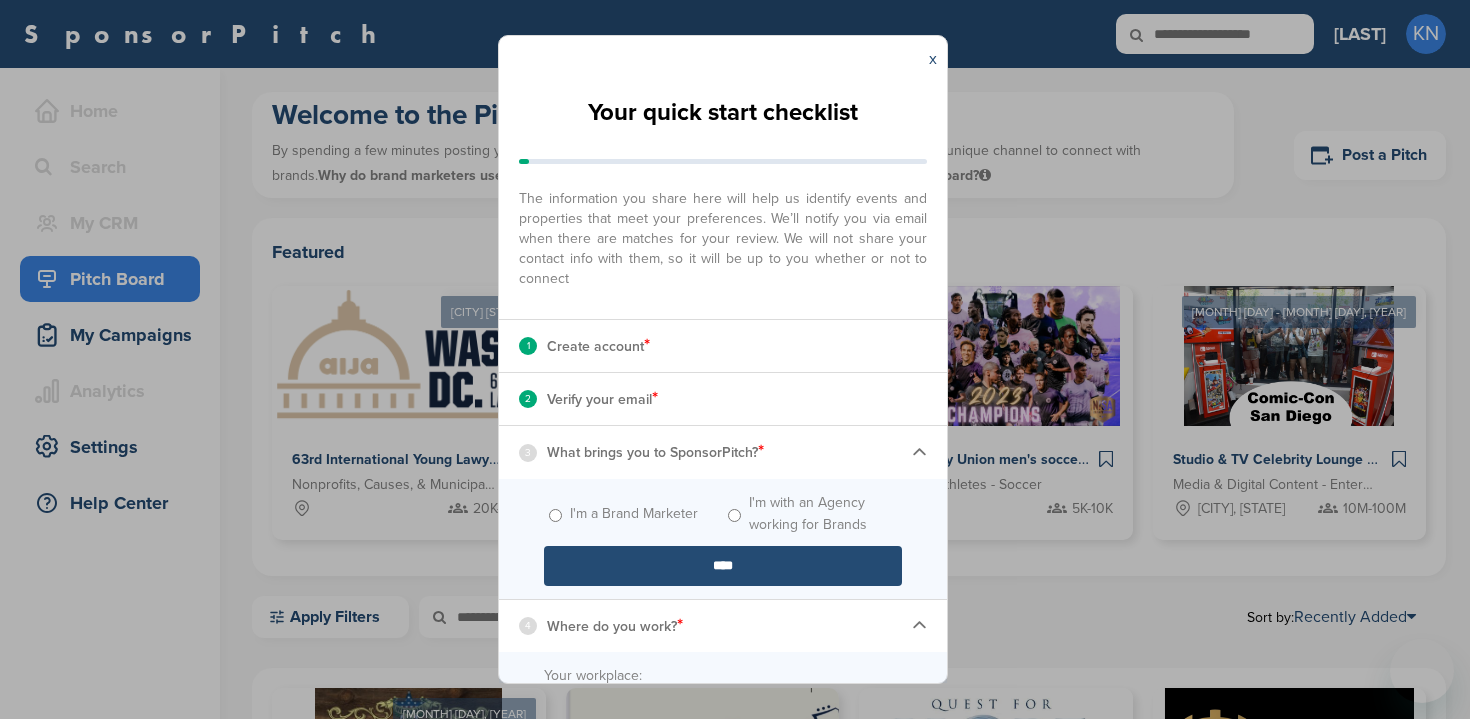 scroll, scrollTop: 0, scrollLeft: 0, axis: both 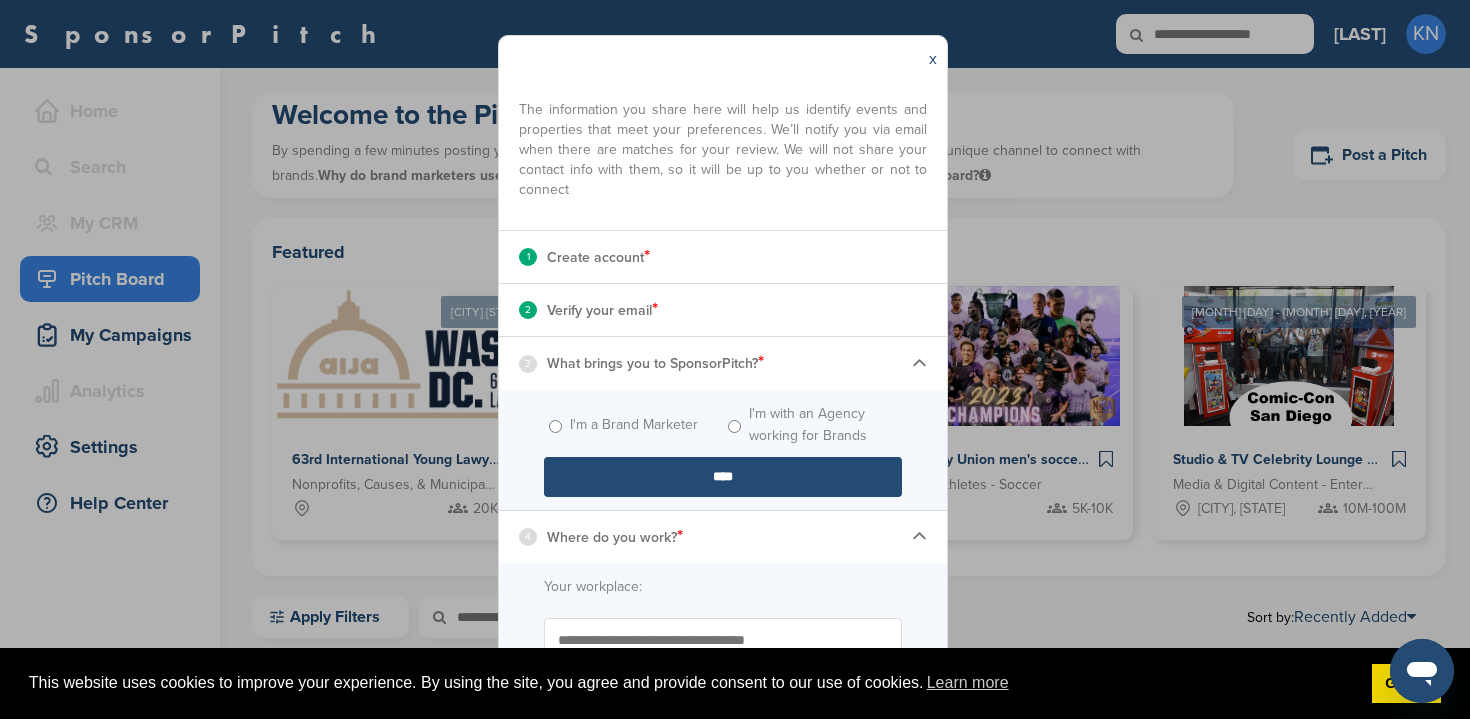 click on "I'm a Brand Marketer" at bounding box center [634, 425] 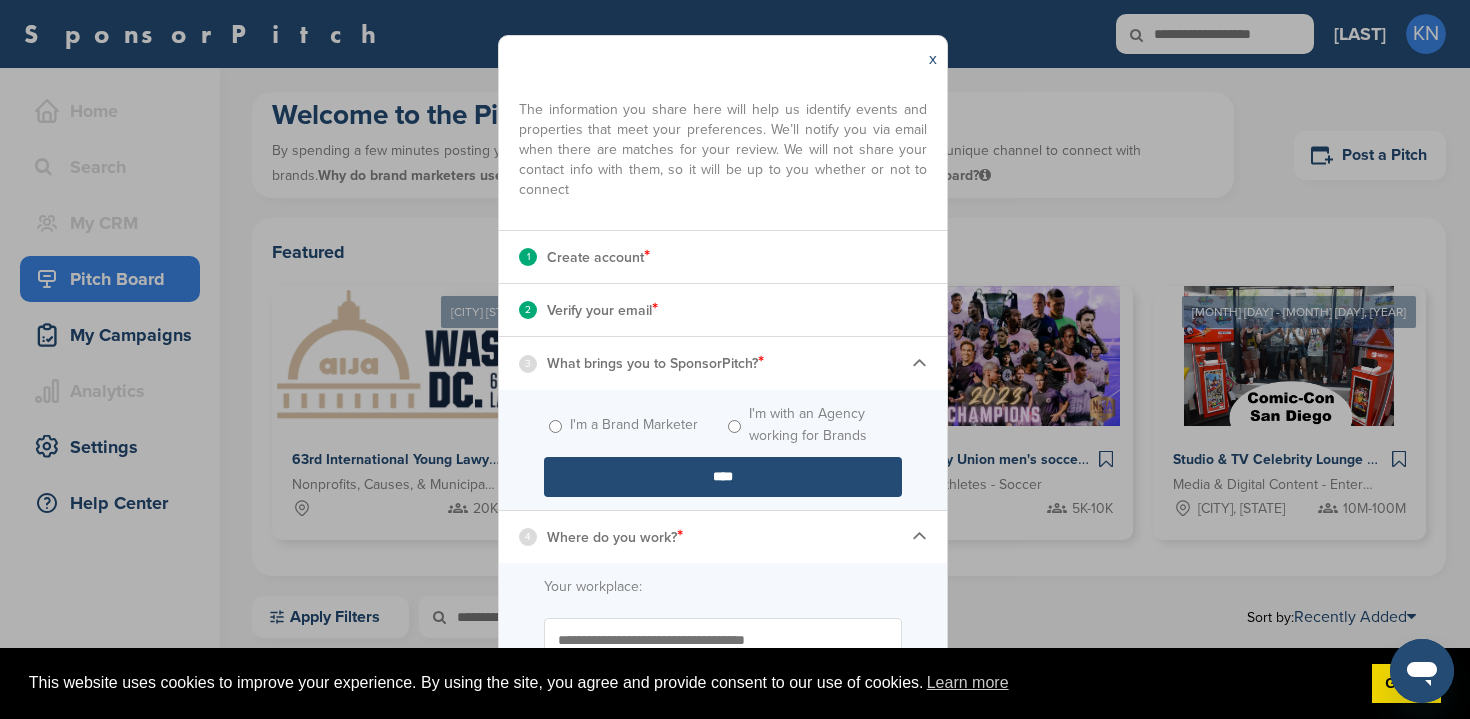 click on "****" at bounding box center (723, 477) 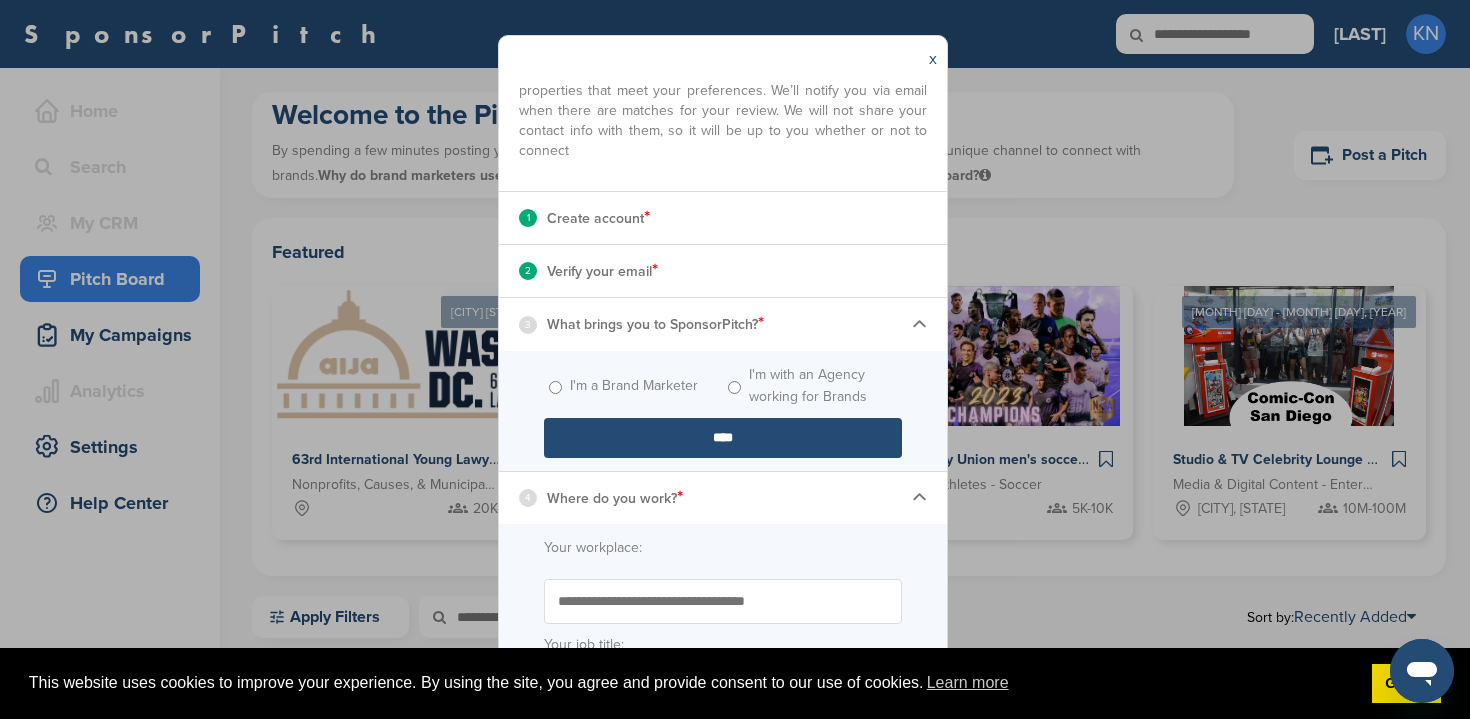 scroll, scrollTop: 148, scrollLeft: 0, axis: vertical 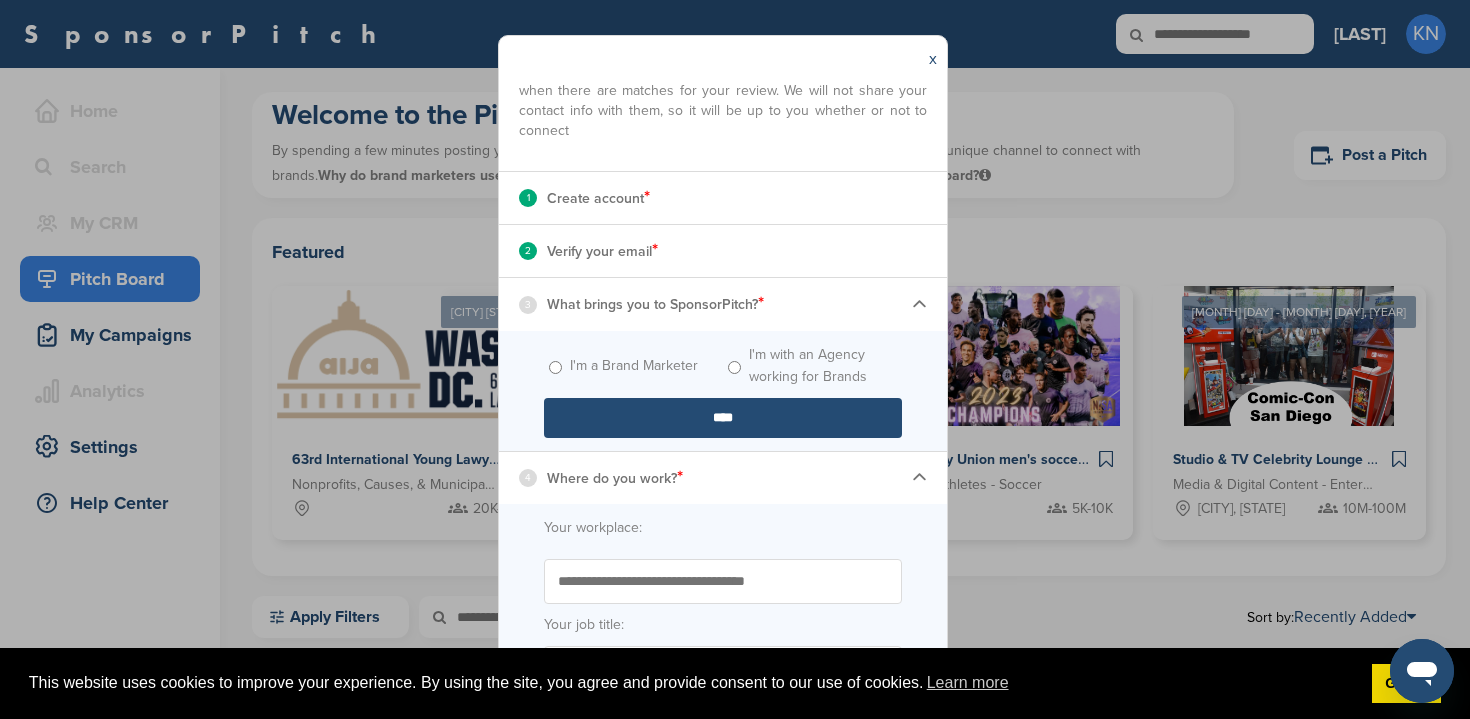 click on "****" at bounding box center [723, 418] 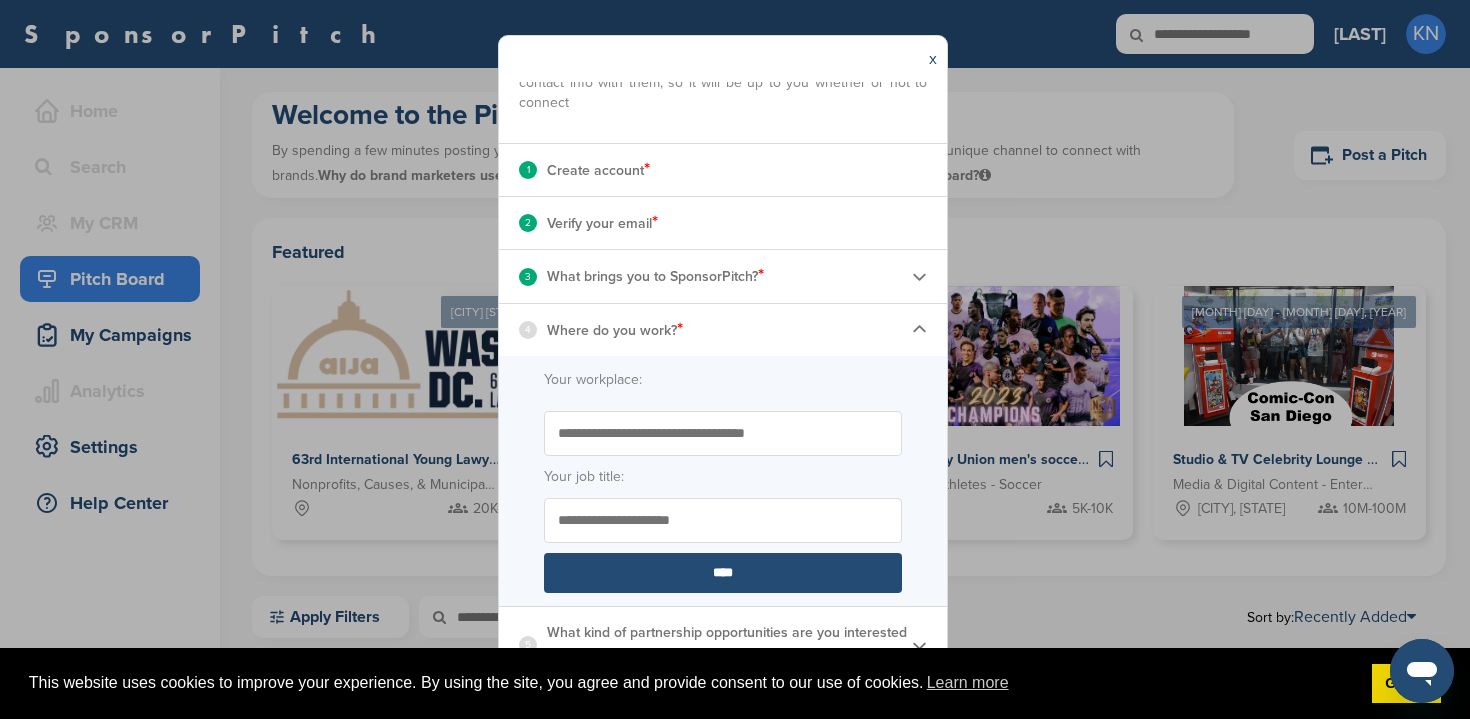 scroll, scrollTop: 176, scrollLeft: 0, axis: vertical 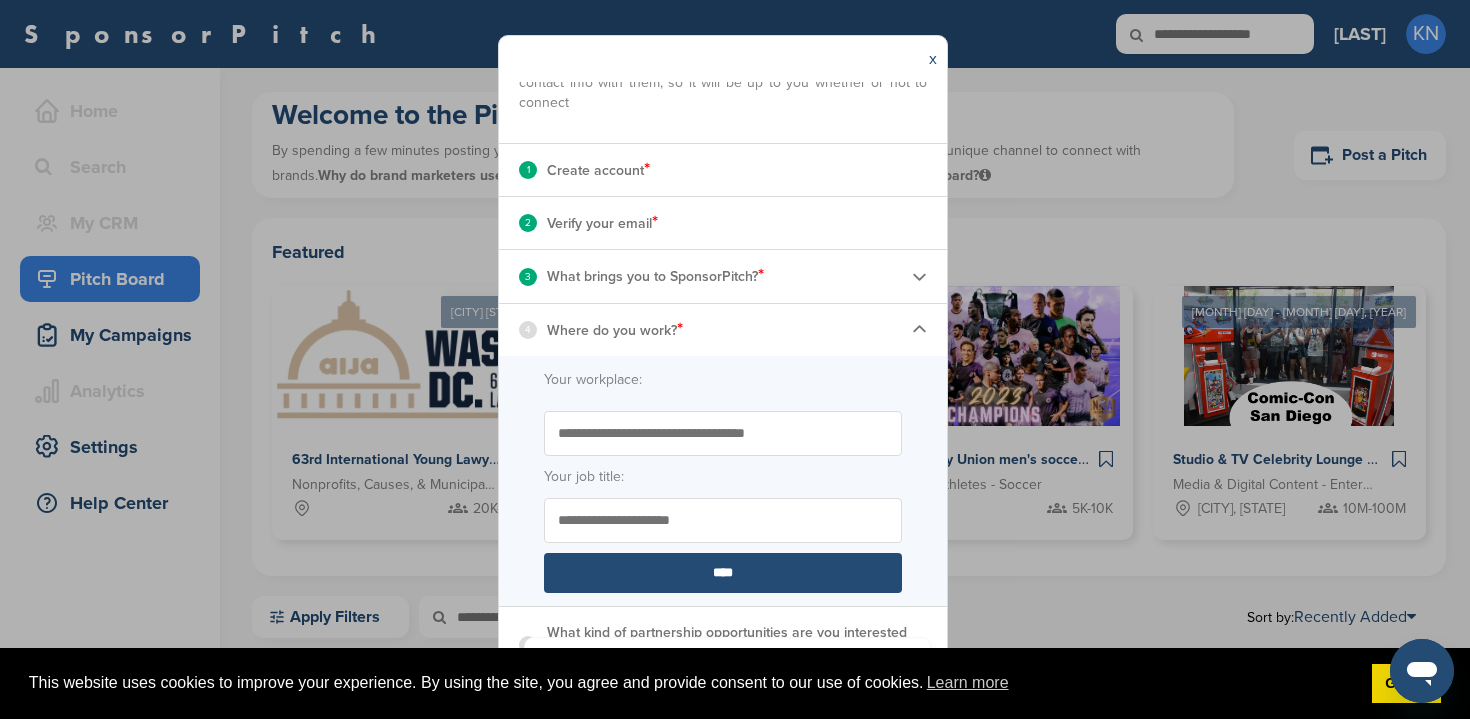 click on "Start typing the name of your workplace. Don’t see your organization in the dropdown? Enter the name to submit for review to be added" at bounding box center (723, 433) 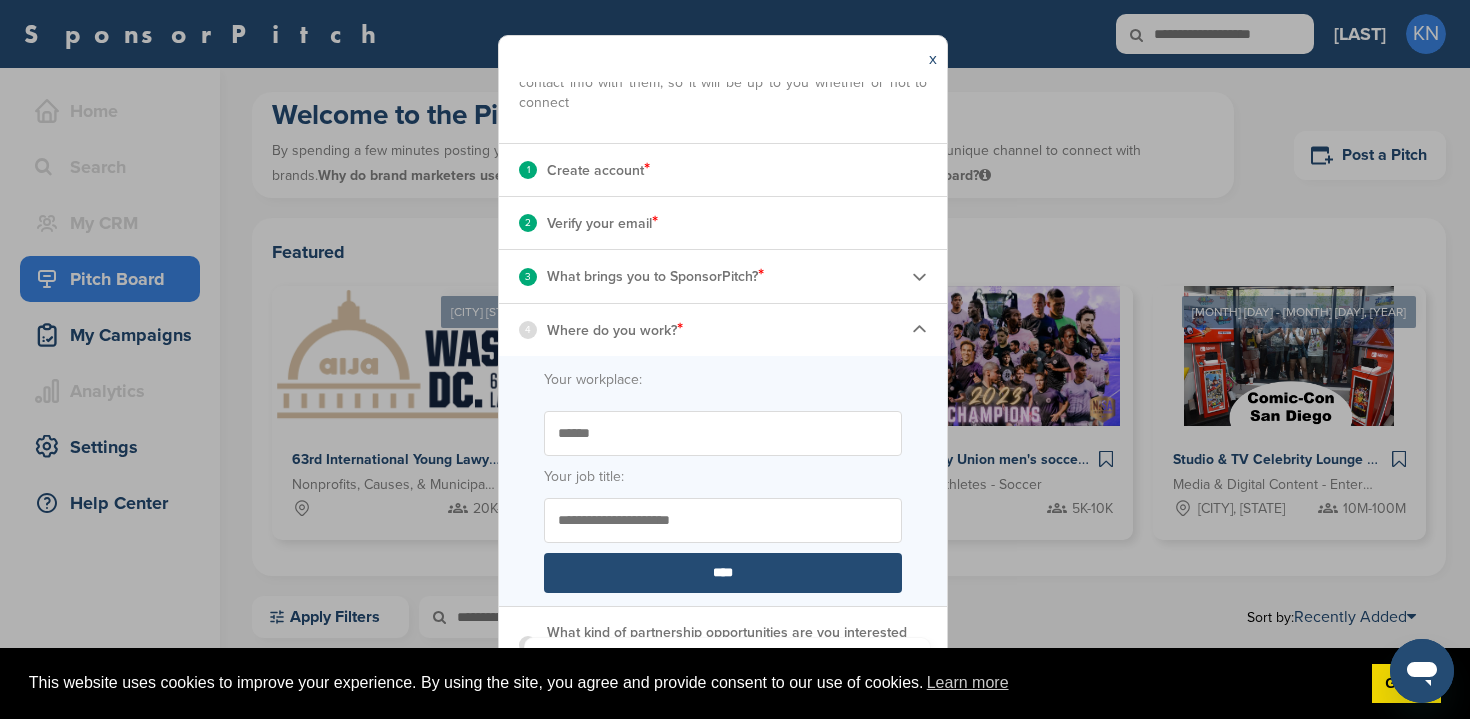 click on "******" at bounding box center (723, 433) 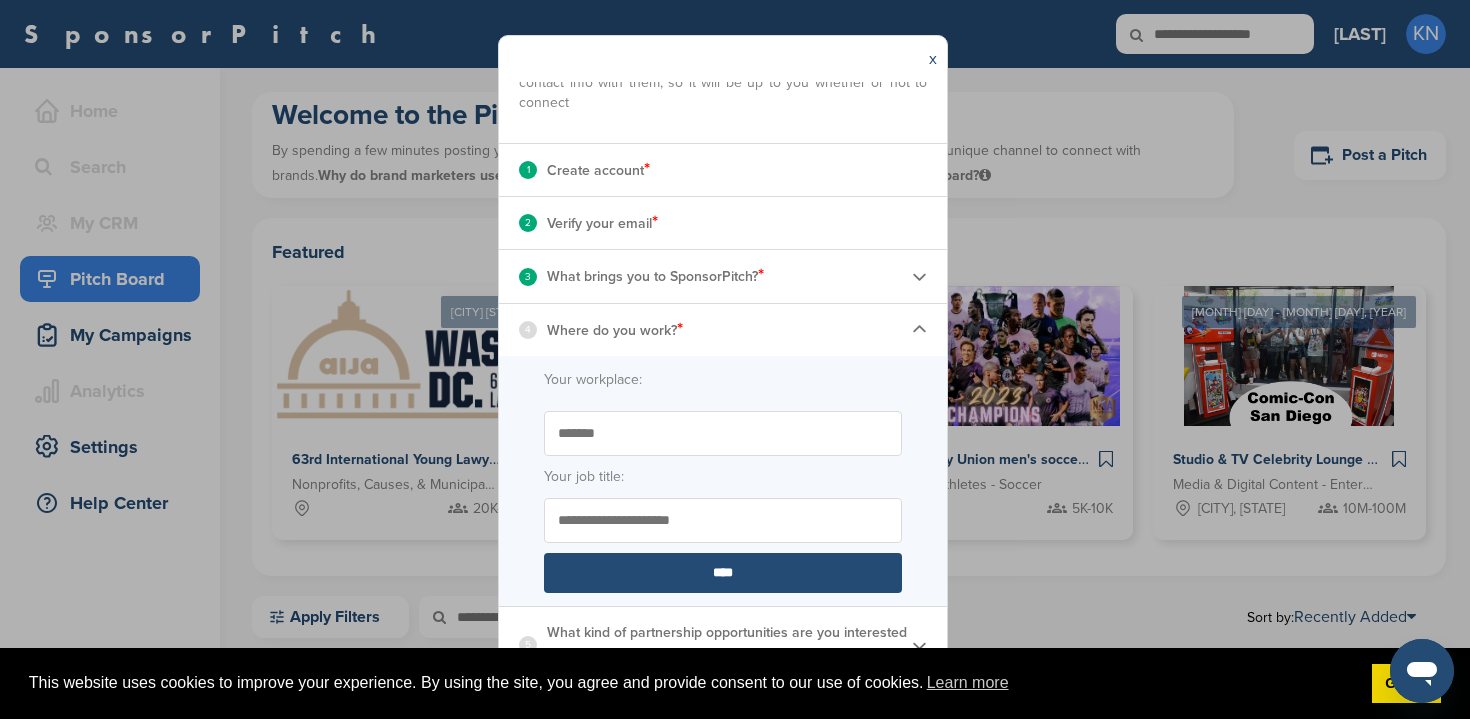 type on "*******" 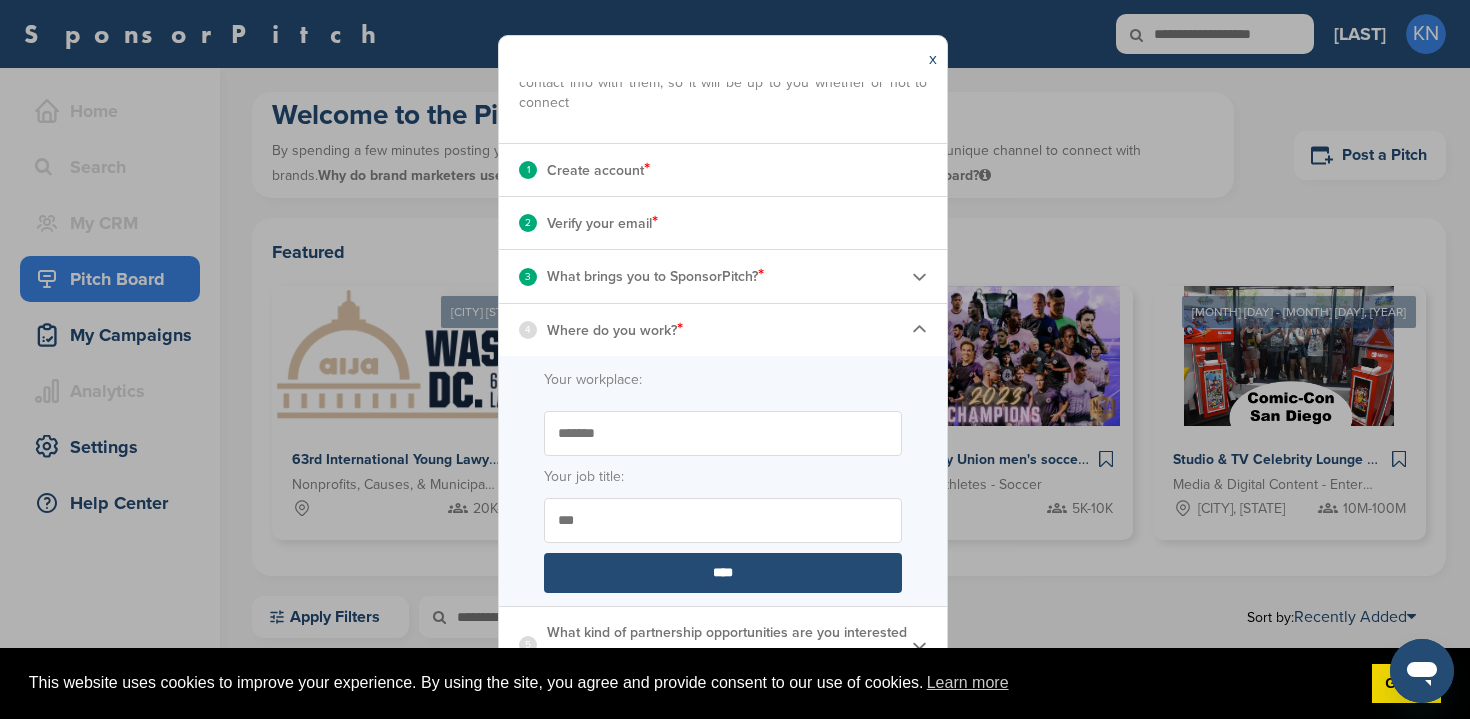 type on "***" 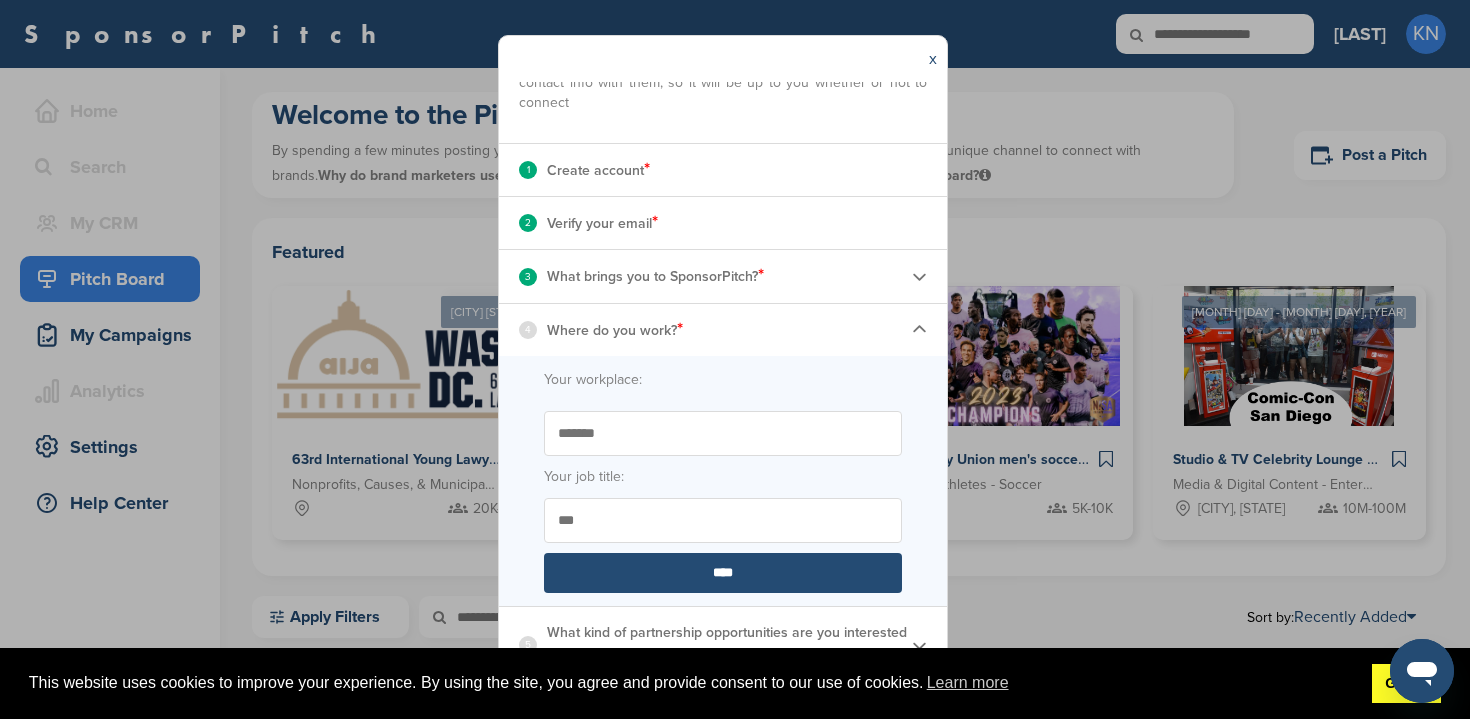 click on "Got it!" at bounding box center (1406, 684) 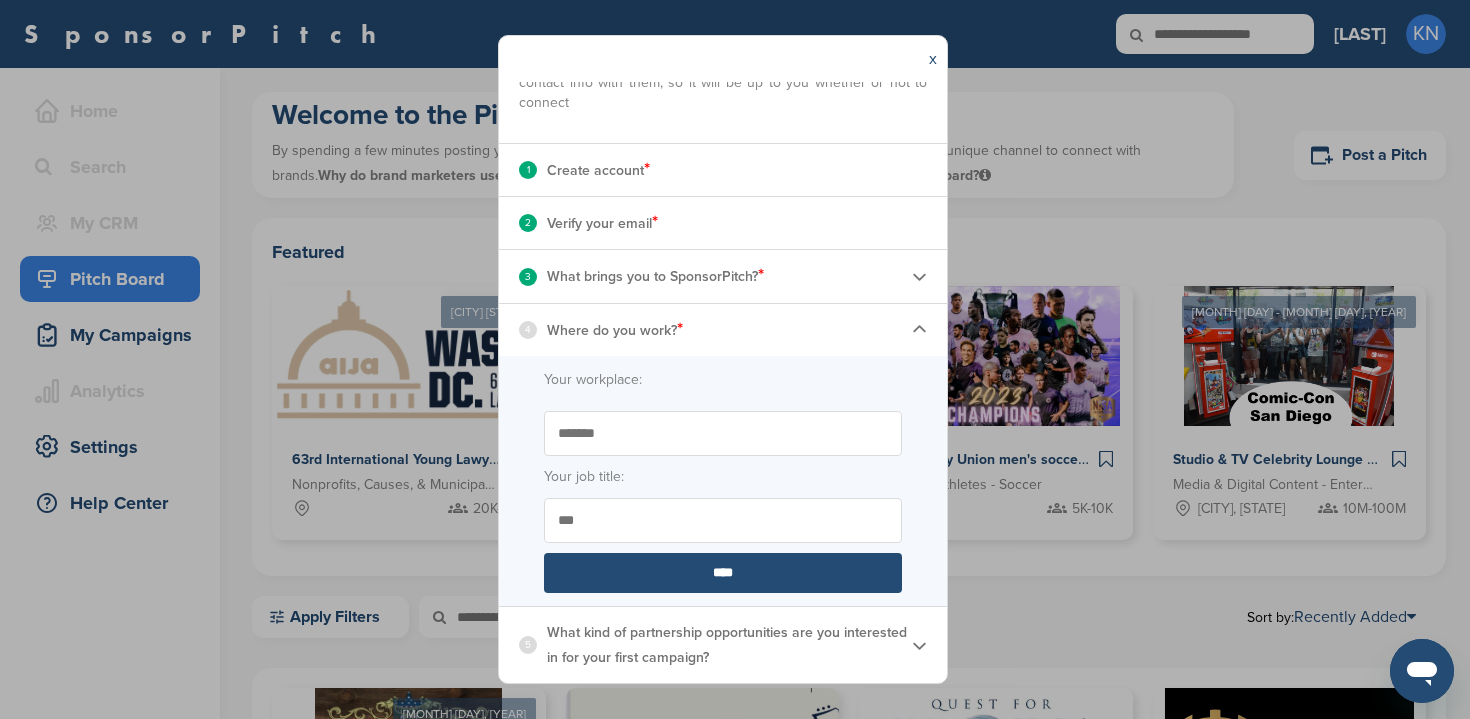 click on "***" at bounding box center (723, 520) 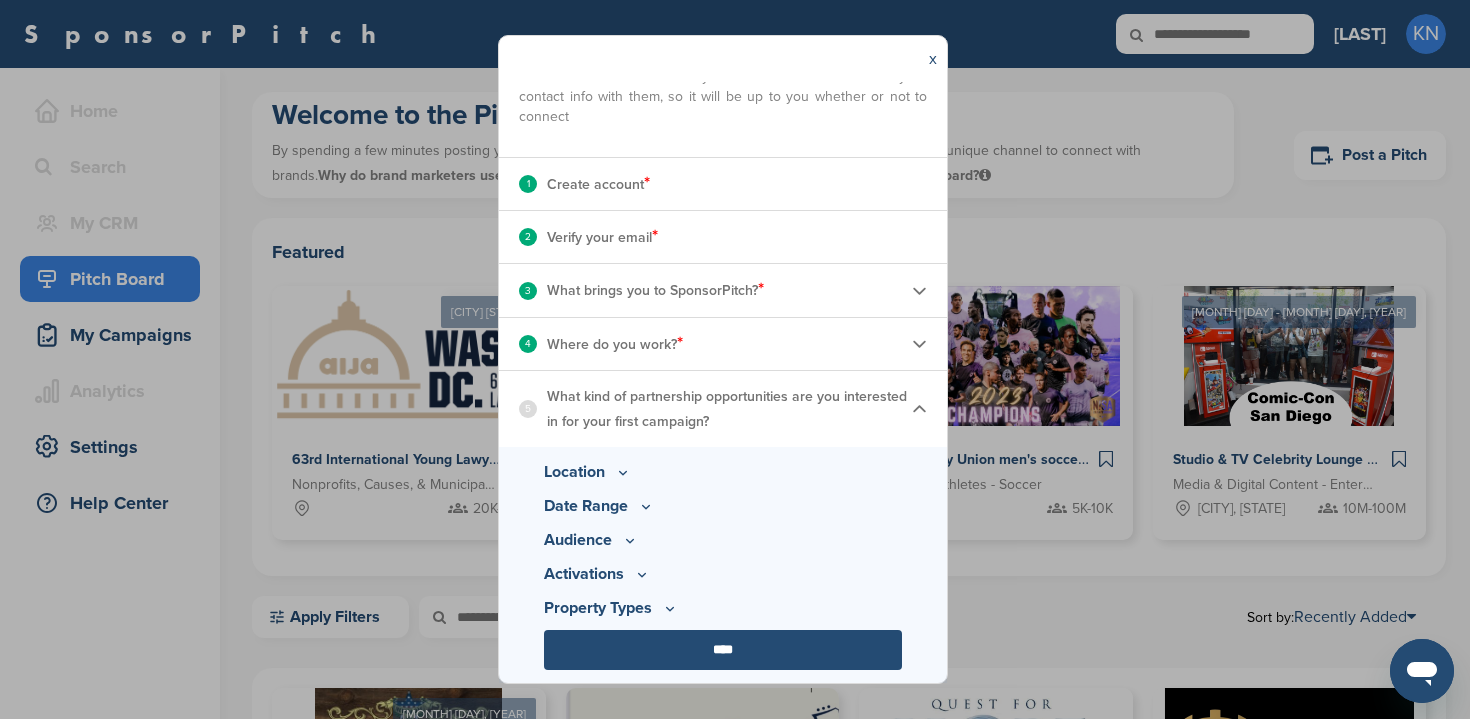 scroll, scrollTop: 0, scrollLeft: 0, axis: both 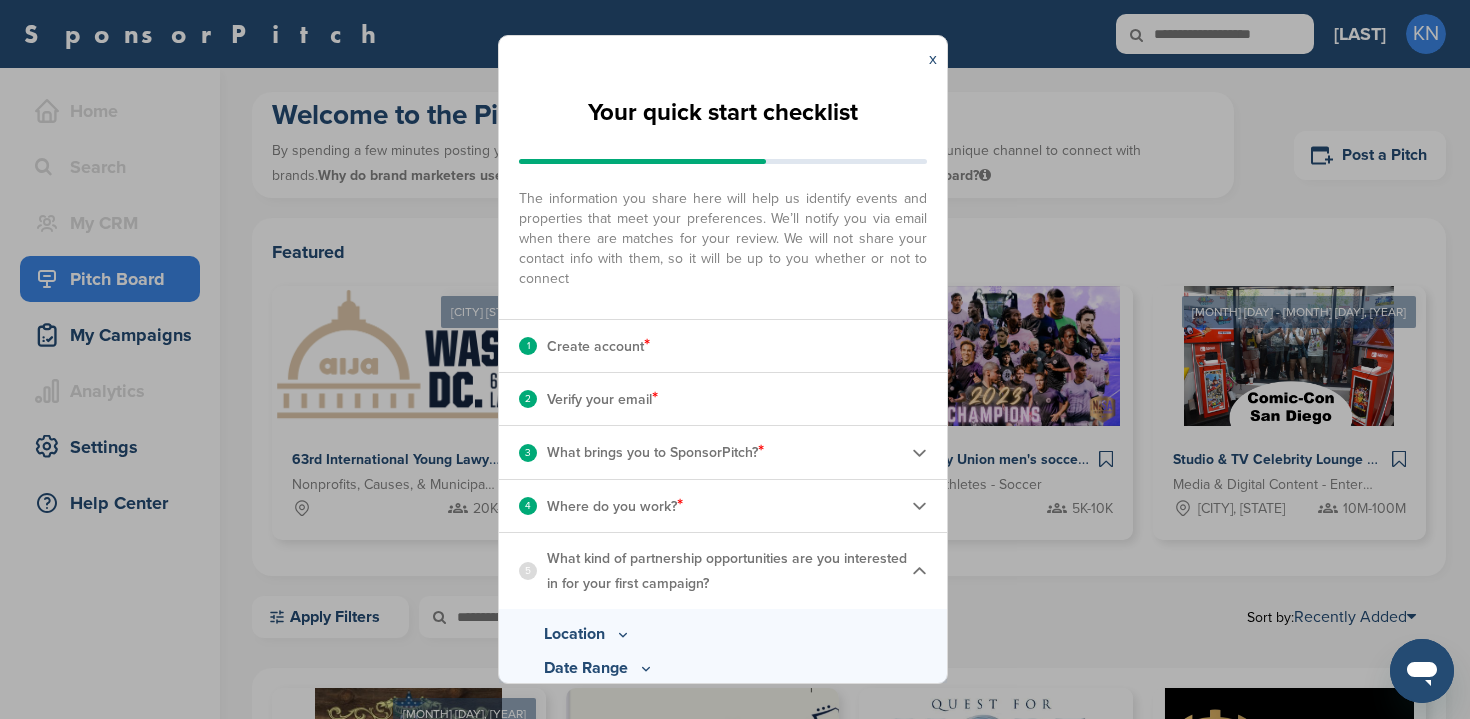 click on "What kind of partnership opportunities are you interested in for your first campaign?" at bounding box center (729, 571) 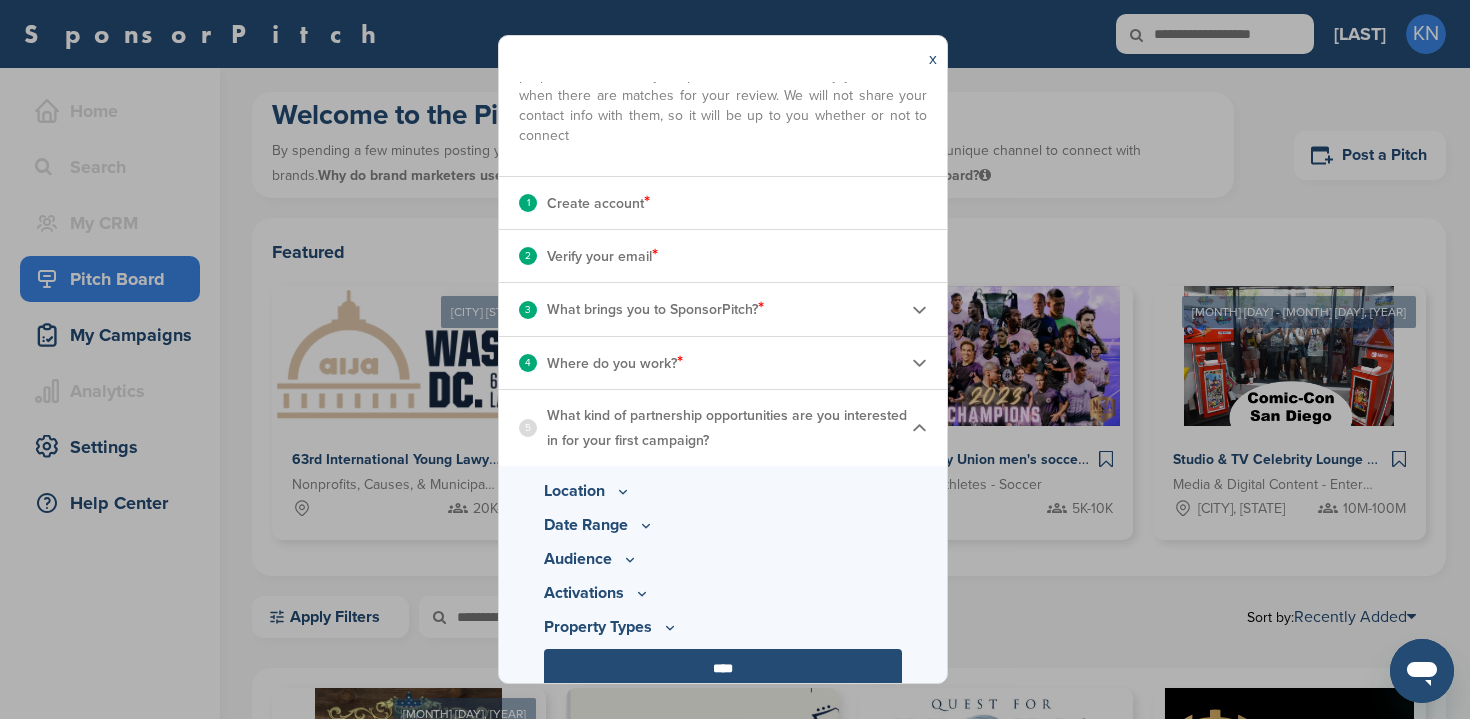 scroll, scrollTop: 162, scrollLeft: 0, axis: vertical 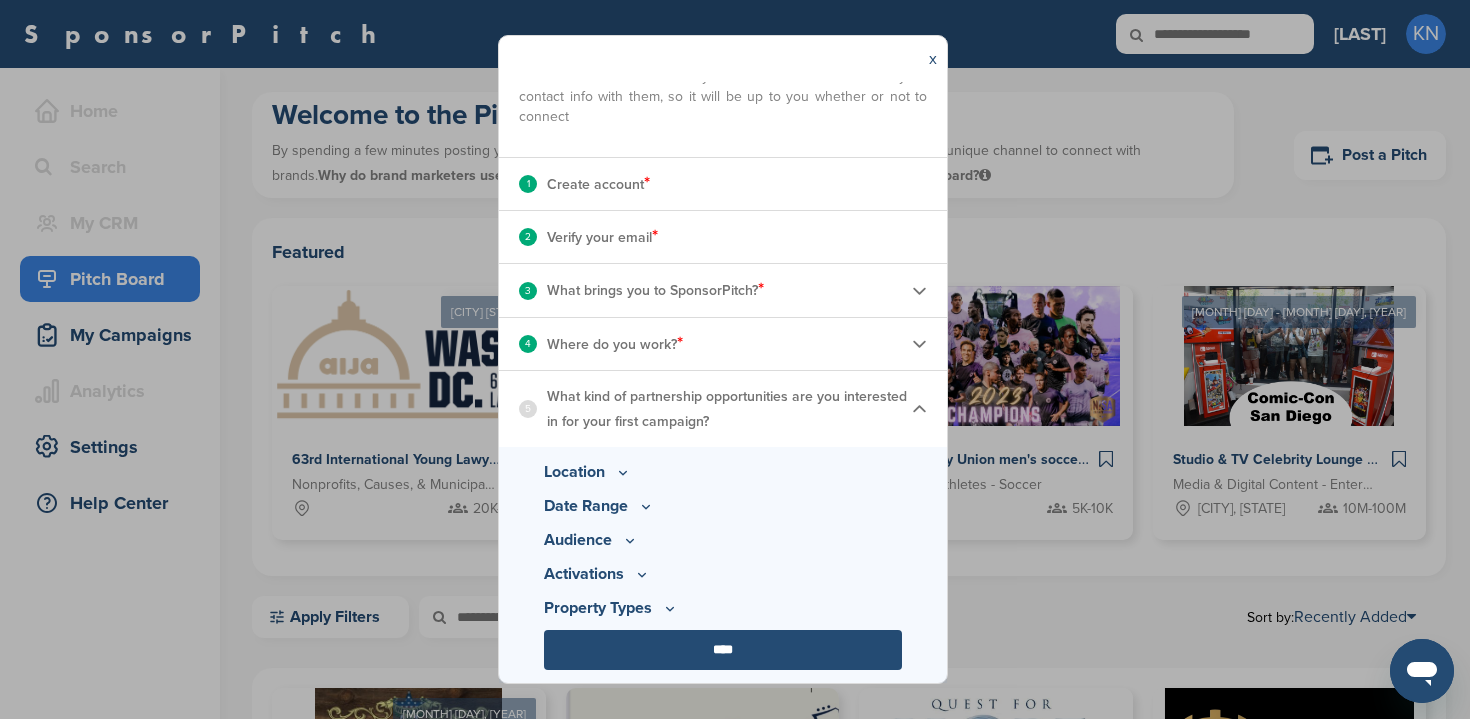 click 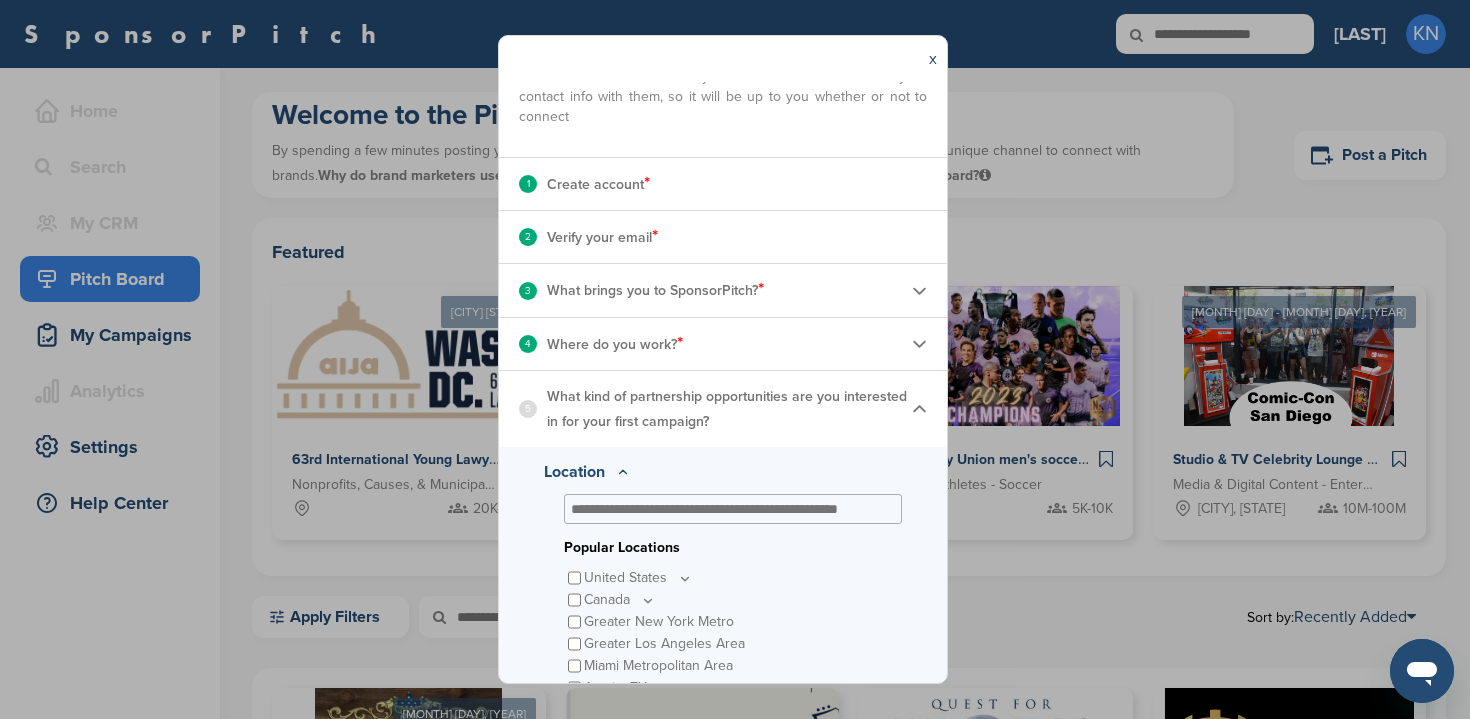scroll, scrollTop: 270, scrollLeft: 0, axis: vertical 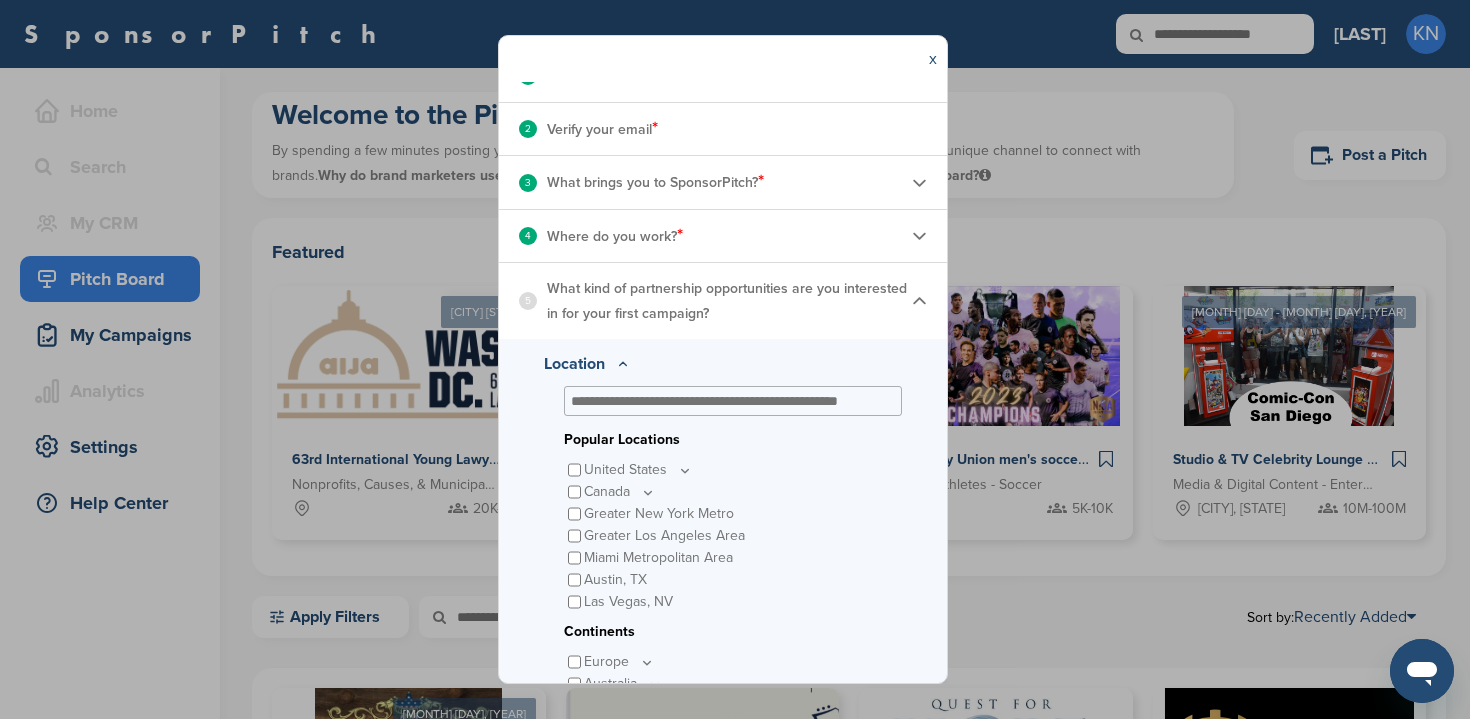 click 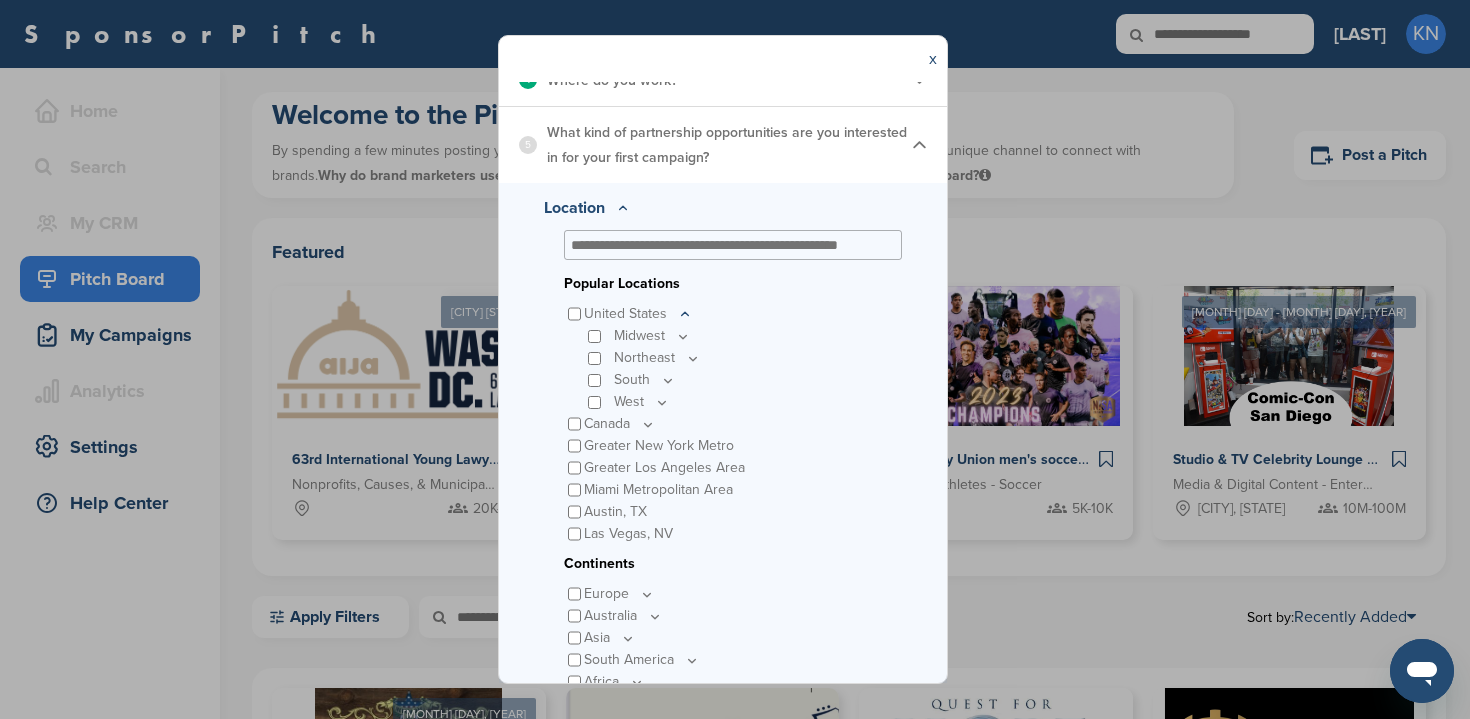 scroll, scrollTop: 457, scrollLeft: 0, axis: vertical 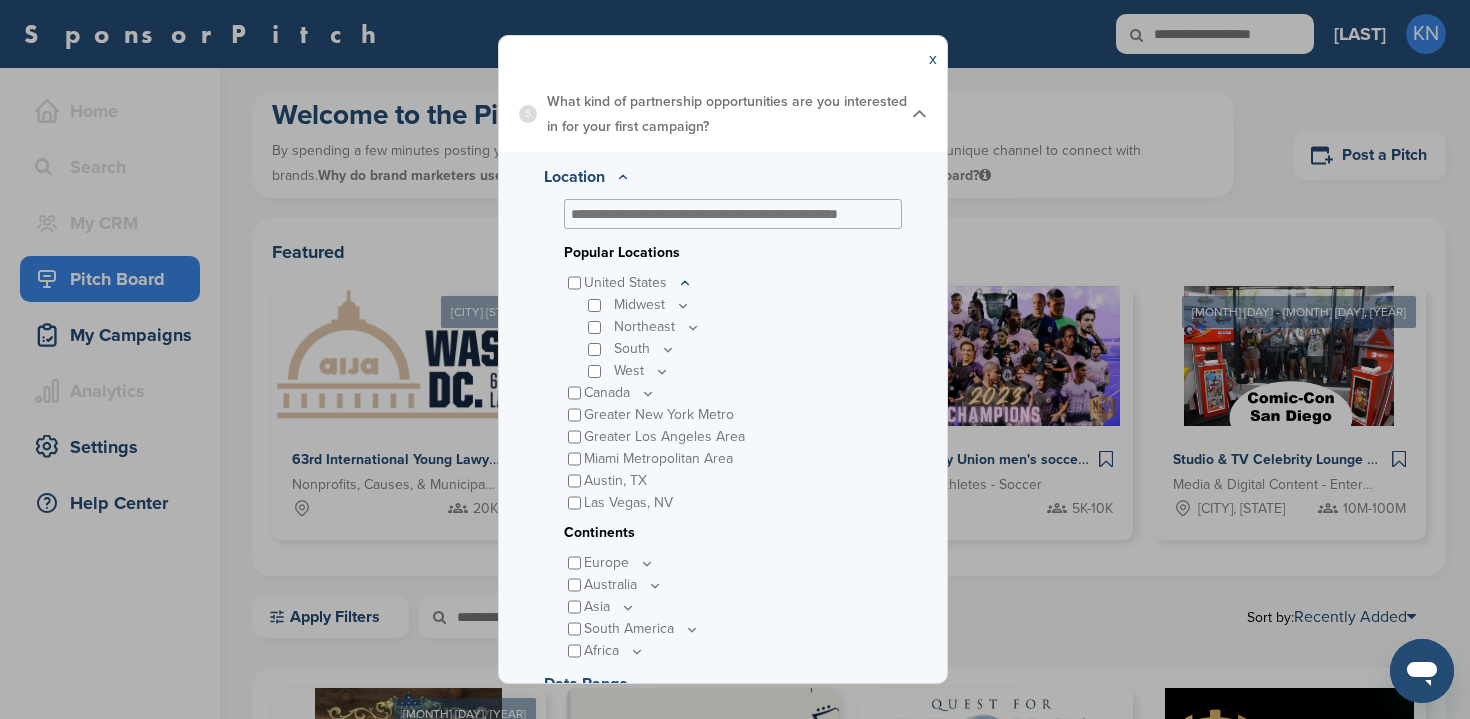 click on "United States" at bounding box center (638, 283) 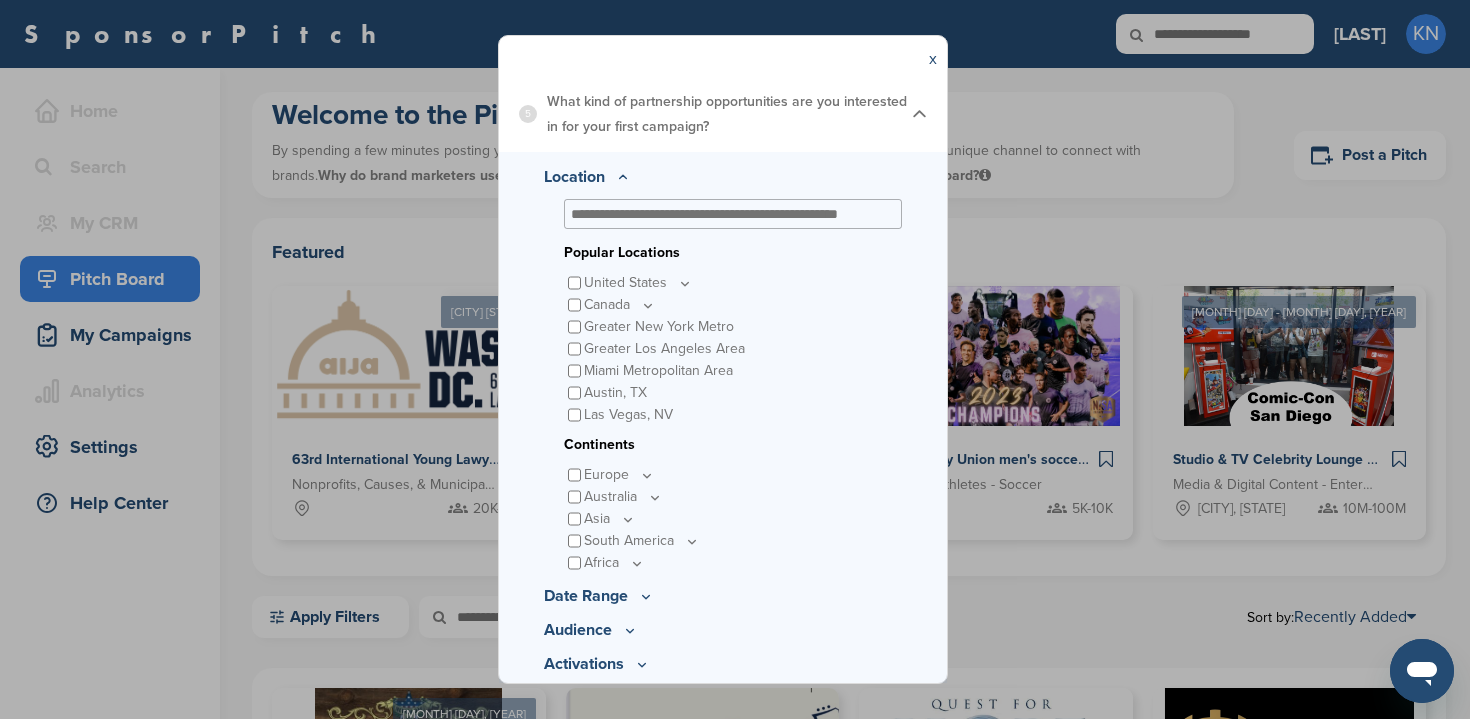 scroll, scrollTop: 495, scrollLeft: 0, axis: vertical 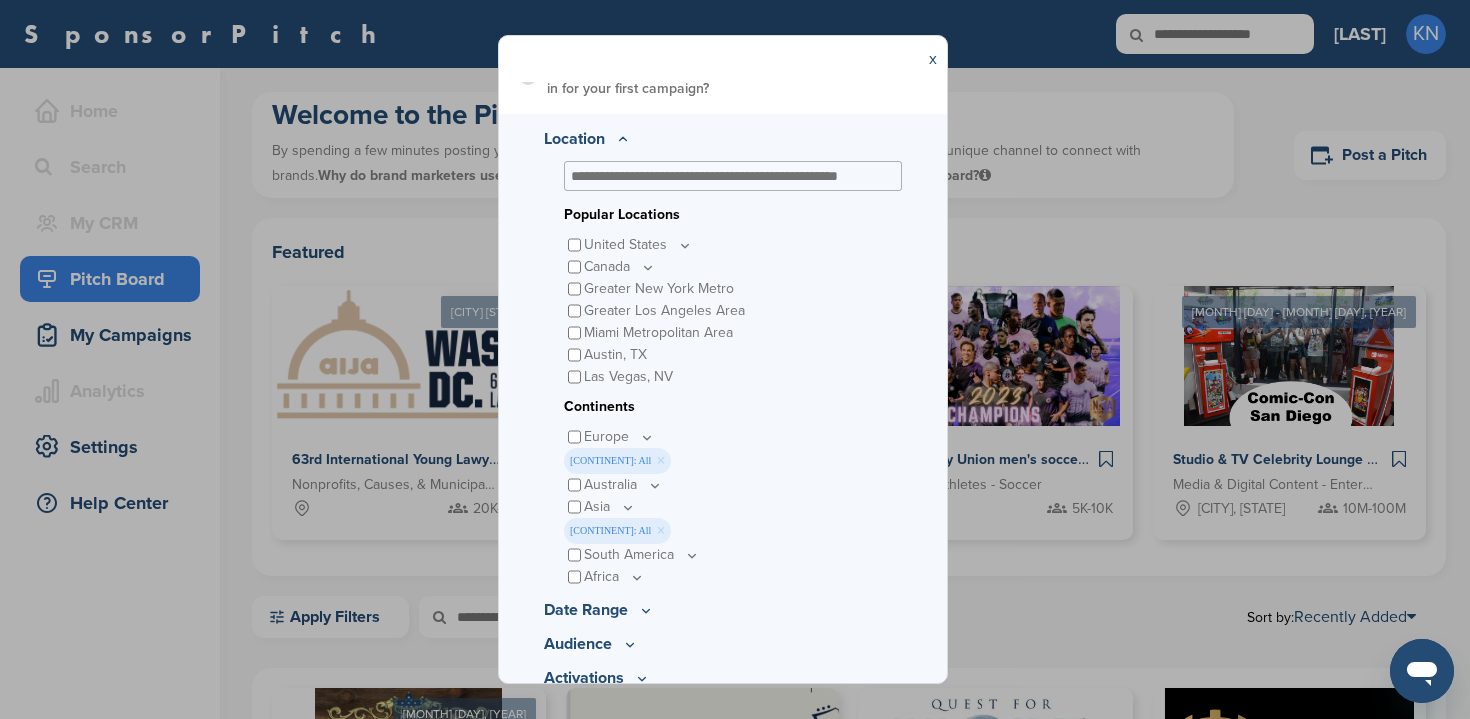 click 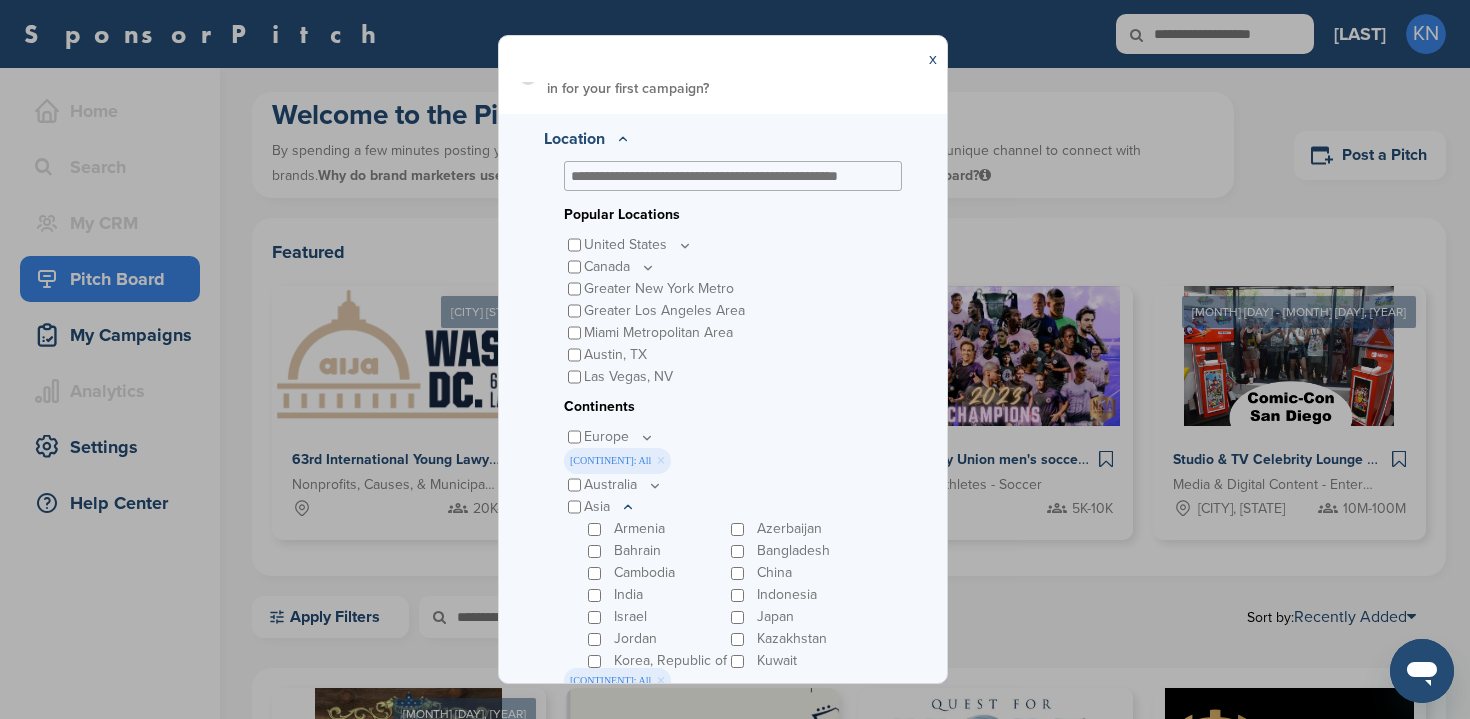 click 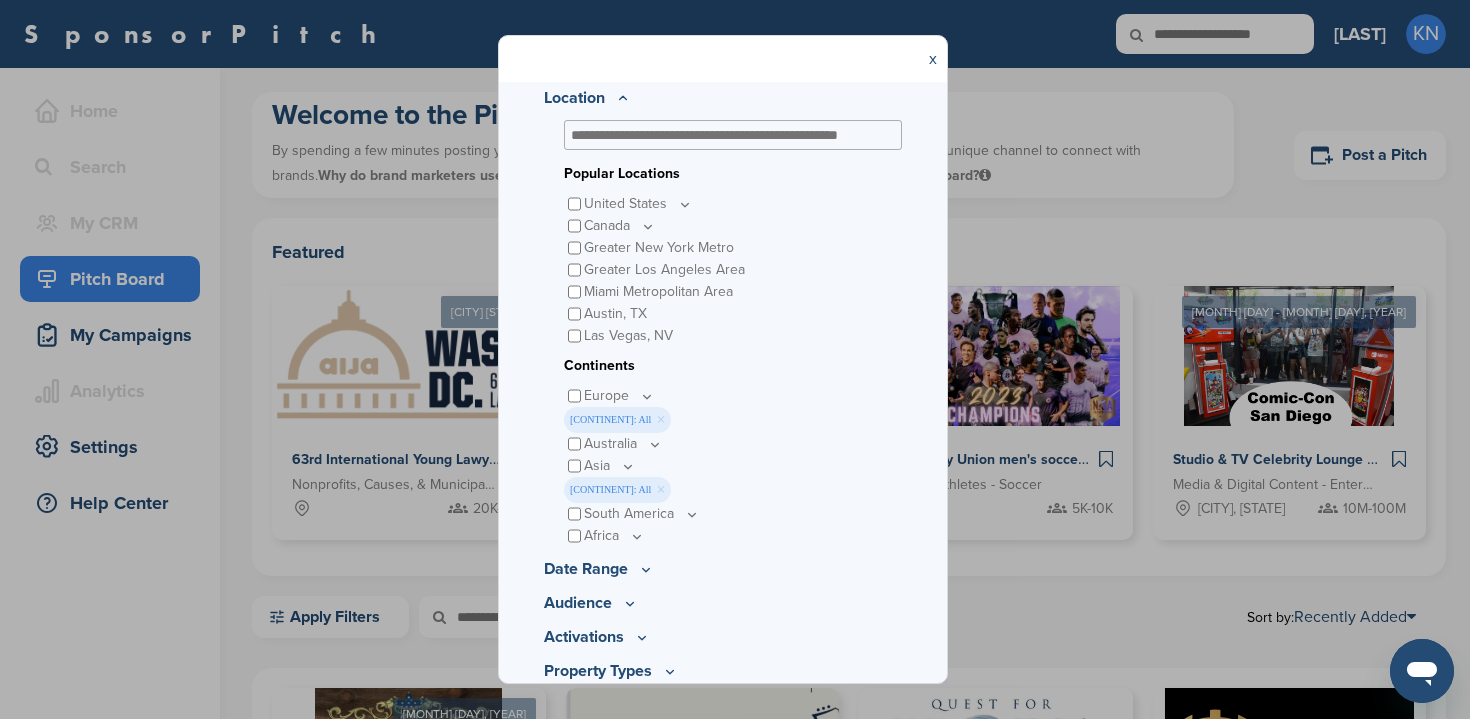 scroll, scrollTop: 550, scrollLeft: 0, axis: vertical 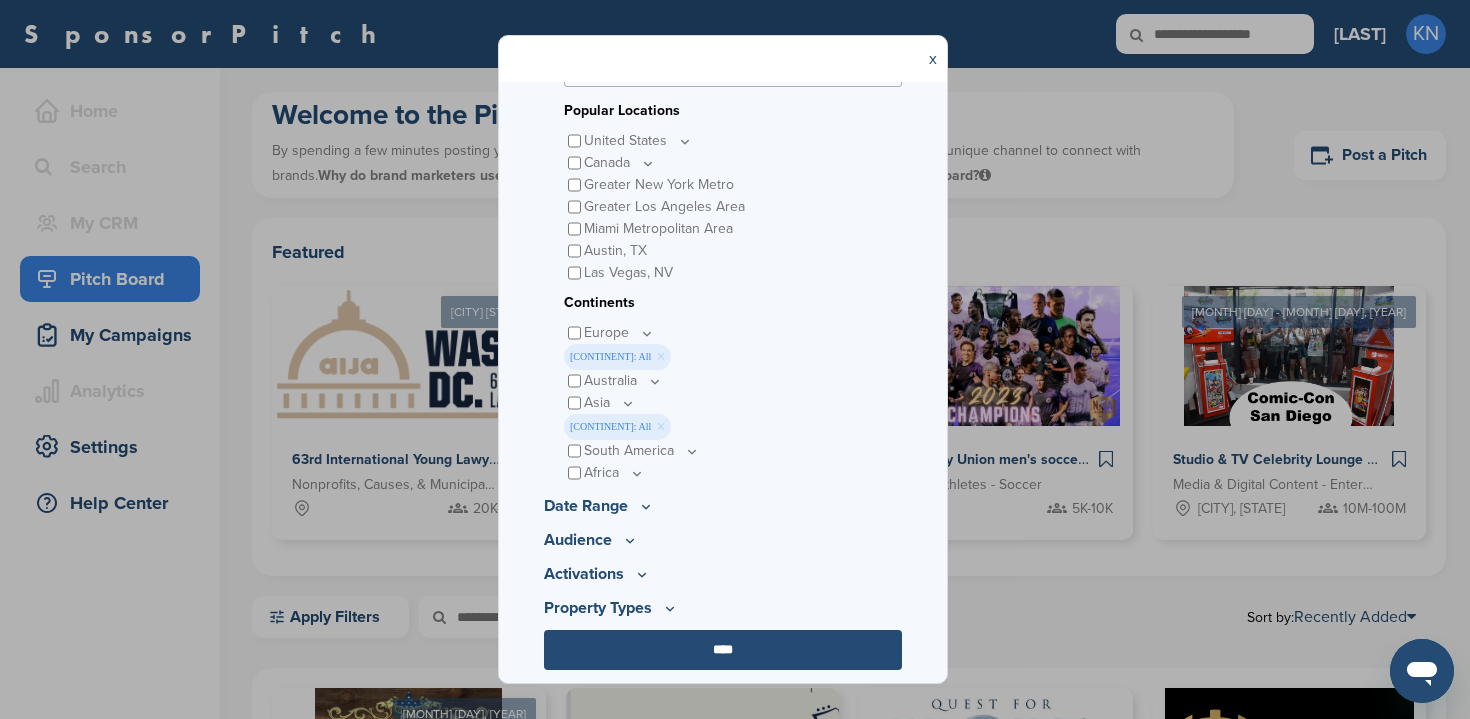 click on "Date Range" at bounding box center (723, 506) 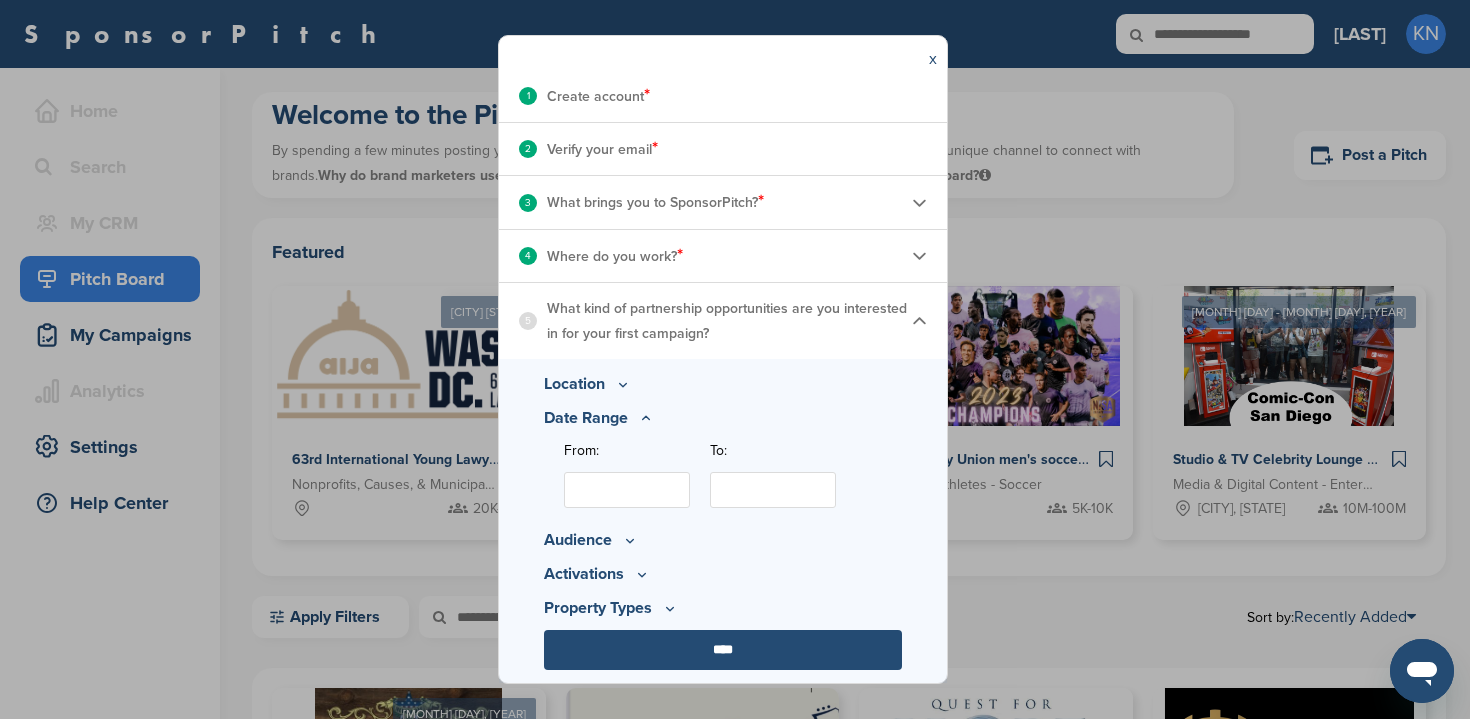 scroll, scrollTop: 251, scrollLeft: 0, axis: vertical 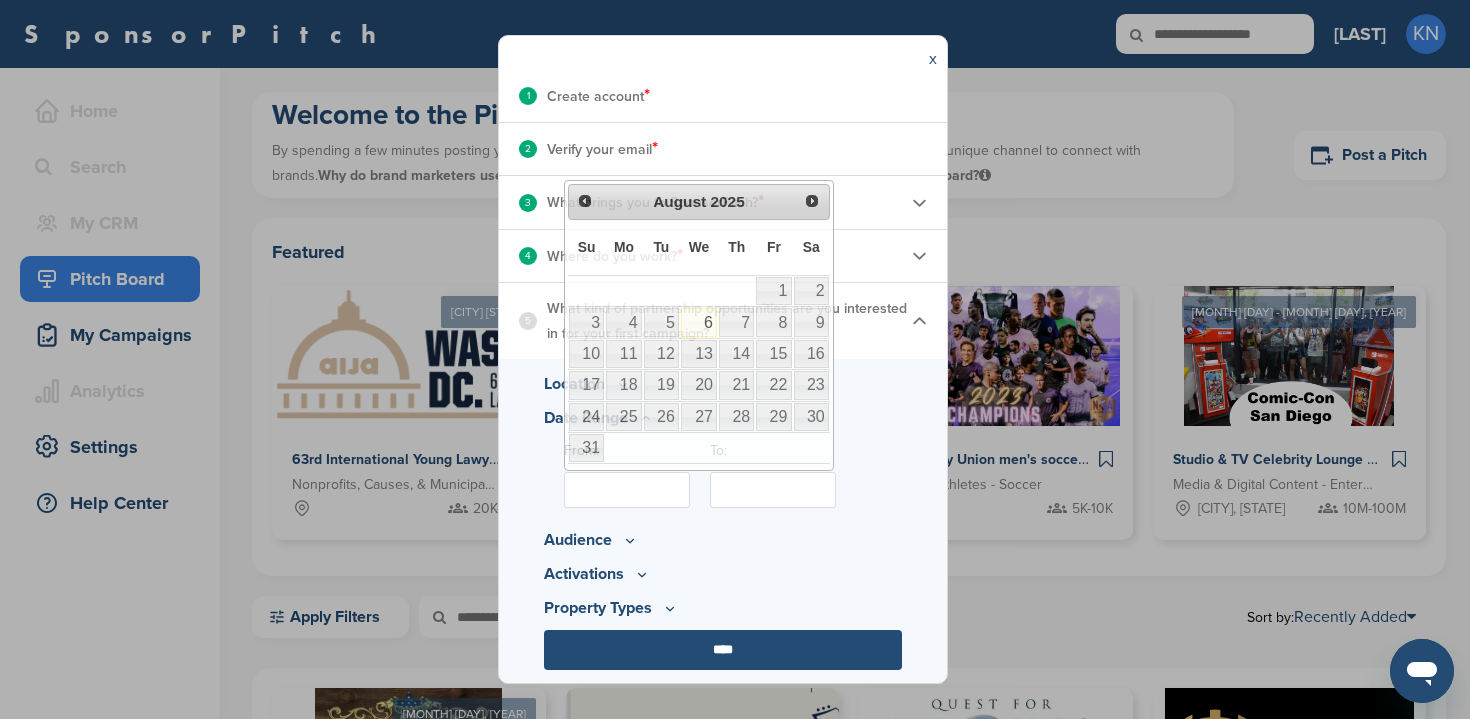 click on "Location
Popular Locations
United States
Midwest
Illinois
Indiana
Iowa
Kansas
Minnesota
Missouri
Nebraska
North Dakota
Ohio
South Dakota
Wisconsin
Northeast
Connecticut
Maine
Massachusetts
New Hampshire
New Jersey
New York
Pennsylvania
Rhode Island
Vermont
South
Alabama
Arkansas
Delaware
Florida
Georgia
Kentucky
Louisiana
Maryland
Mississippi
North Carolina
Oklahoma
South Carolina
Tennessee
Texas
Virginia
West Virginia" at bounding box center (723, 521) 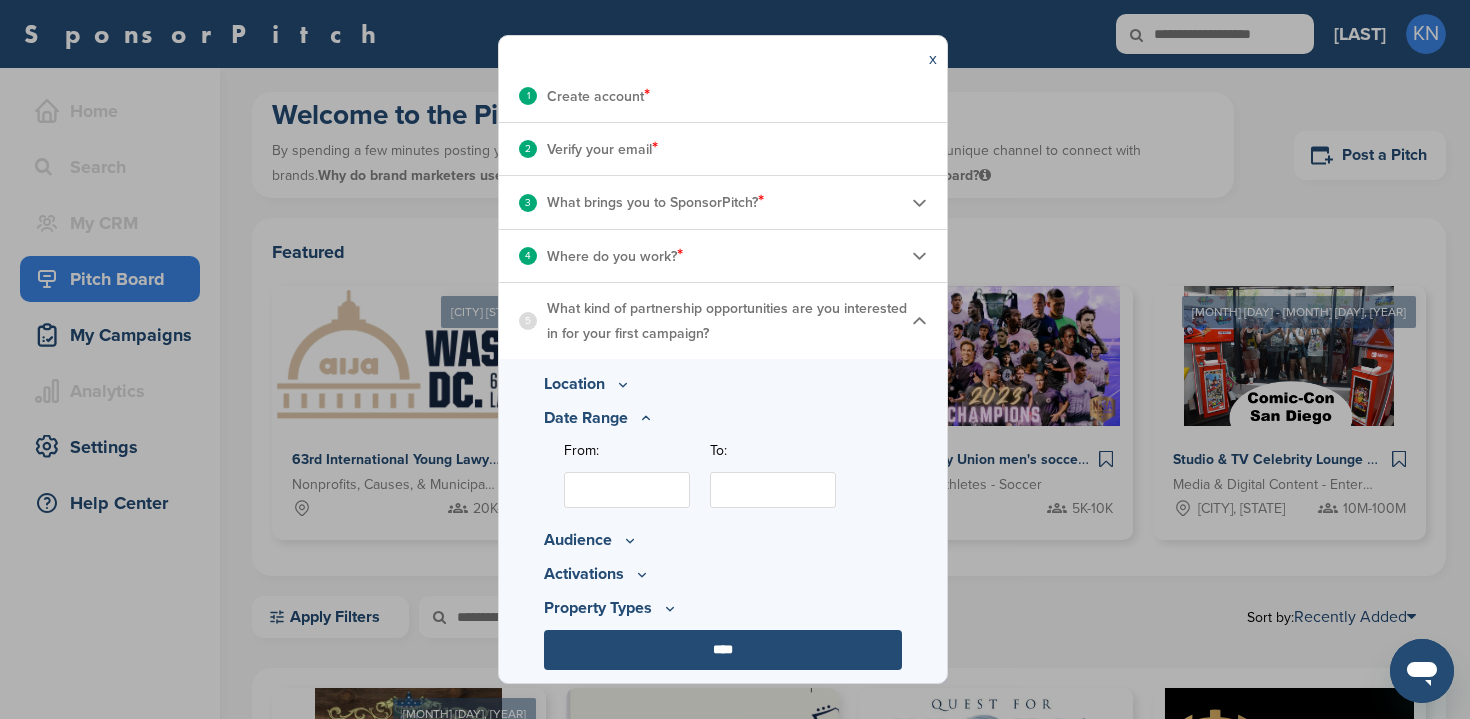 click on "From:" at bounding box center (627, 490) 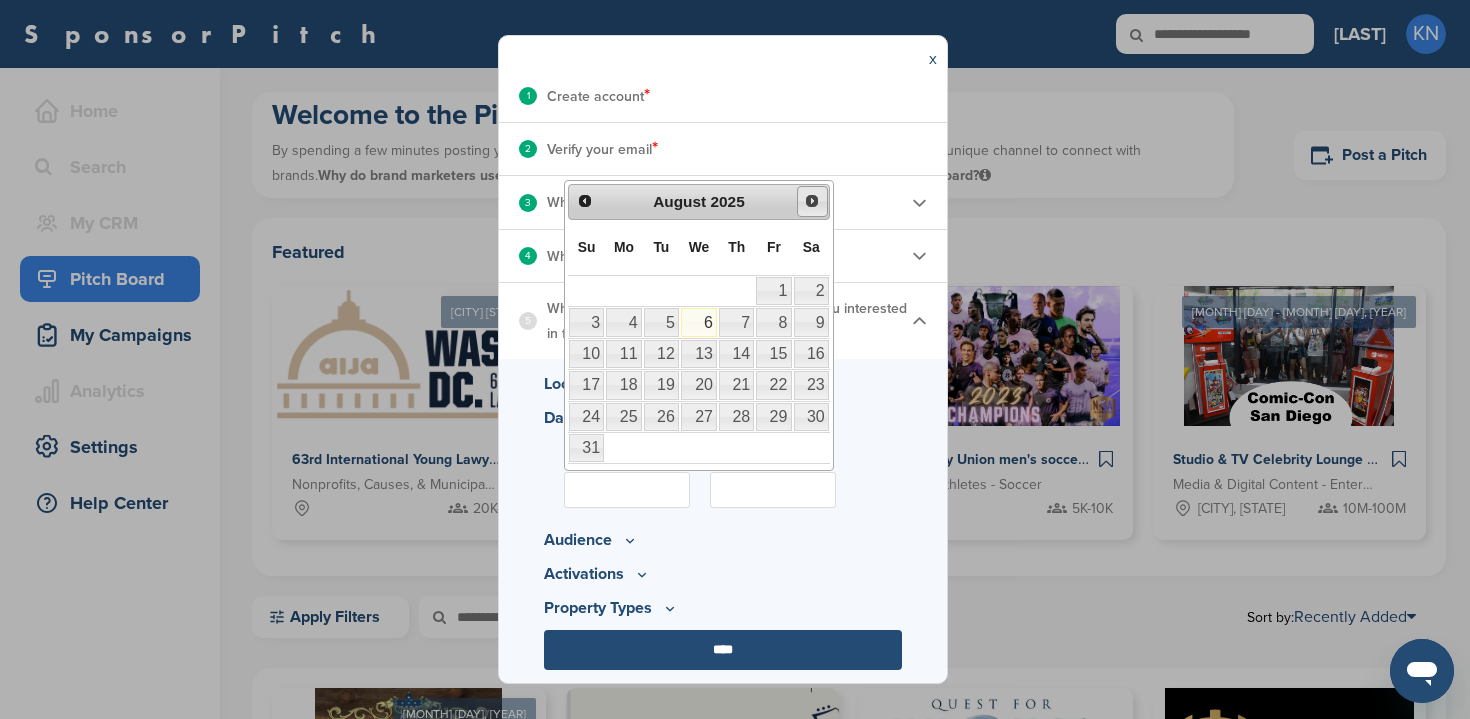 click on "Next" at bounding box center (812, 201) 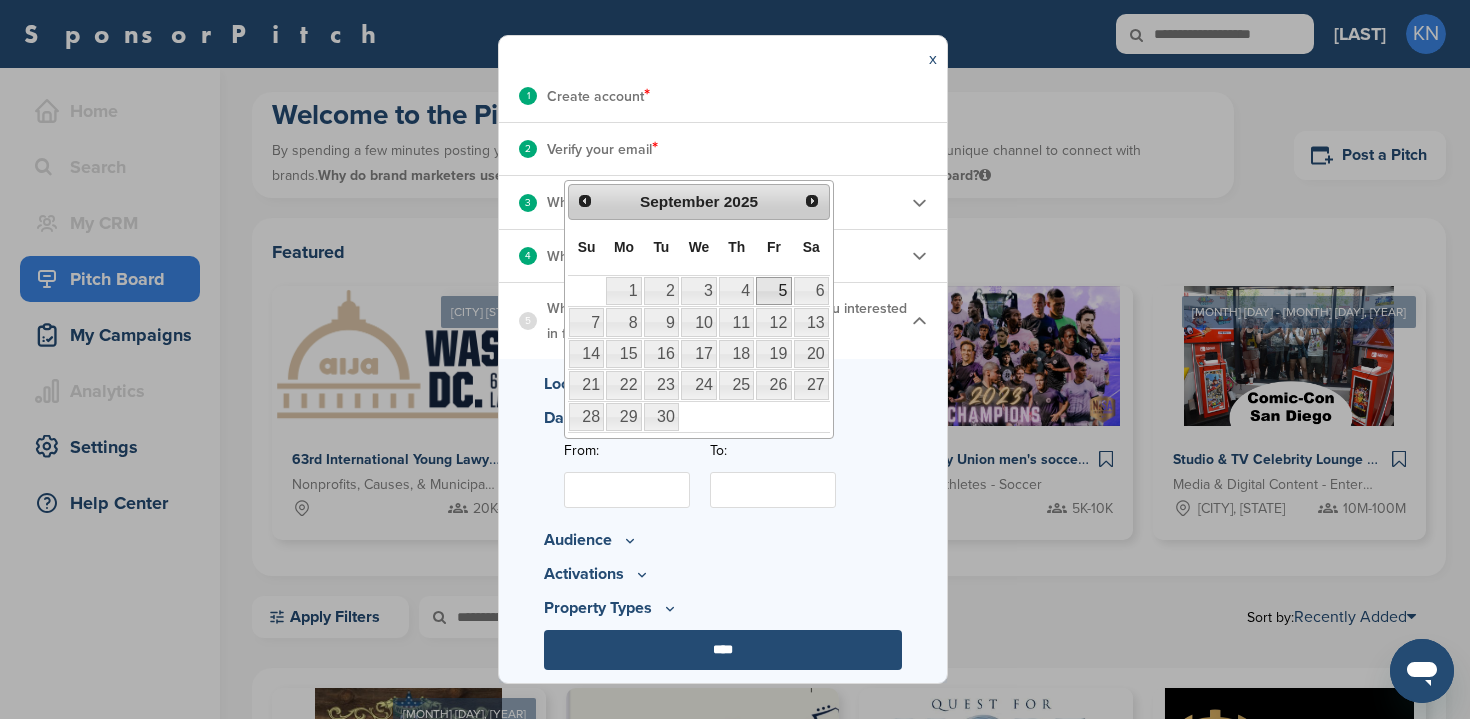 click on "5" at bounding box center (773, 291) 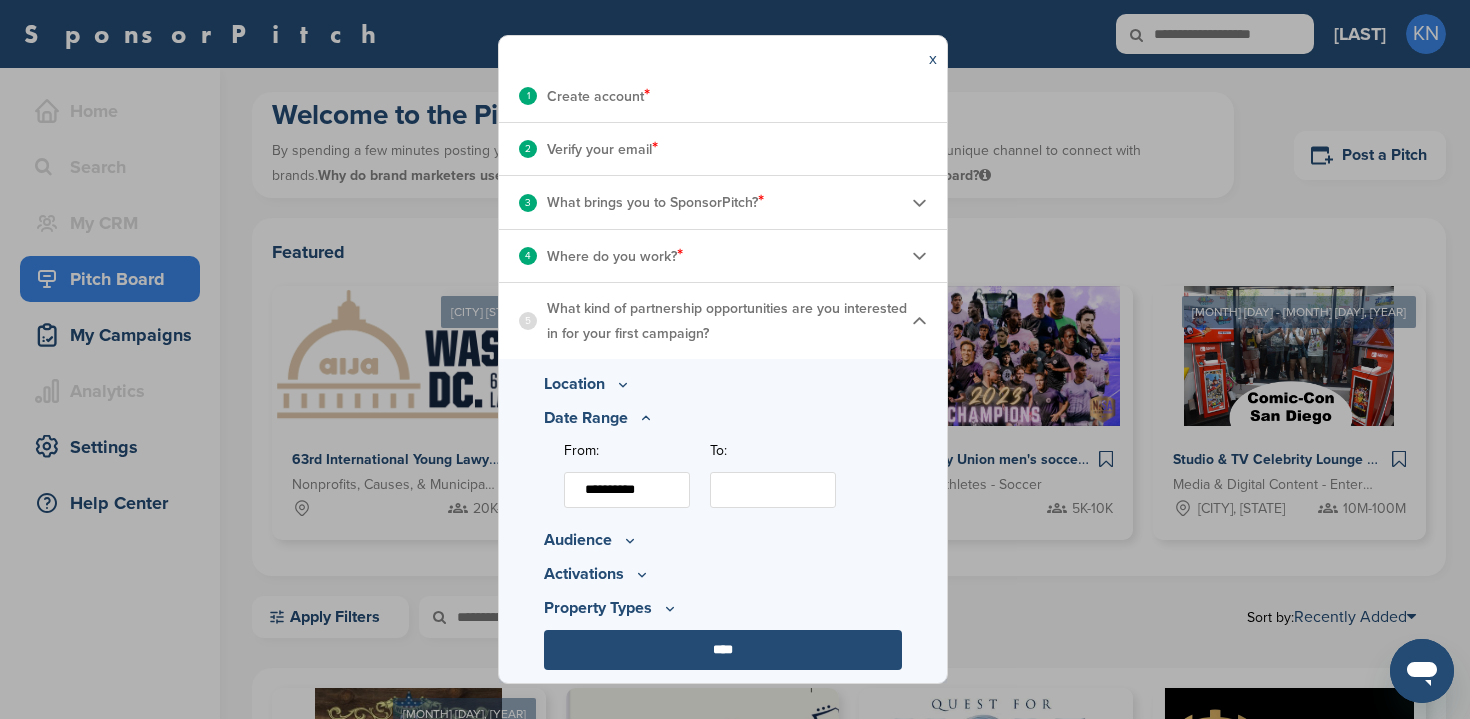 click on "To:" at bounding box center (773, 490) 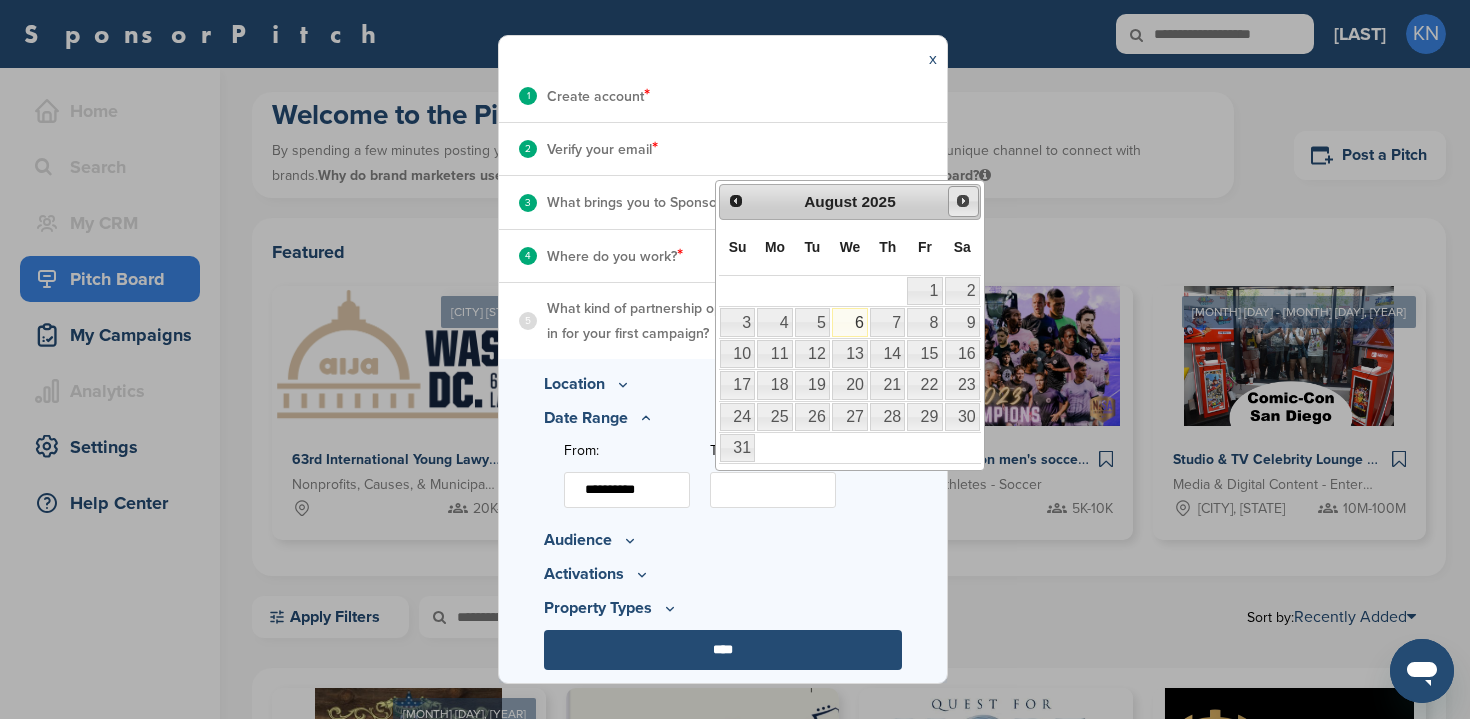 click on "Next" at bounding box center (963, 201) 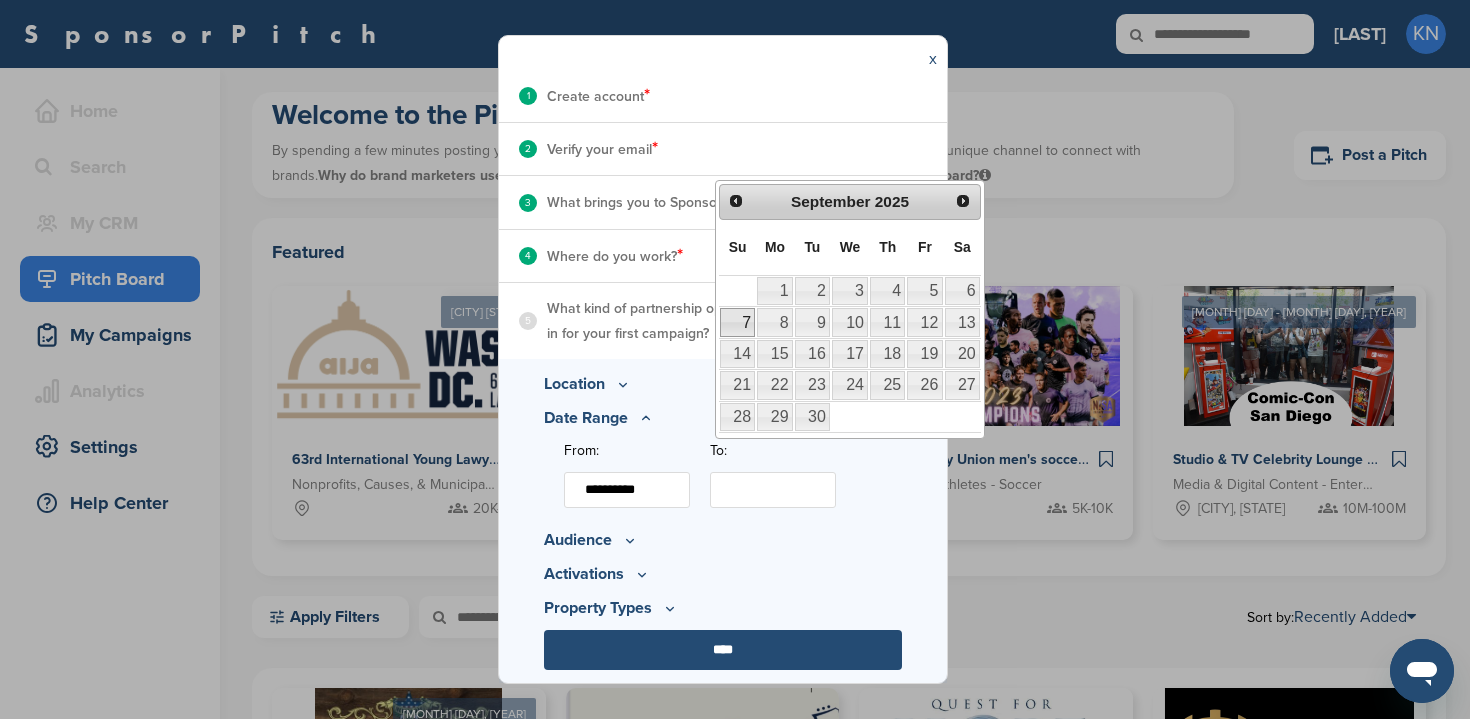 click on "7" at bounding box center [737, 322] 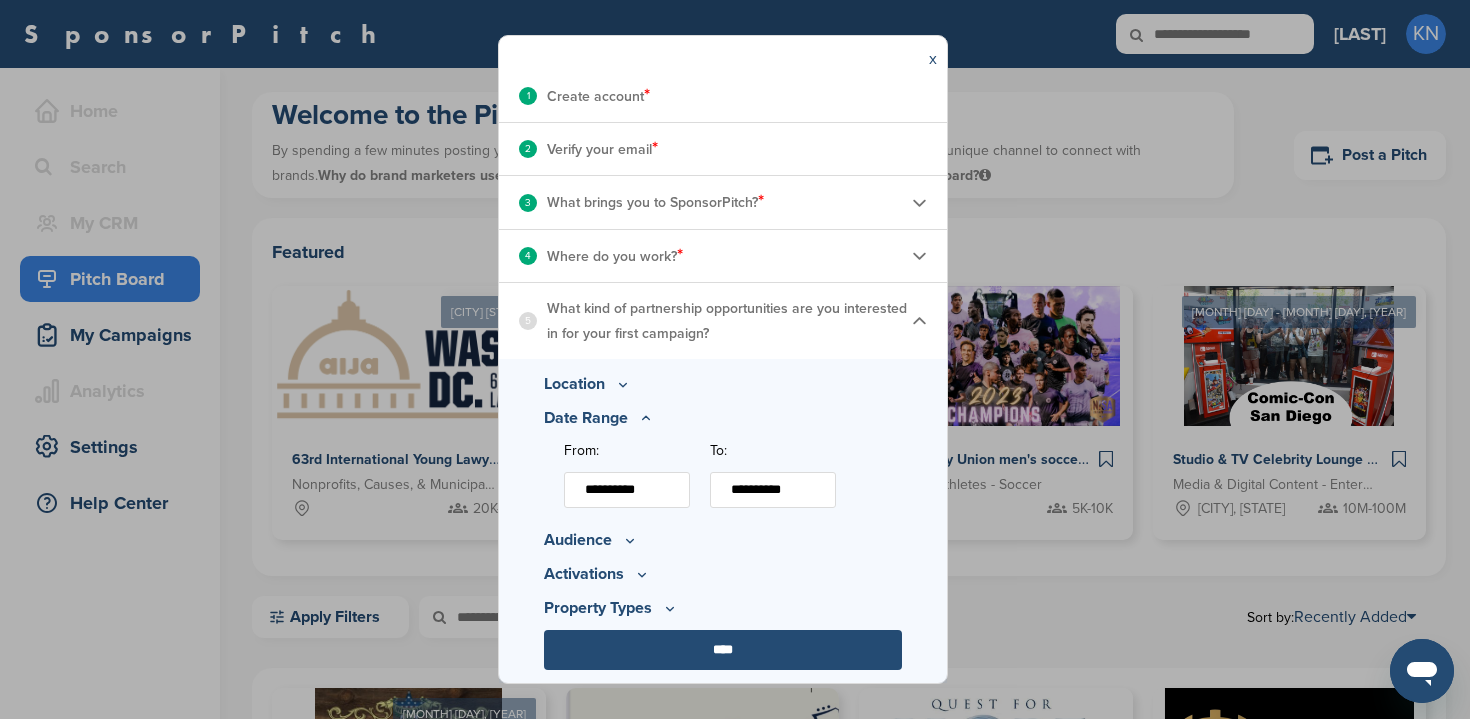 click 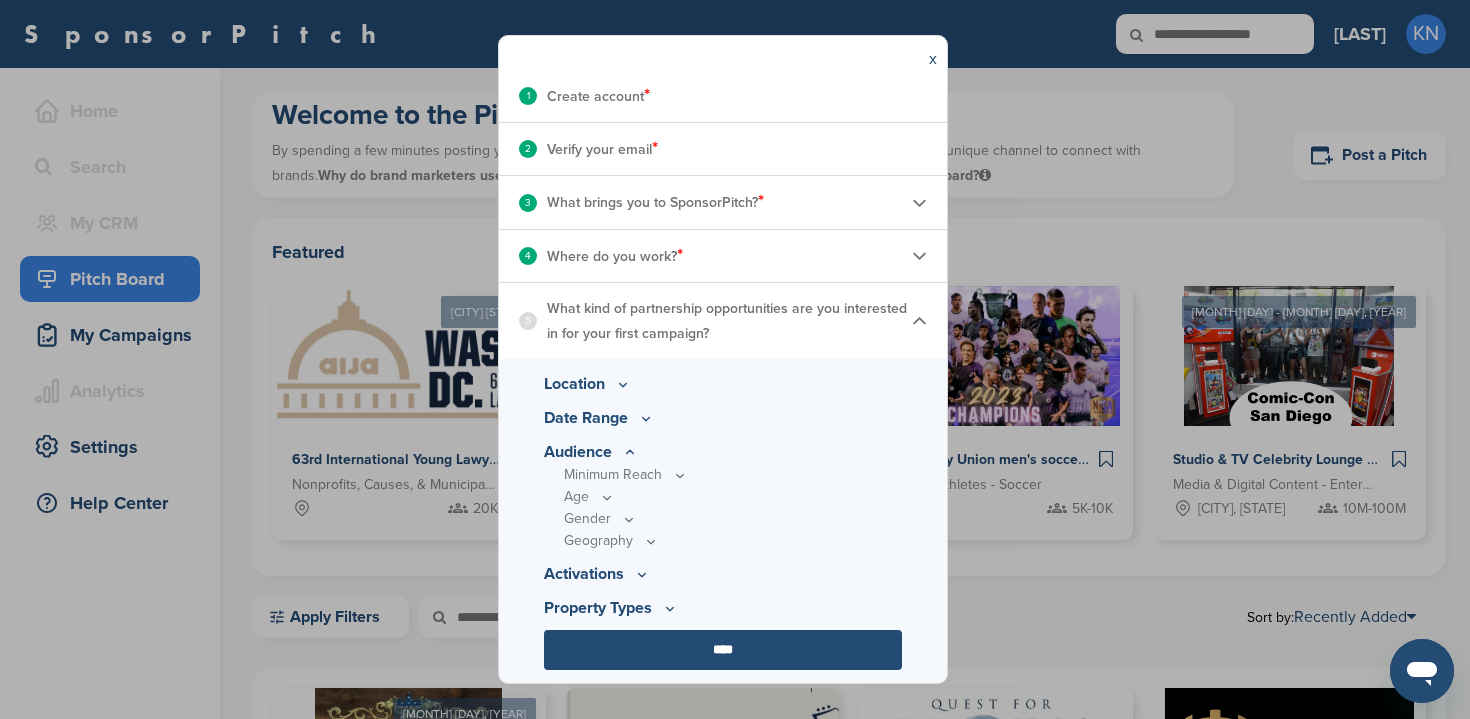 click on "Minimum Reach" at bounding box center (733, 475) 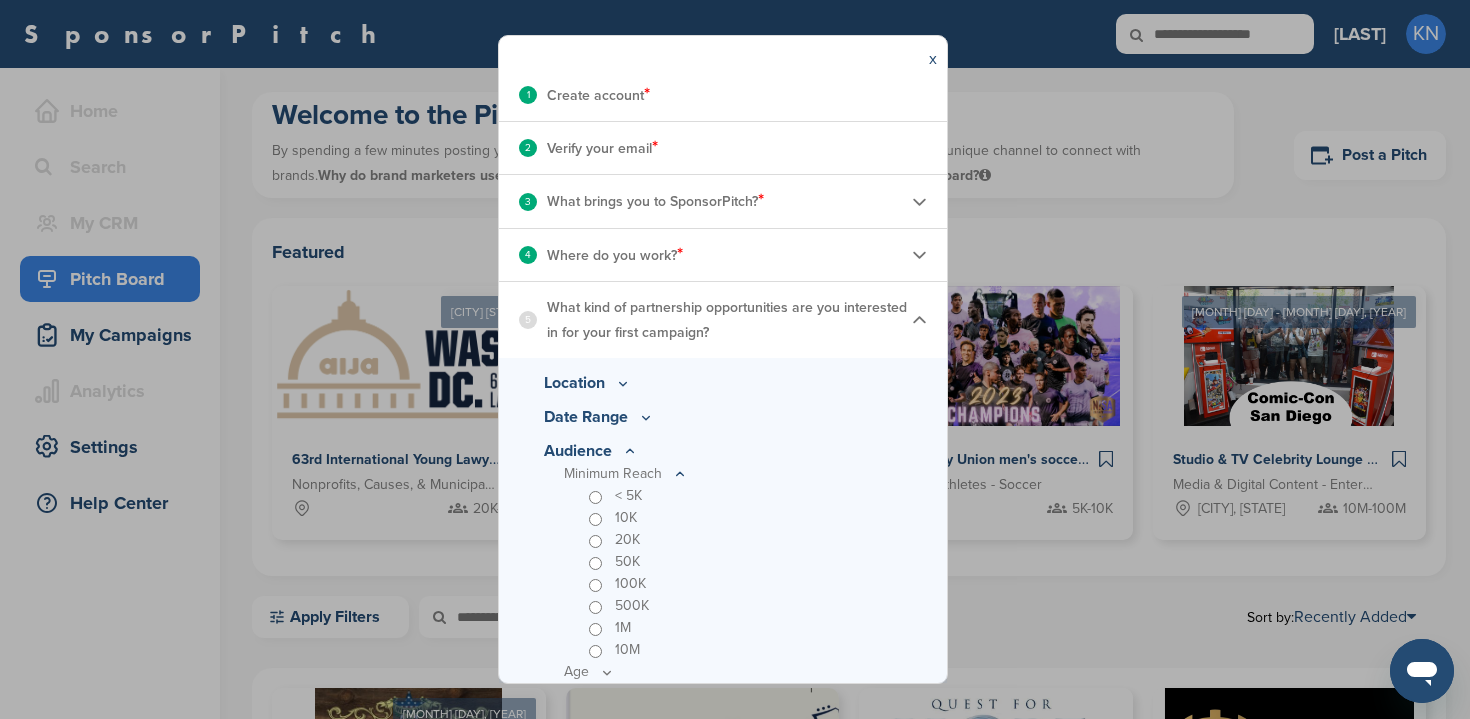 click 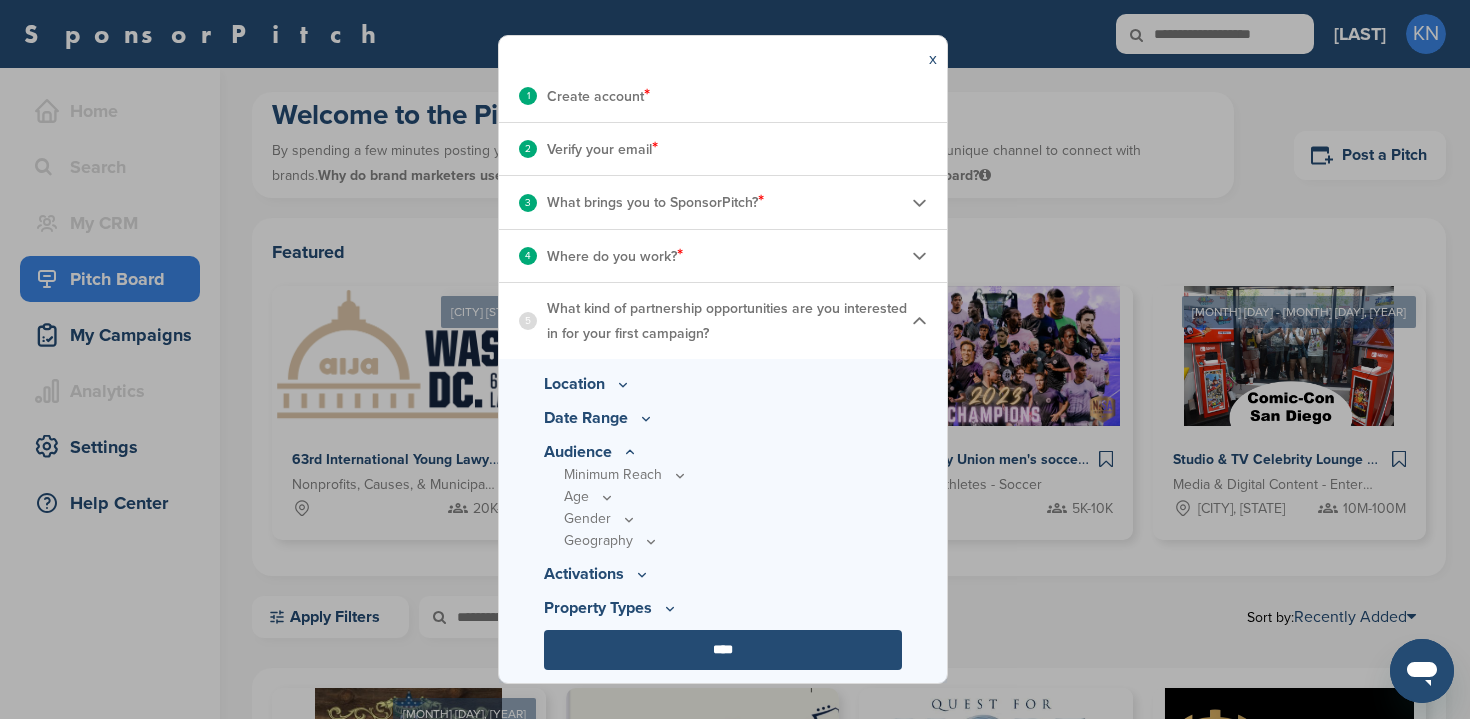 click on "Age" at bounding box center [733, 475] 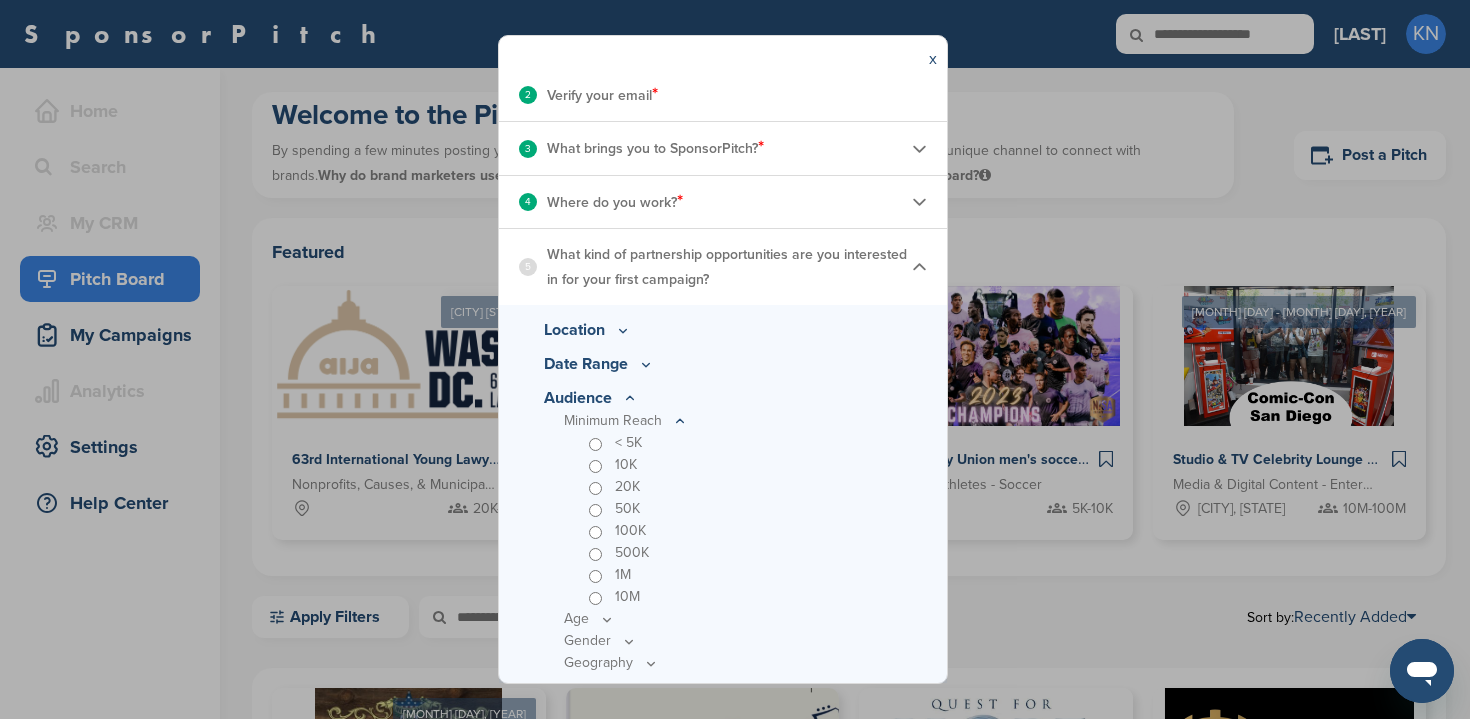 scroll, scrollTop: 307, scrollLeft: 0, axis: vertical 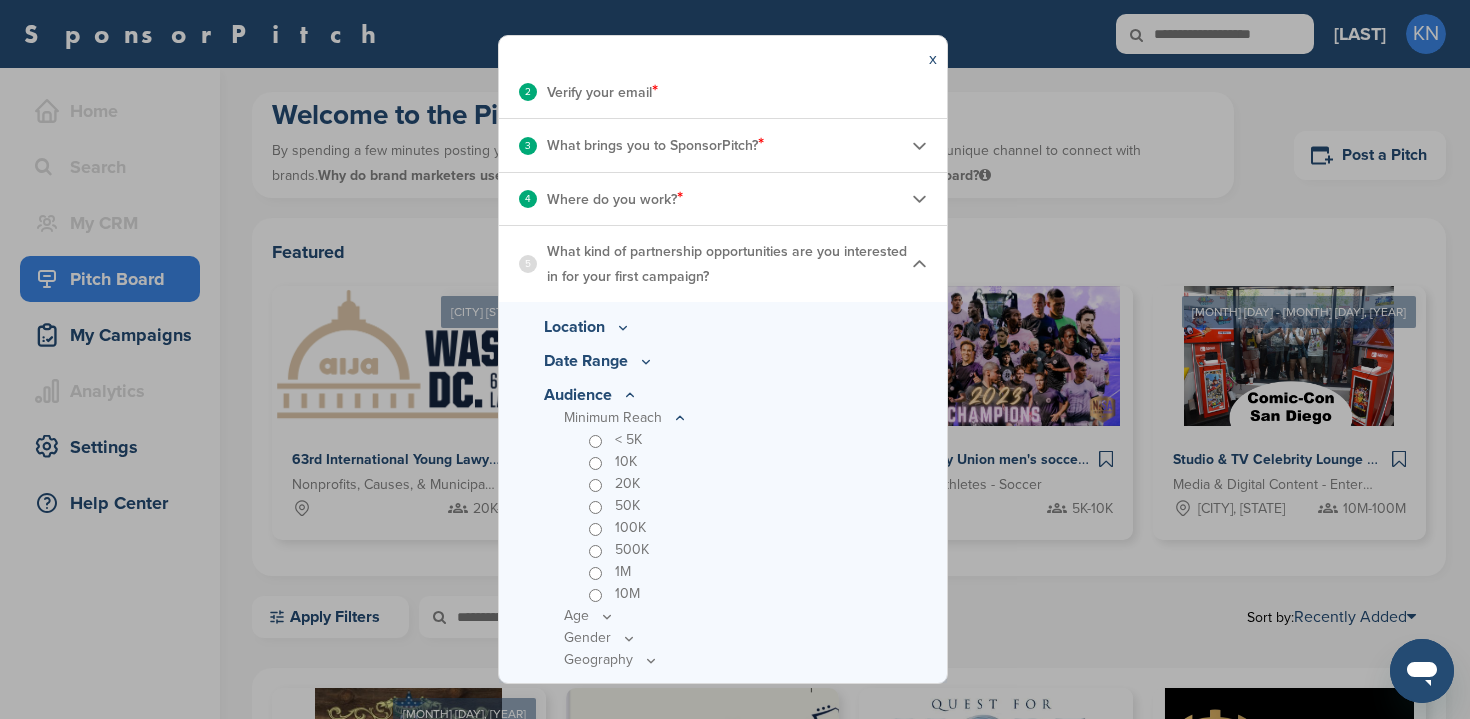 click 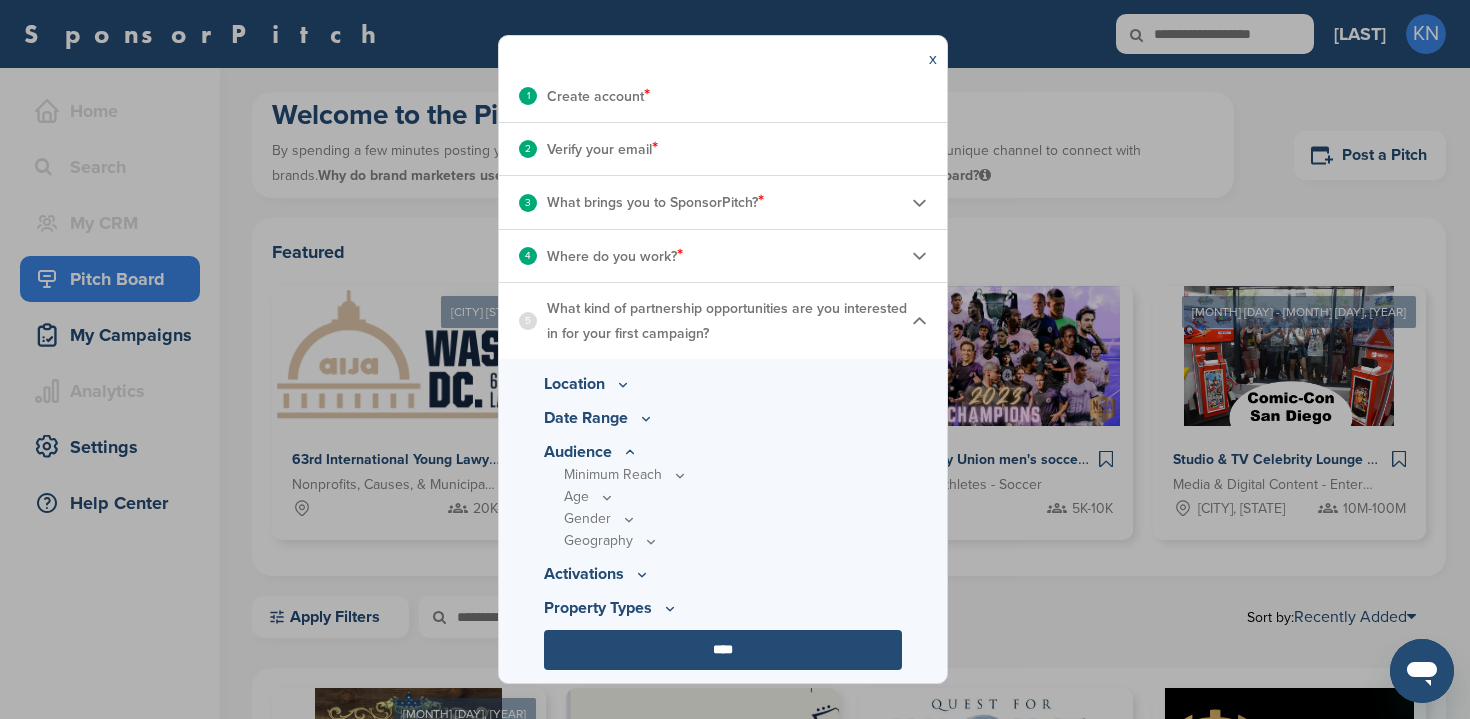 click 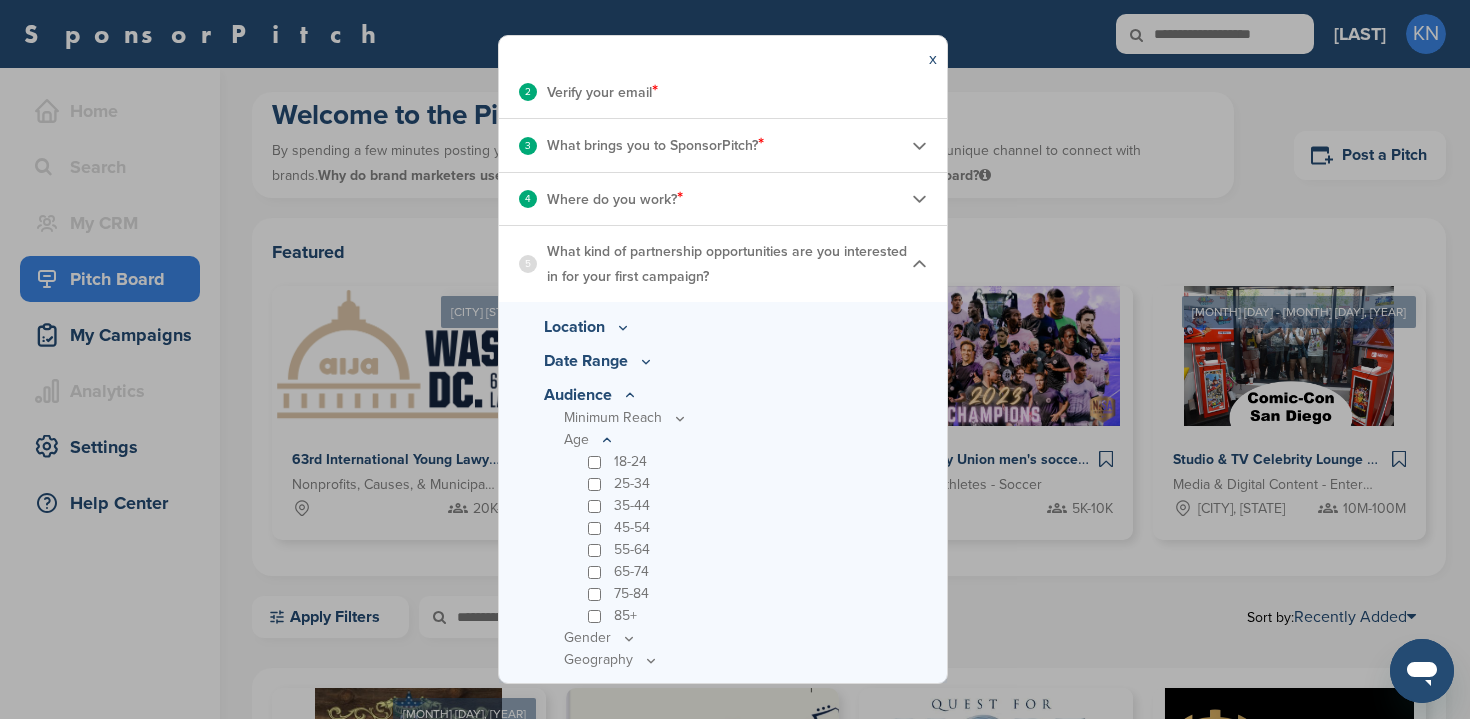 click 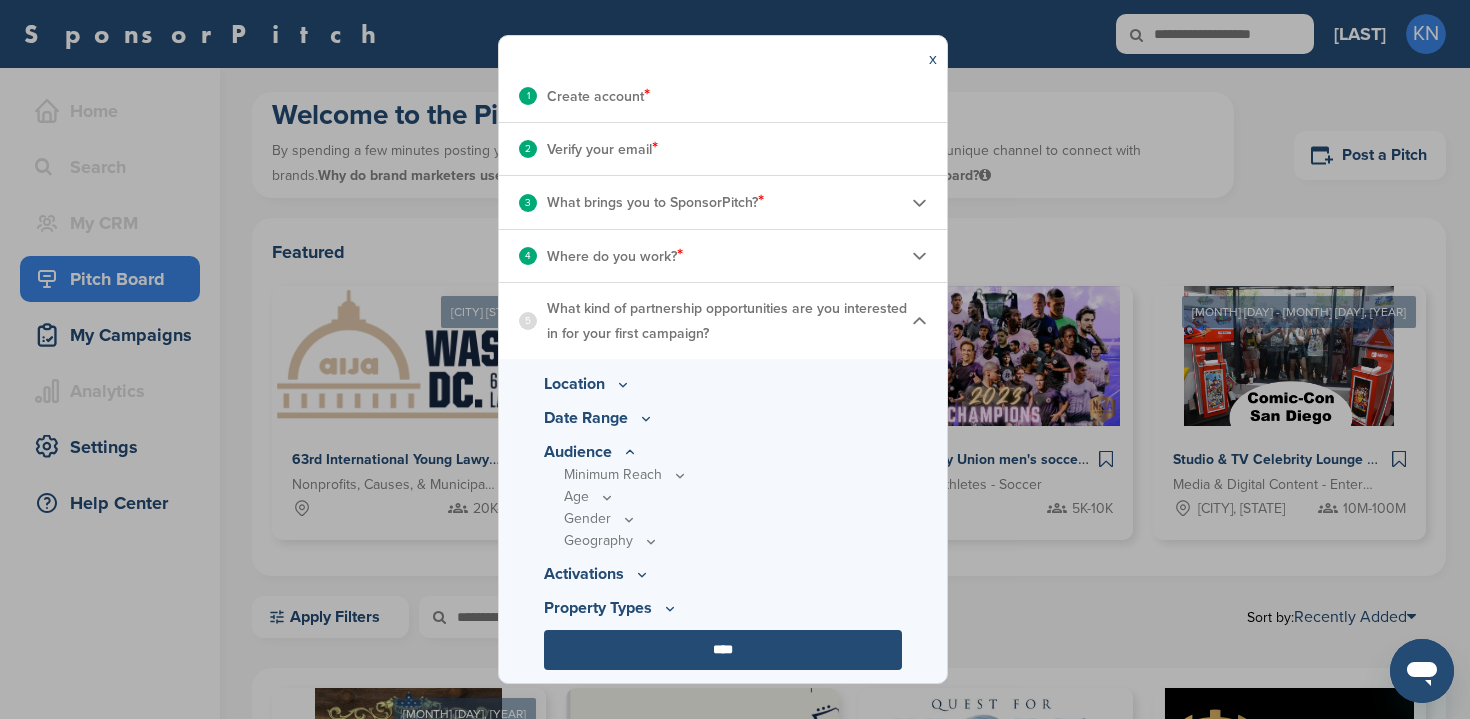 scroll, scrollTop: 250, scrollLeft: 0, axis: vertical 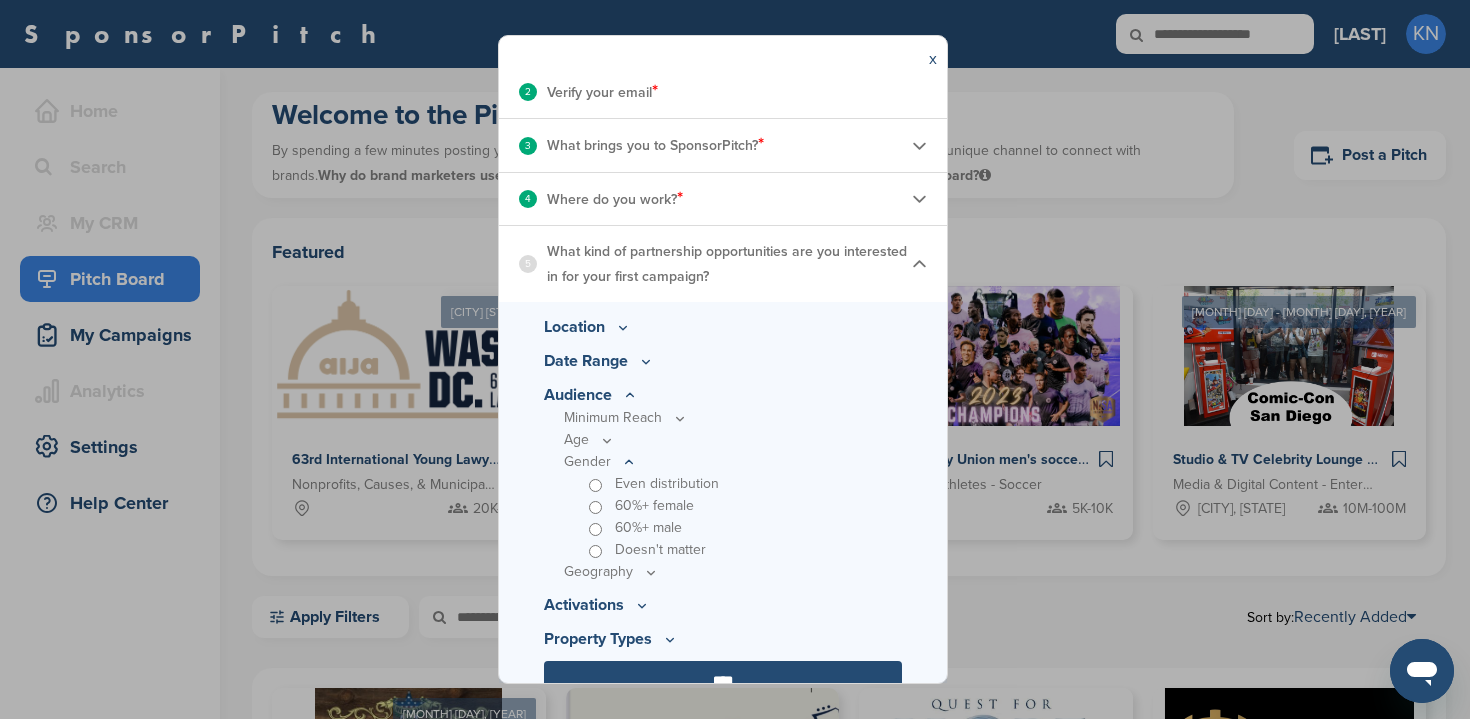 click 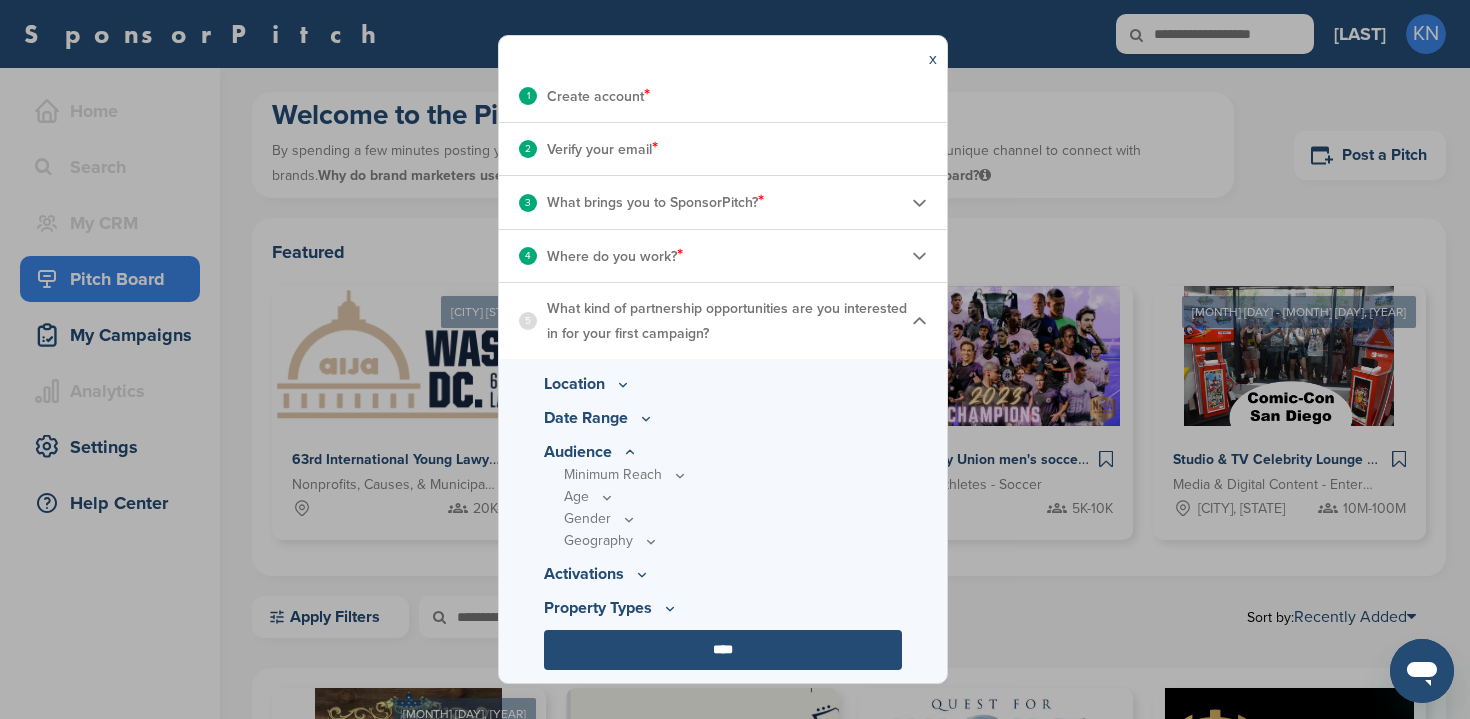 click 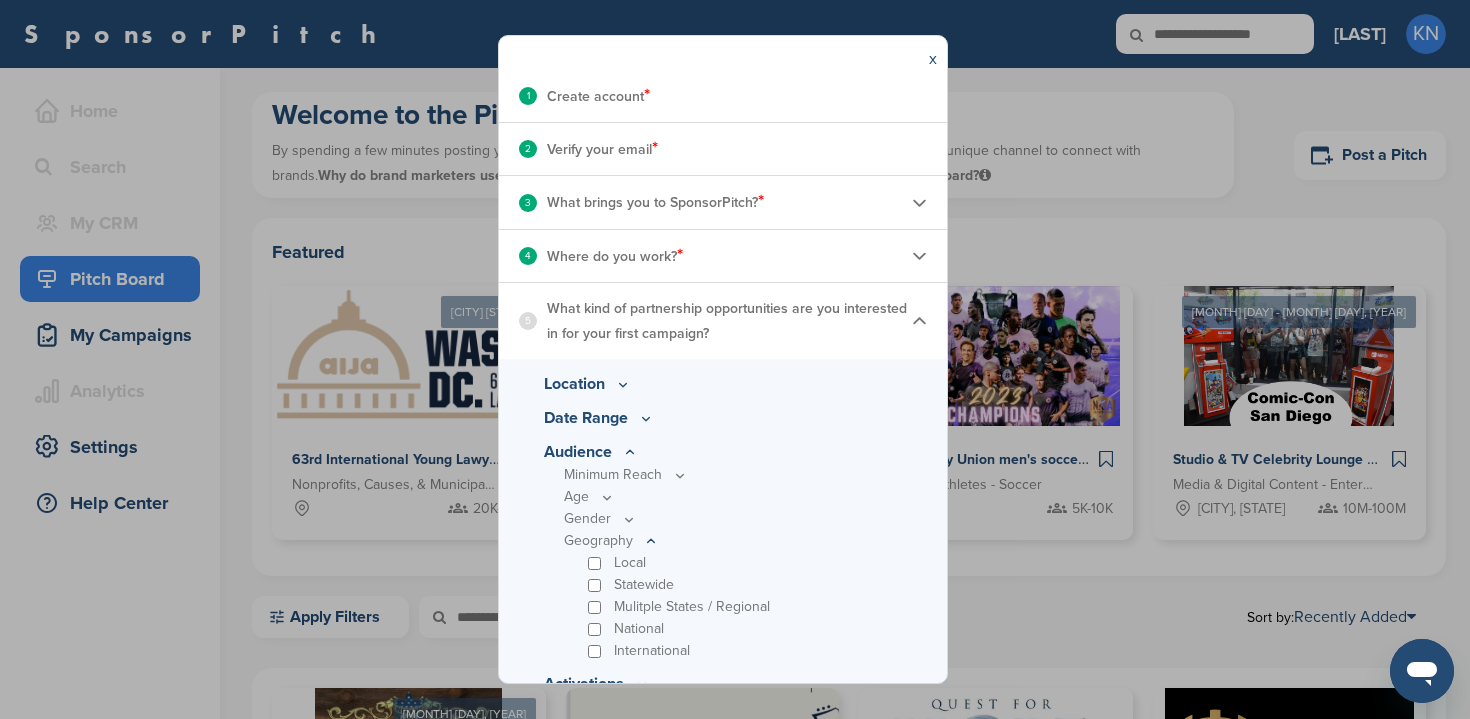 scroll, scrollTop: 307, scrollLeft: 0, axis: vertical 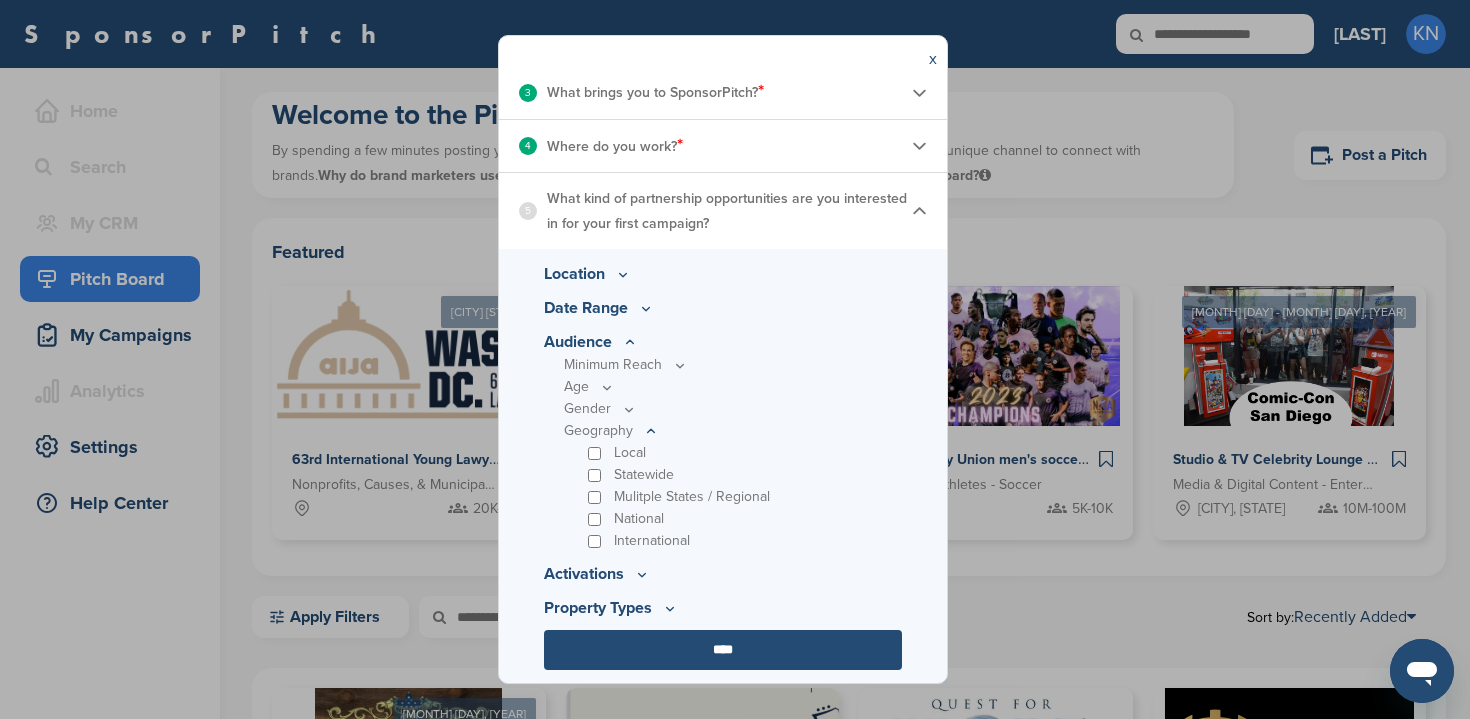 click on "Activations" at bounding box center [723, 342] 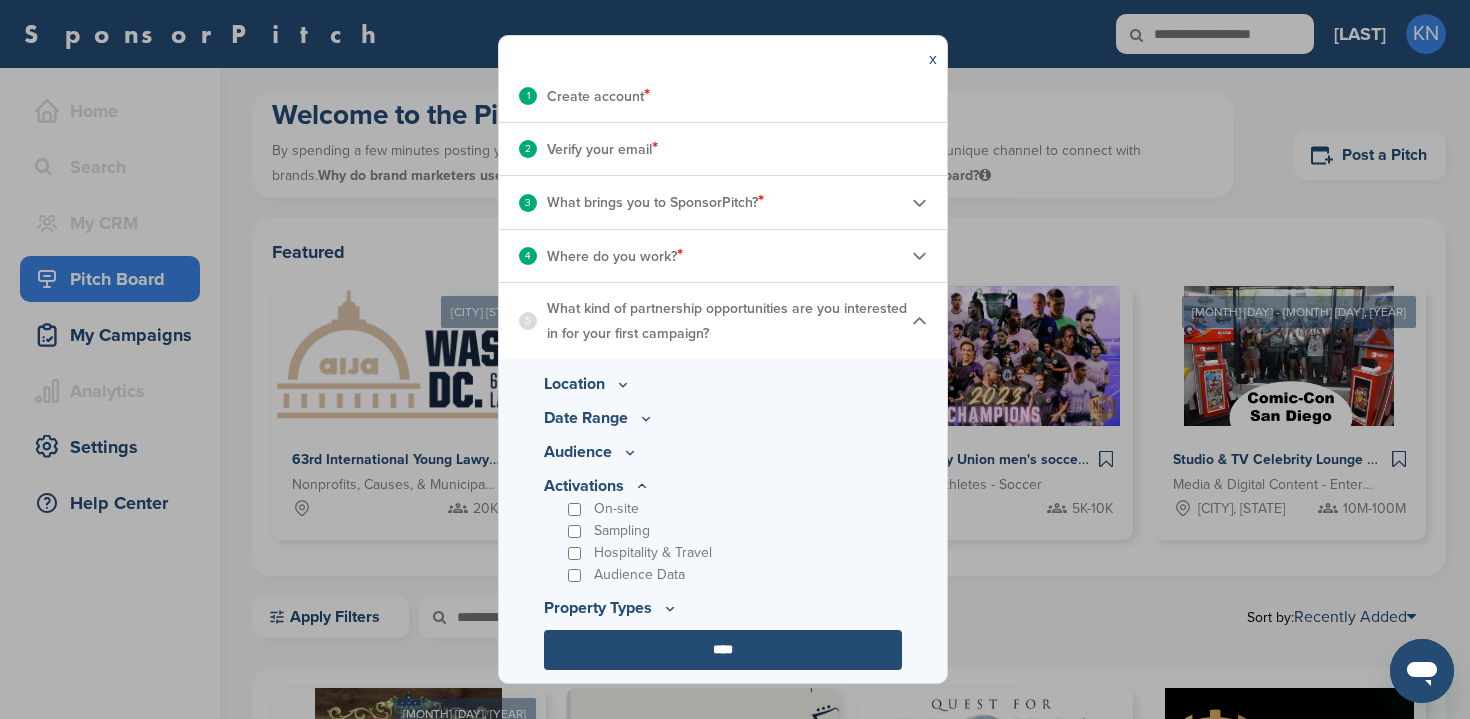 click 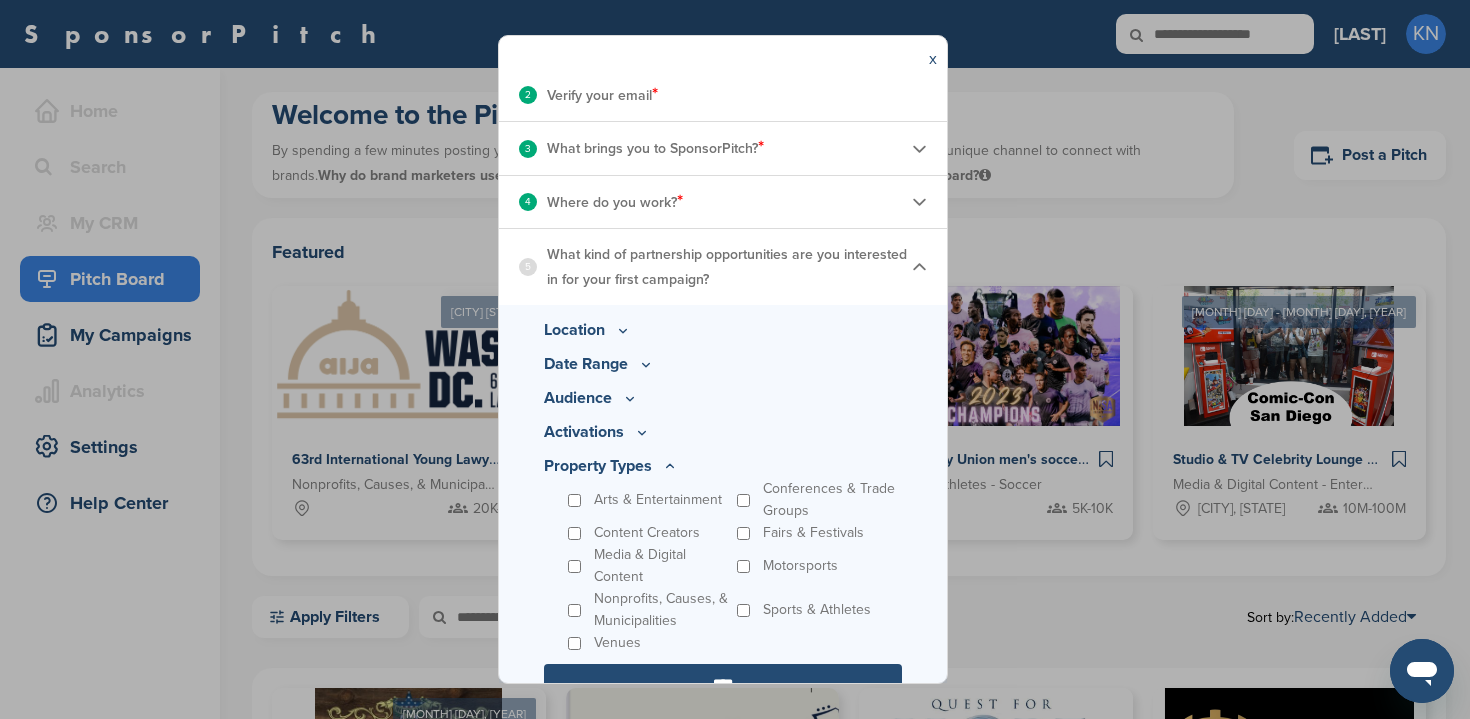 scroll, scrollTop: 338, scrollLeft: 0, axis: vertical 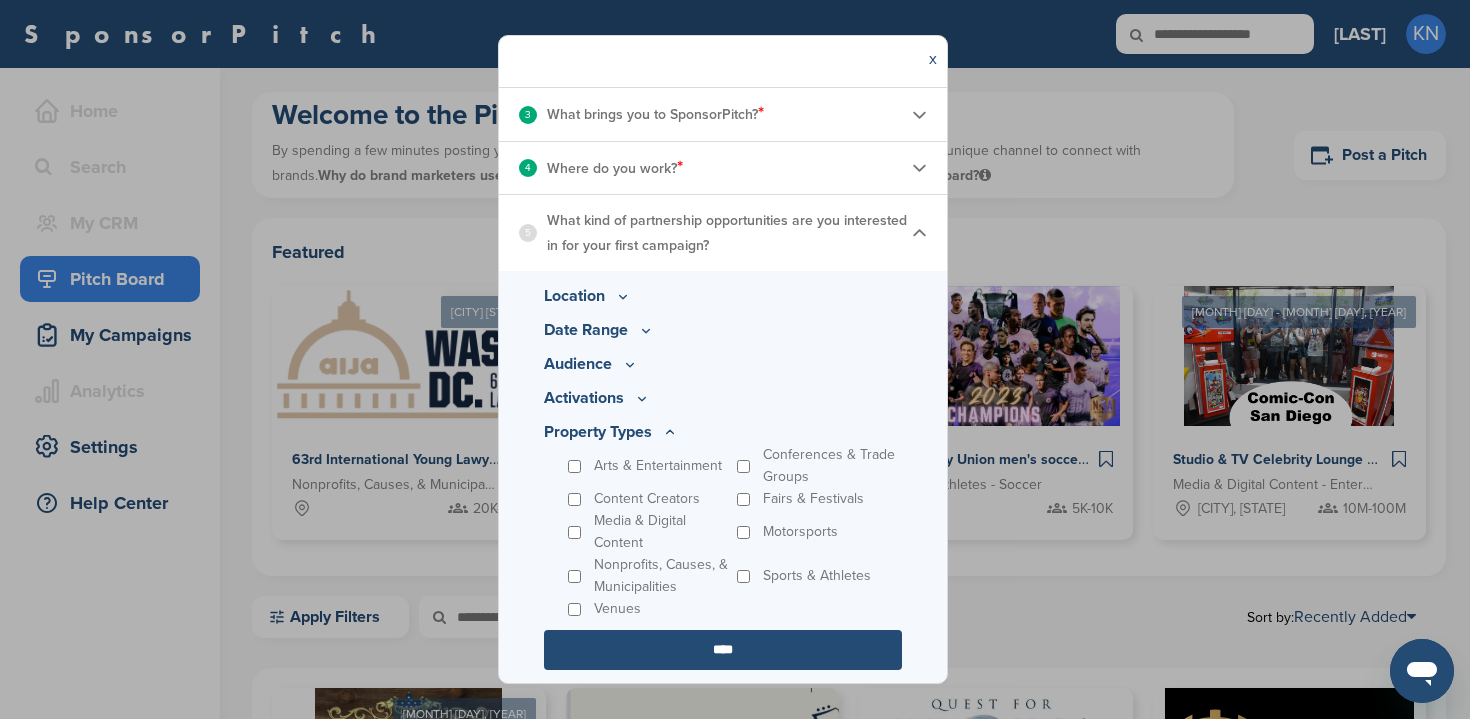 click on "****" at bounding box center (723, 650) 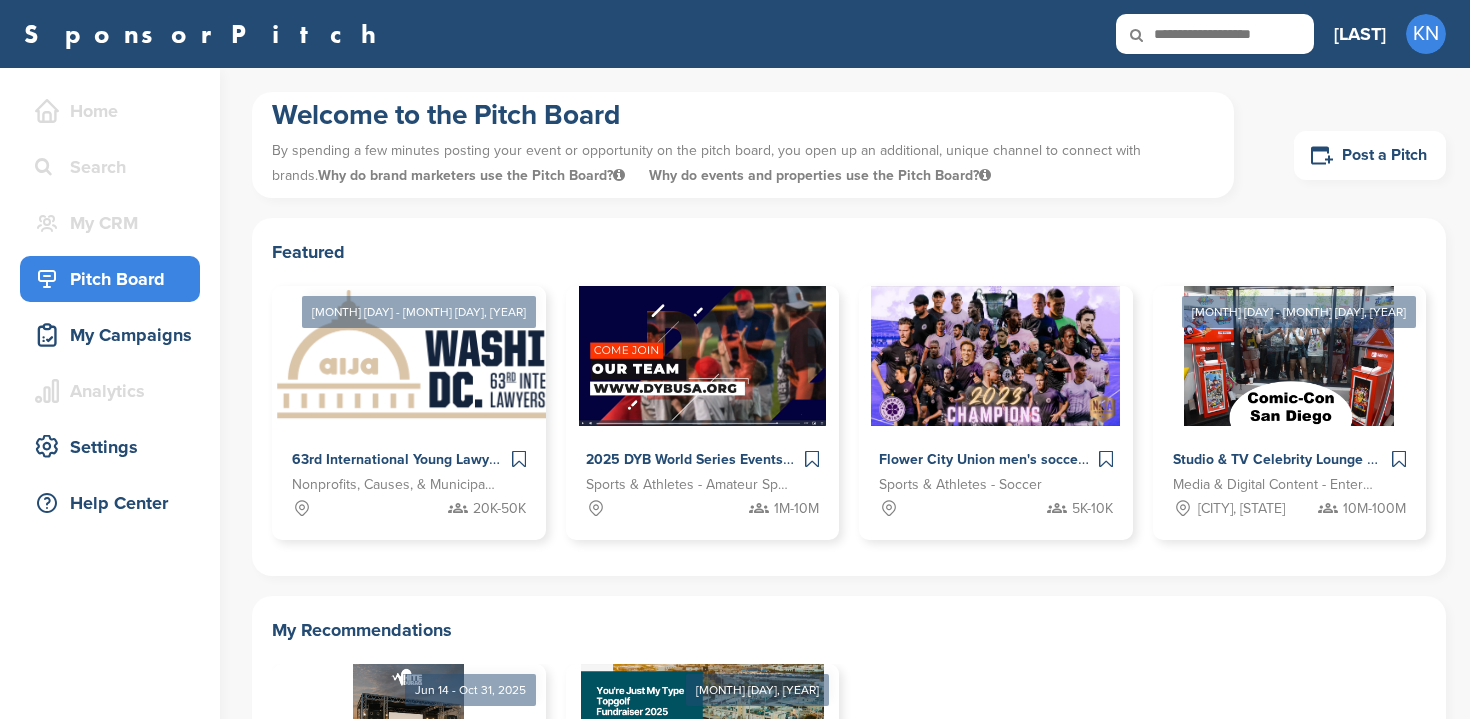 scroll, scrollTop: 0, scrollLeft: 0, axis: both 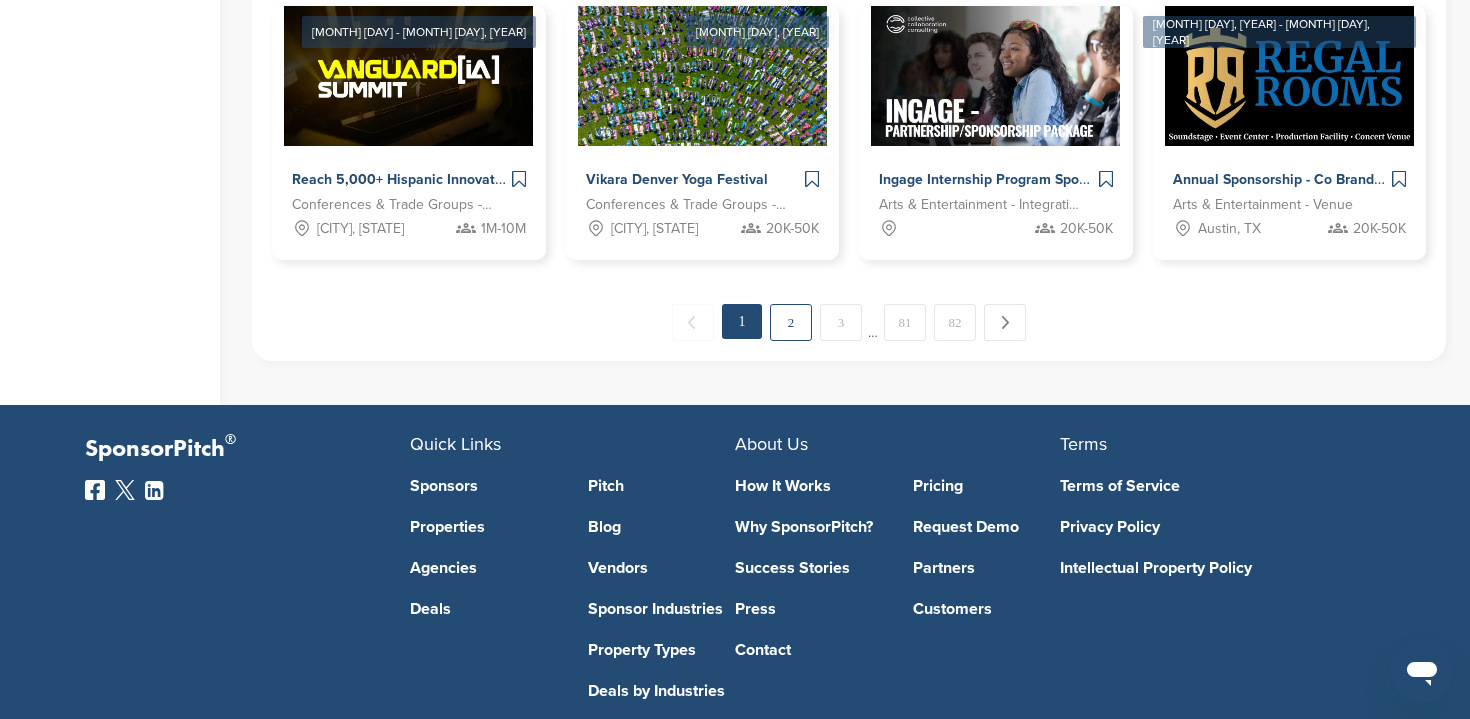 click on "2" at bounding box center (791, 322) 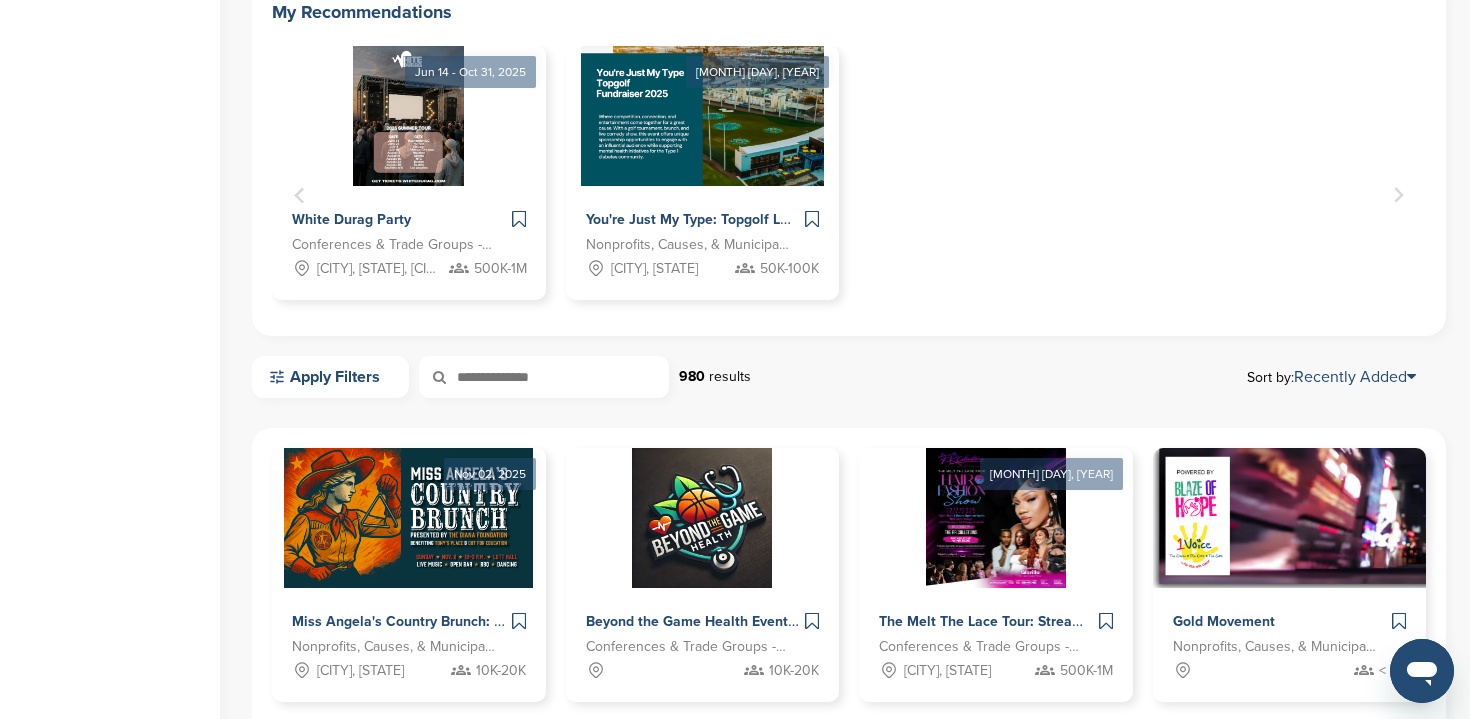 scroll, scrollTop: 614, scrollLeft: 0, axis: vertical 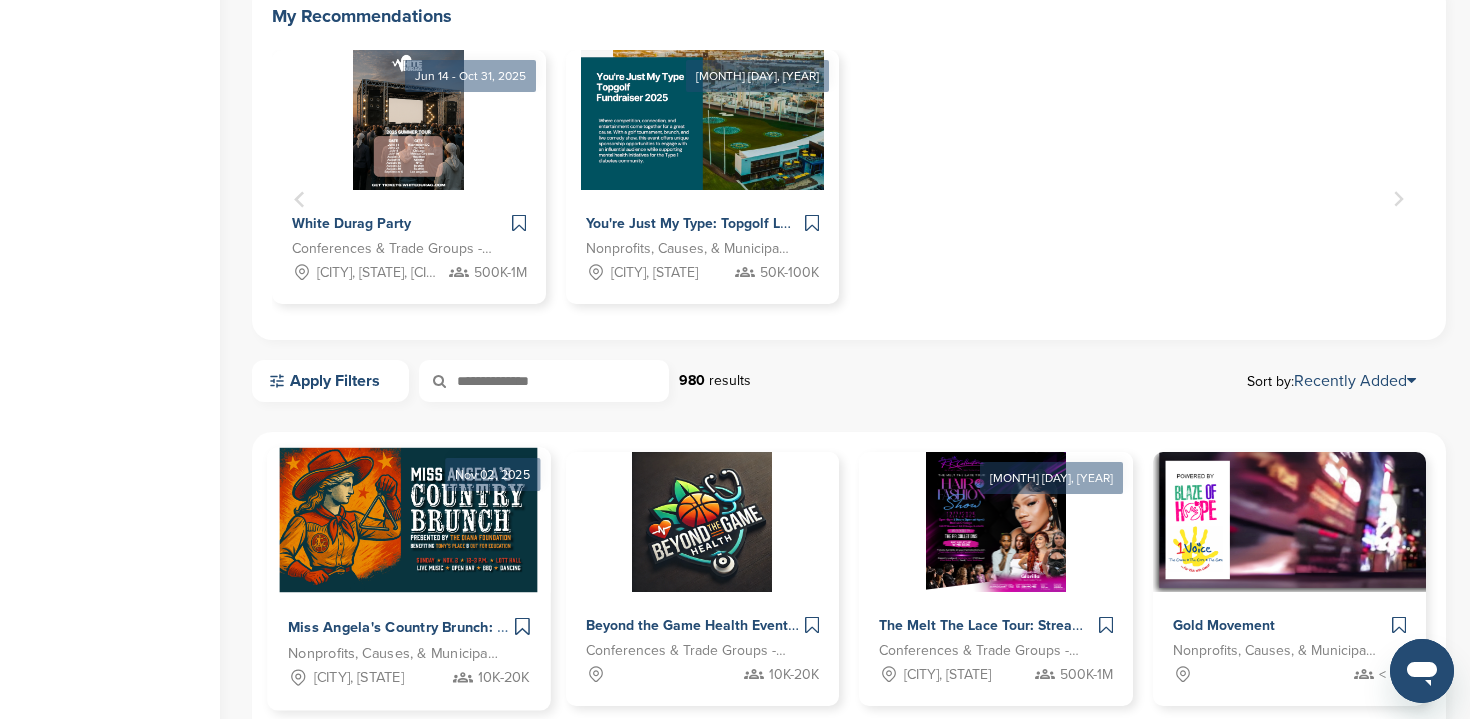 click on "10K-20K" at bounding box center (491, 677) 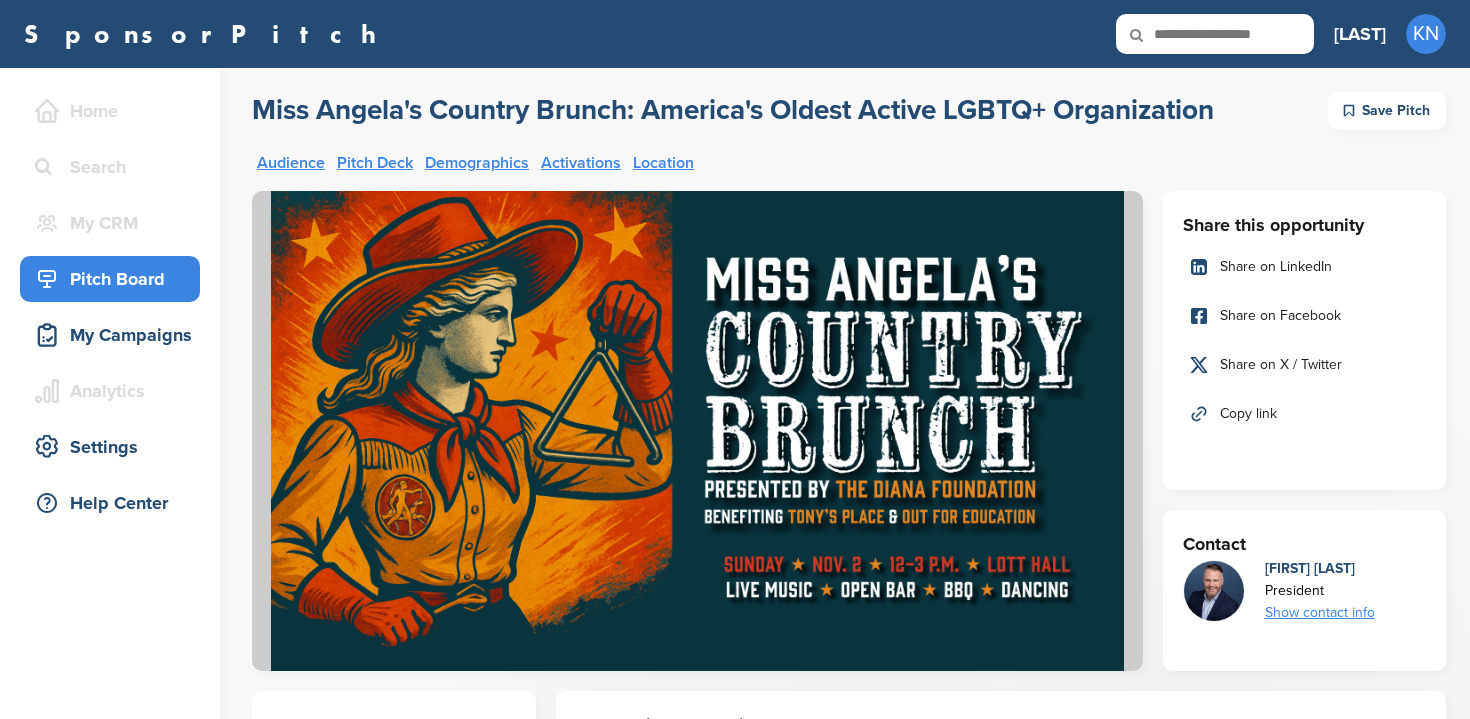 scroll, scrollTop: 0, scrollLeft: 0, axis: both 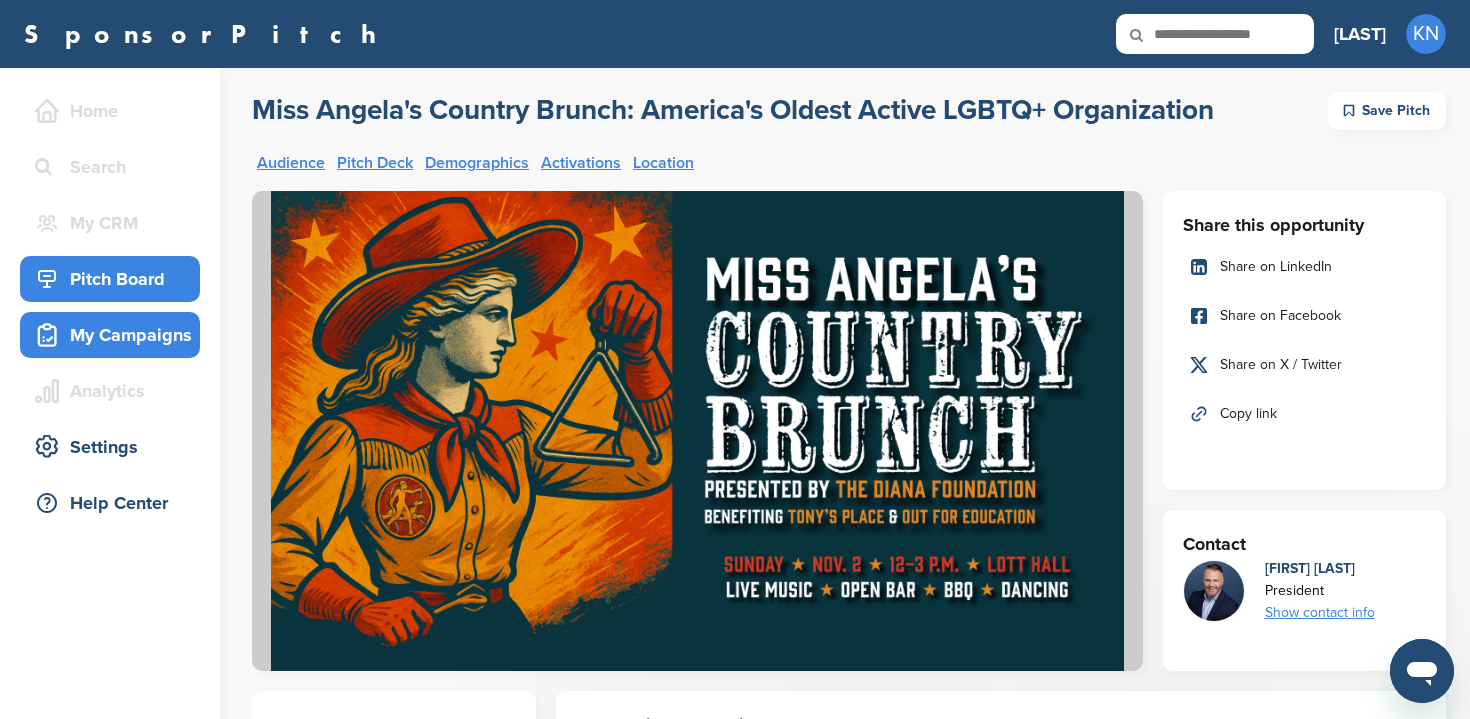 click on "My Campaigns" at bounding box center (115, 335) 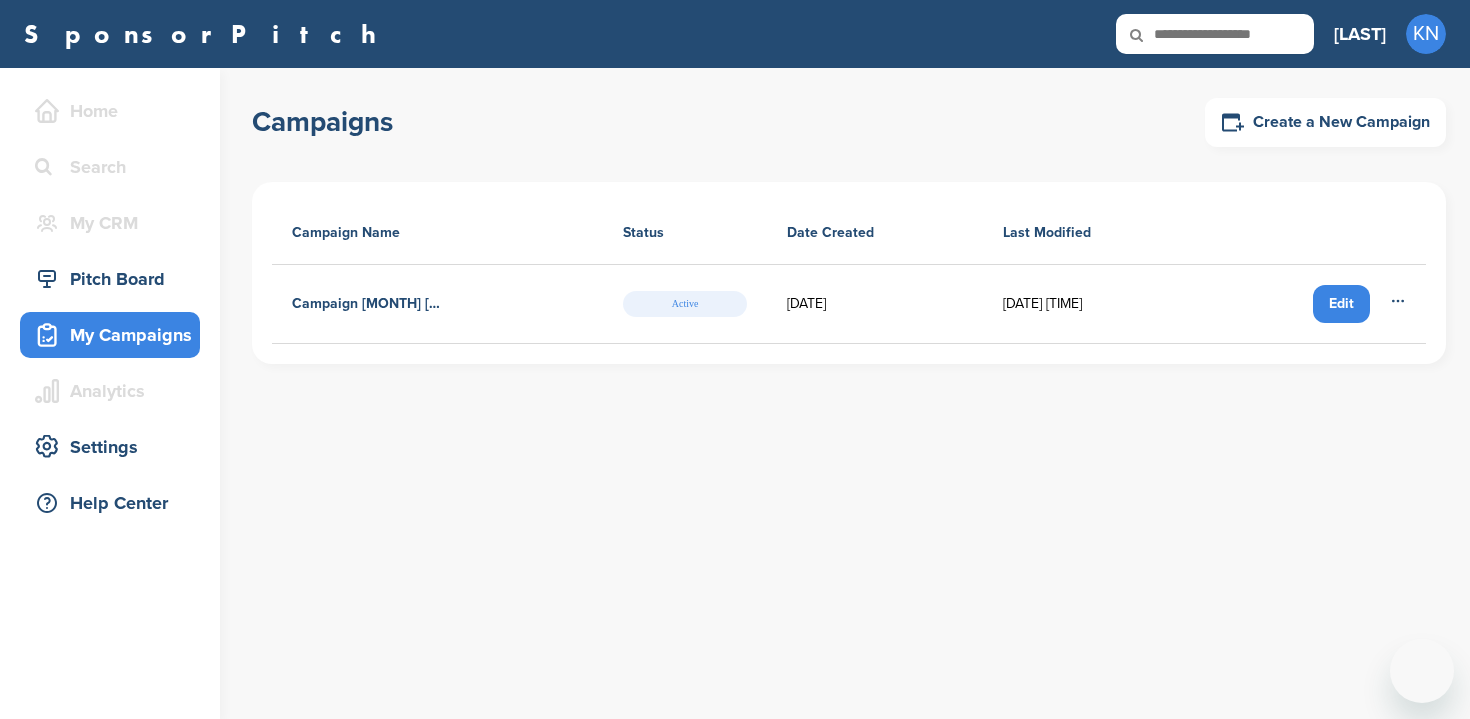 scroll, scrollTop: 0, scrollLeft: 0, axis: both 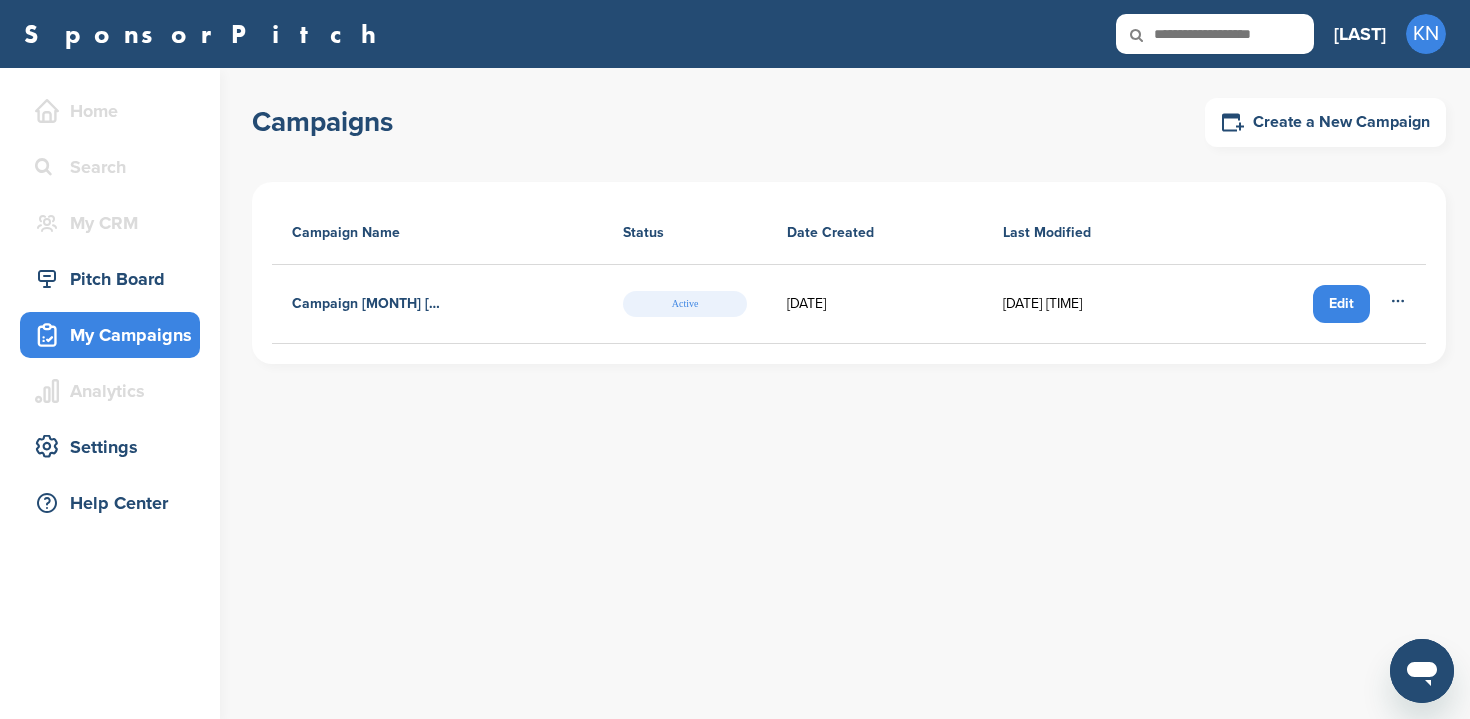 click on "Edit" at bounding box center (1341, 304) 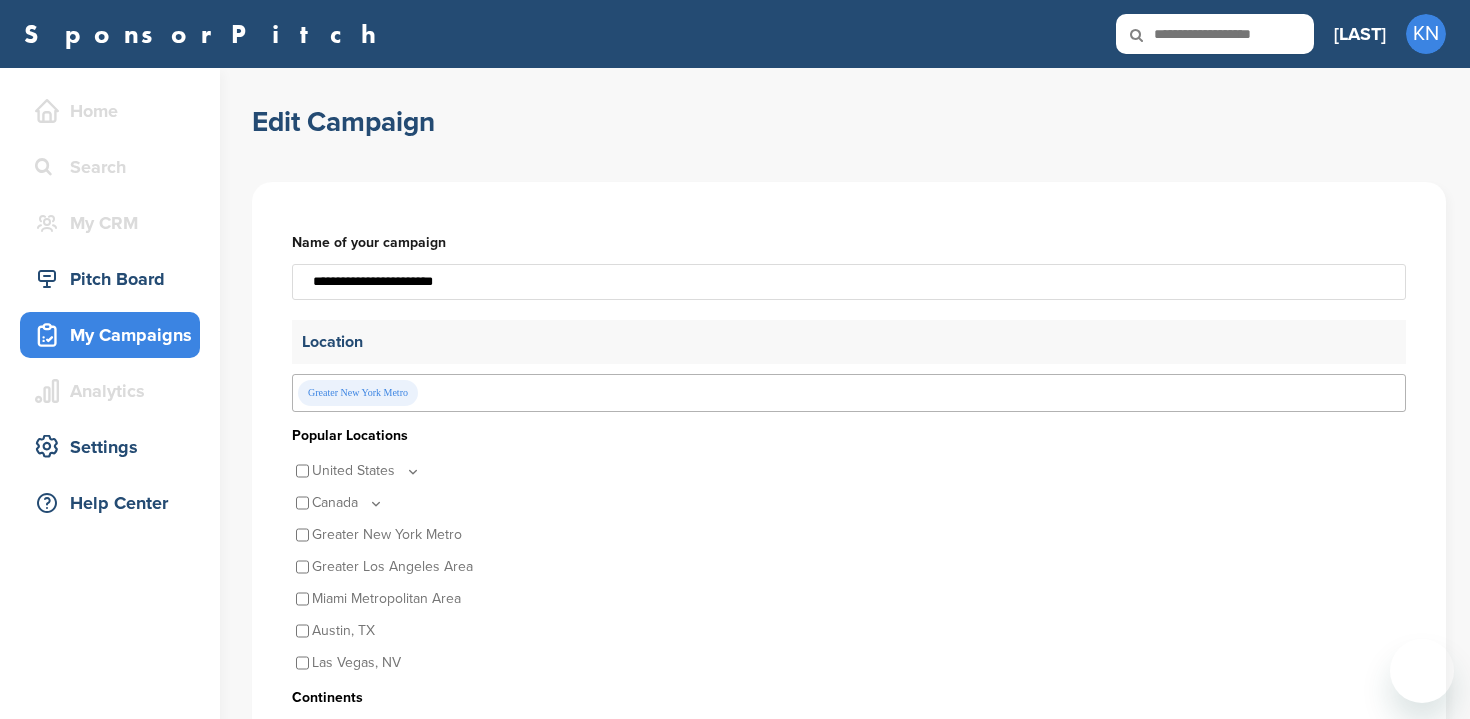 scroll, scrollTop: 0, scrollLeft: 0, axis: both 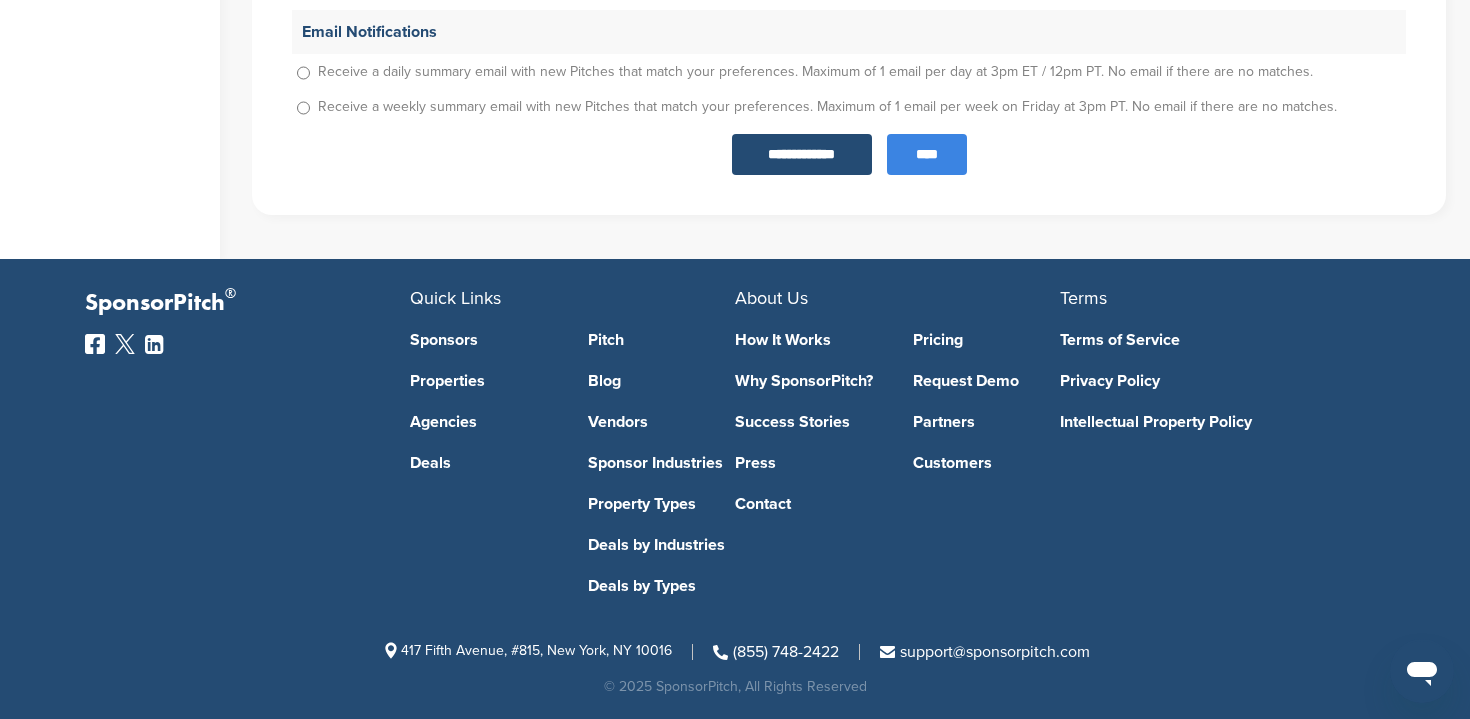 click on "****" at bounding box center (927, 154) 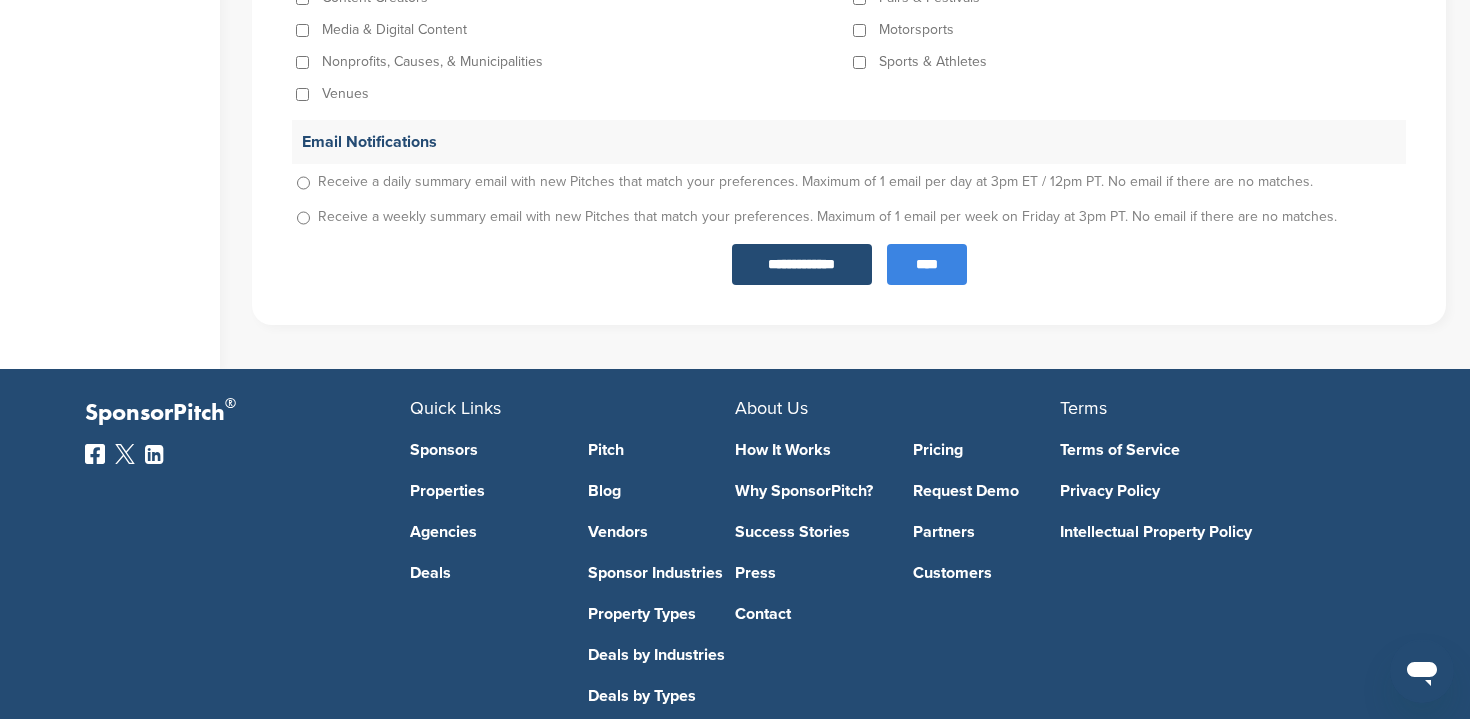 scroll, scrollTop: 1874, scrollLeft: 0, axis: vertical 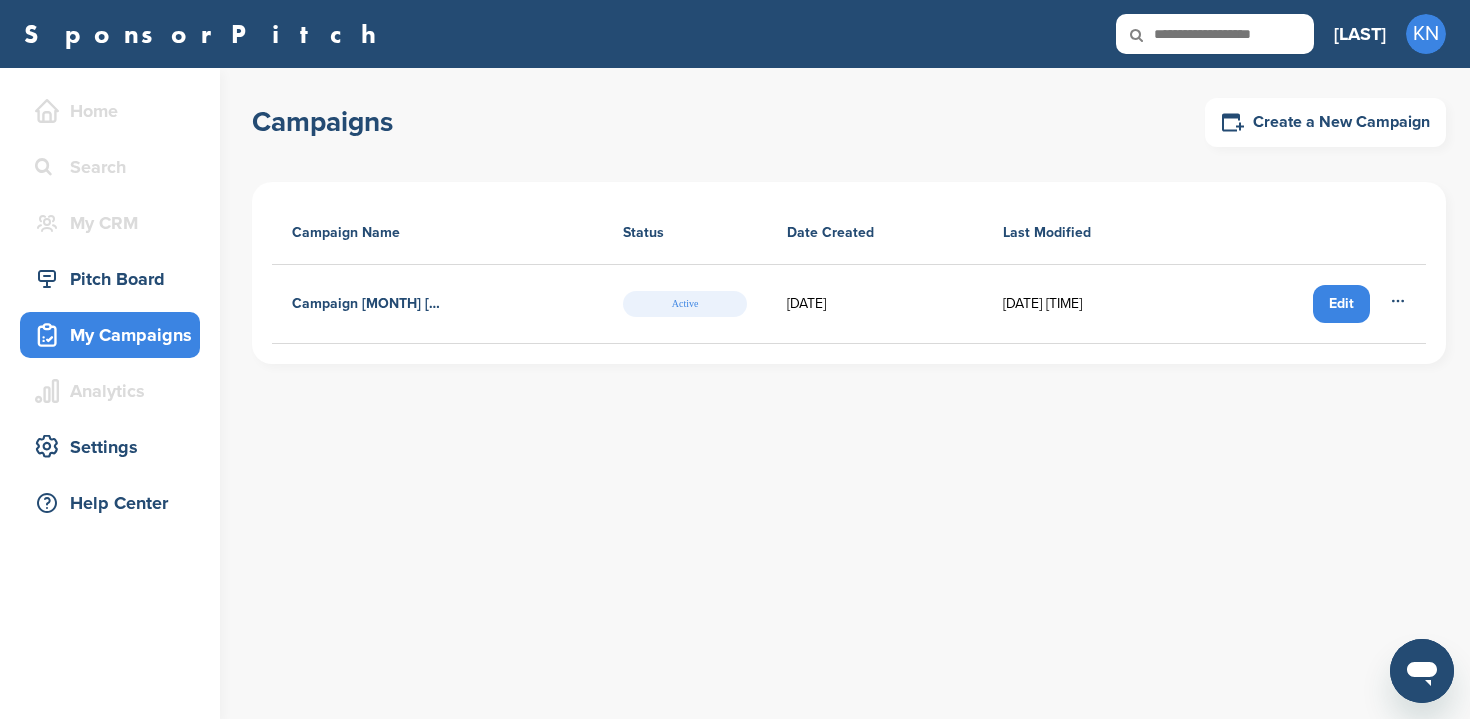 click 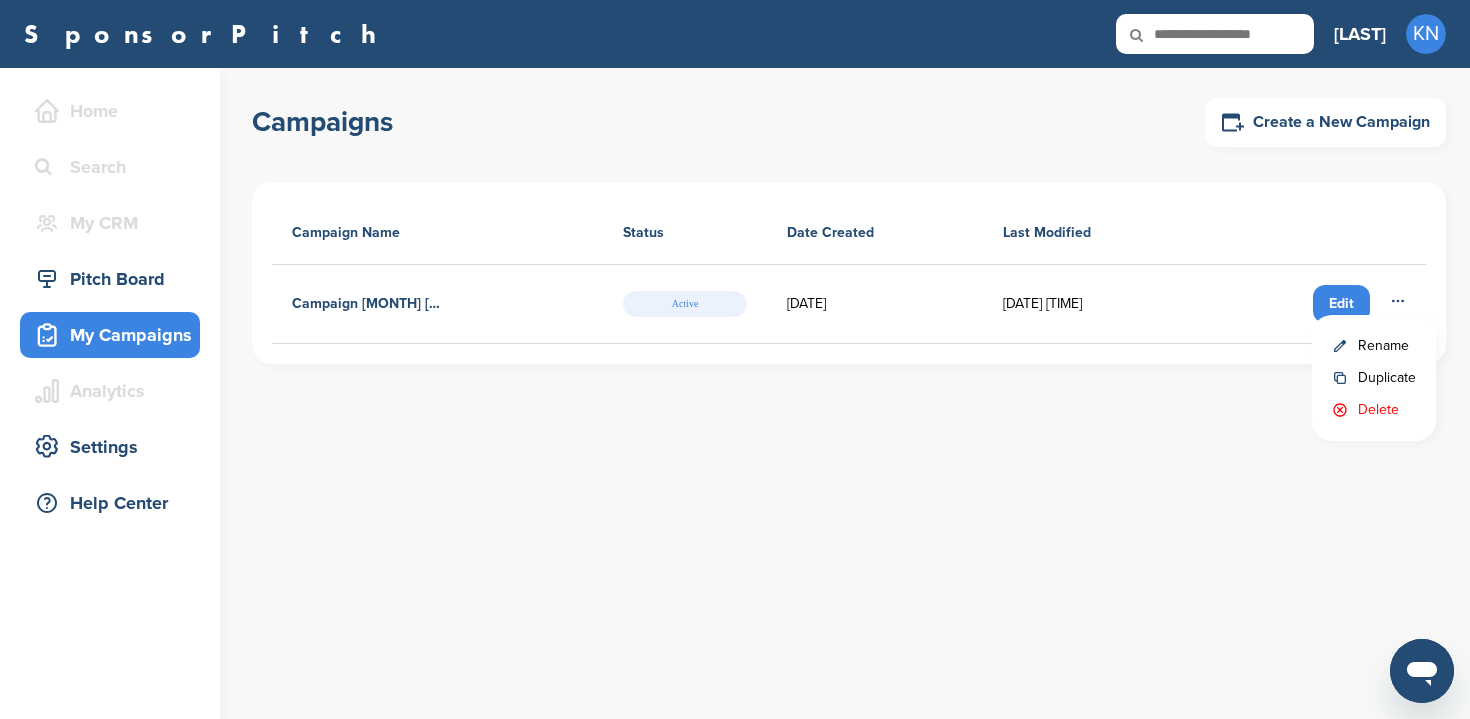 click on "Rename" at bounding box center [1374, 346] 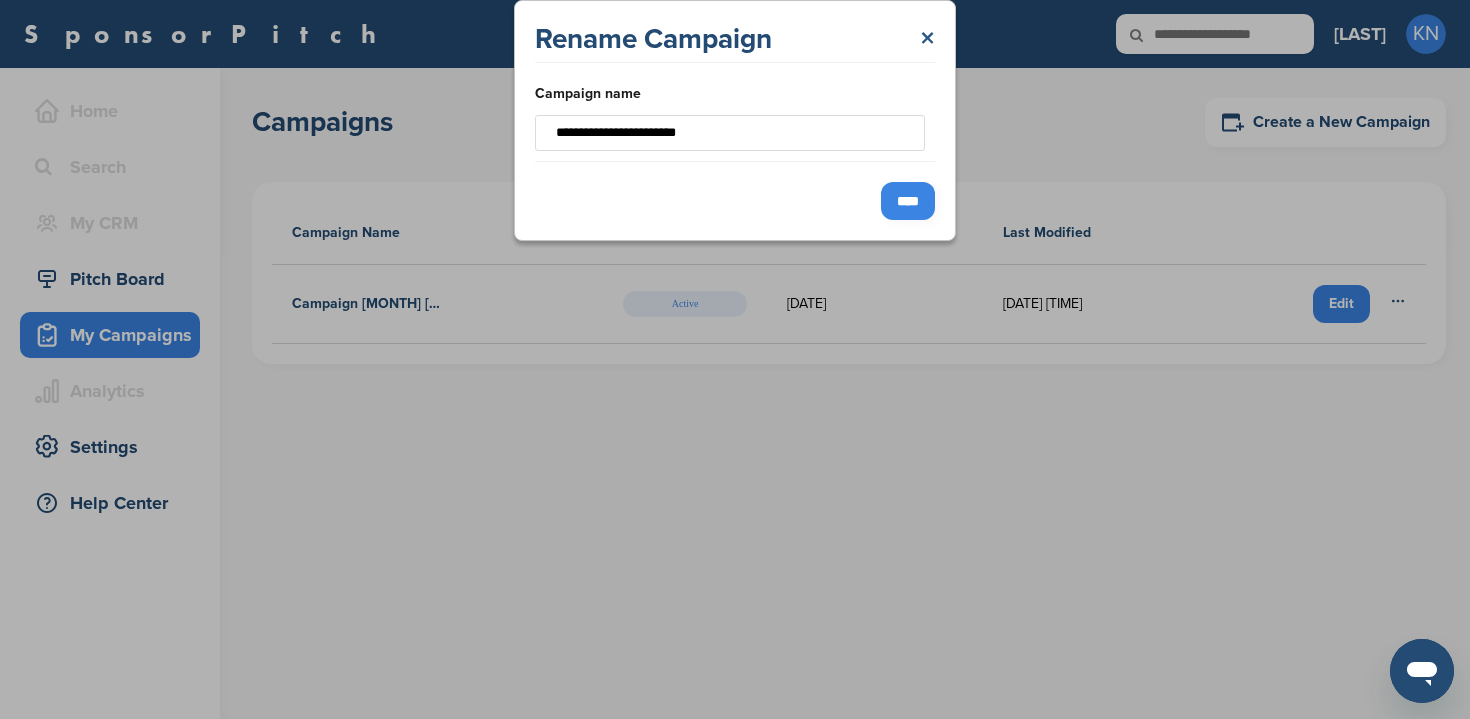 click on "×" at bounding box center (927, 39) 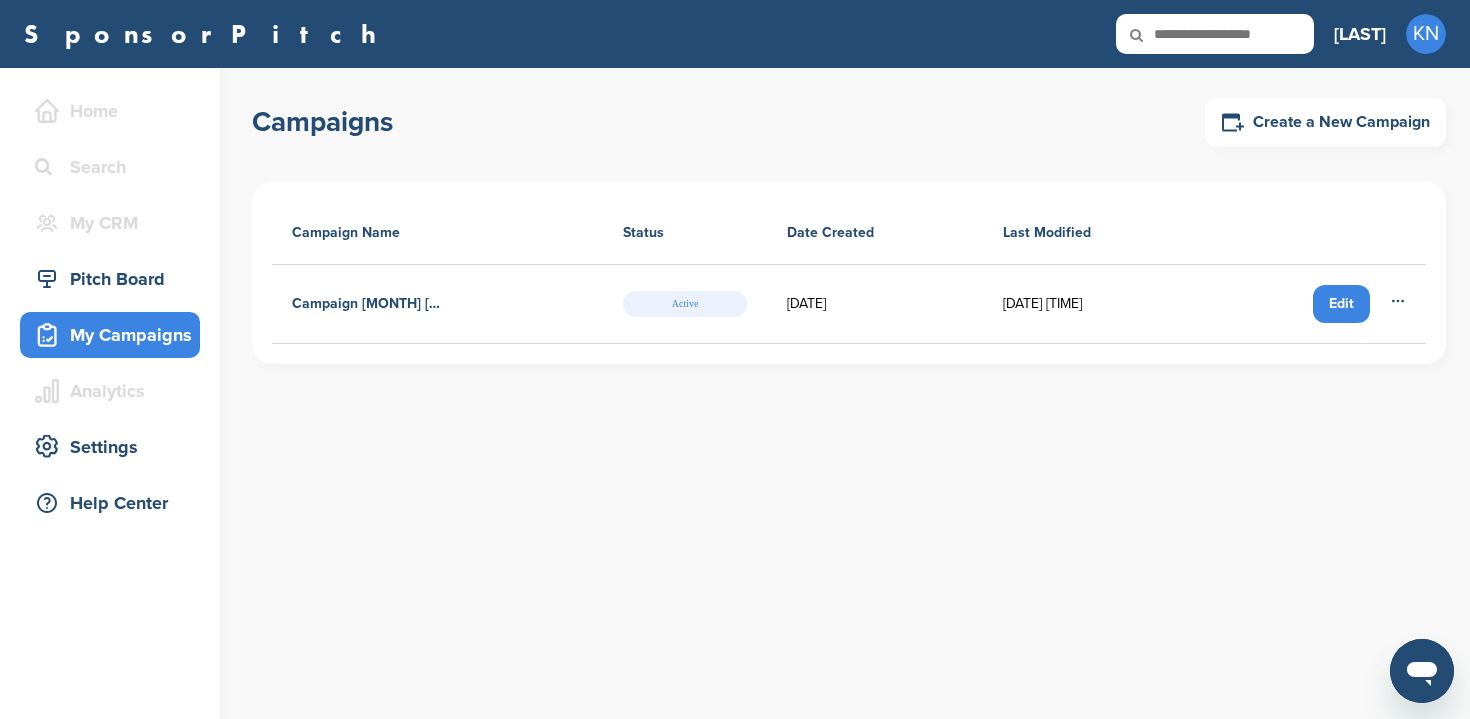 click on "Edit" at bounding box center (1341, 304) 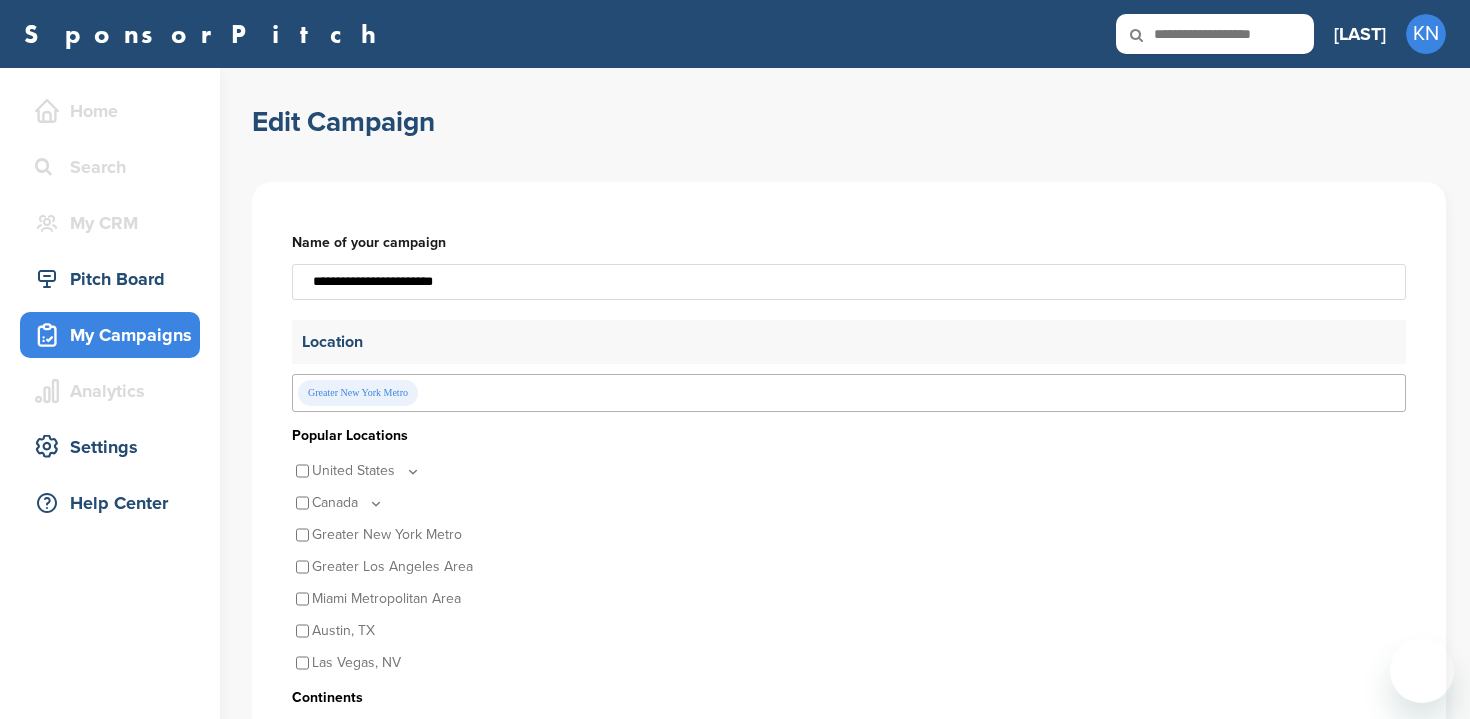 scroll, scrollTop: 0, scrollLeft: 0, axis: both 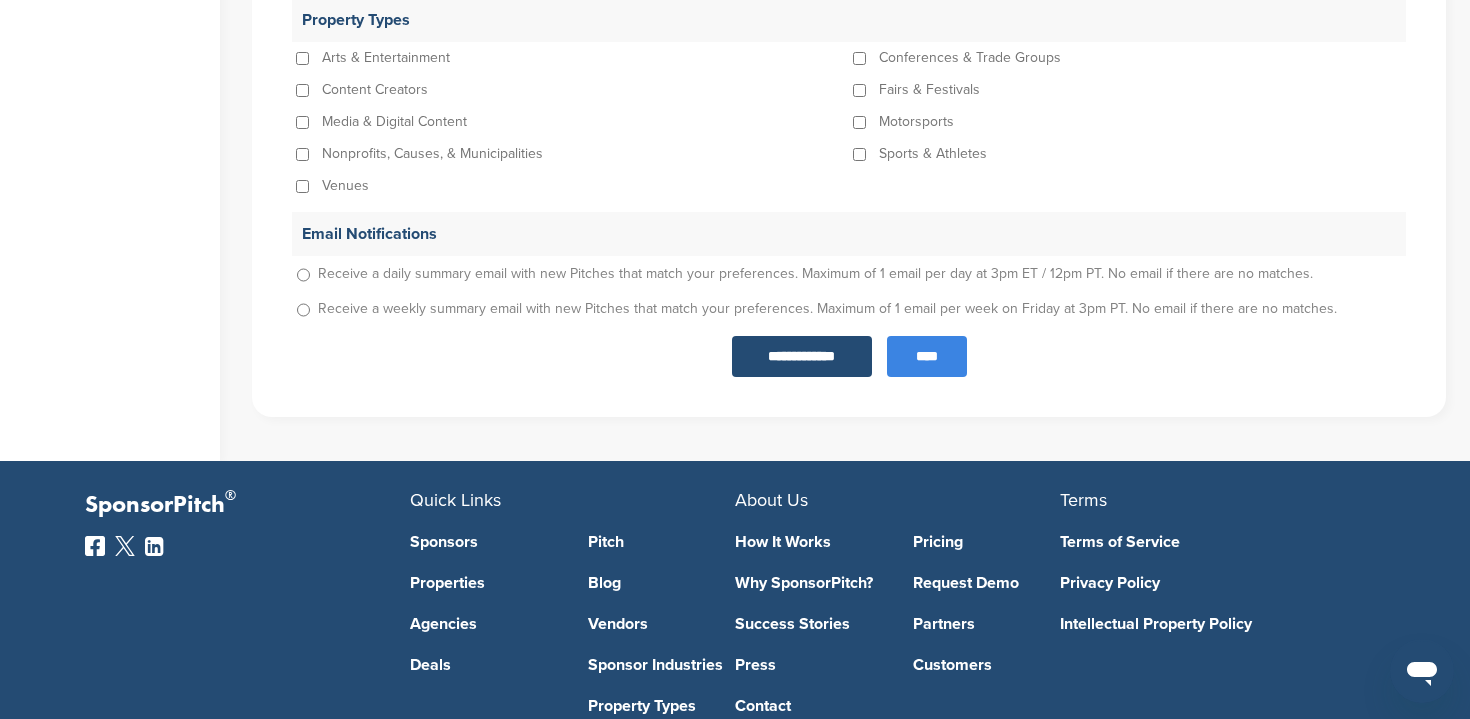 click on "****" at bounding box center (927, 356) 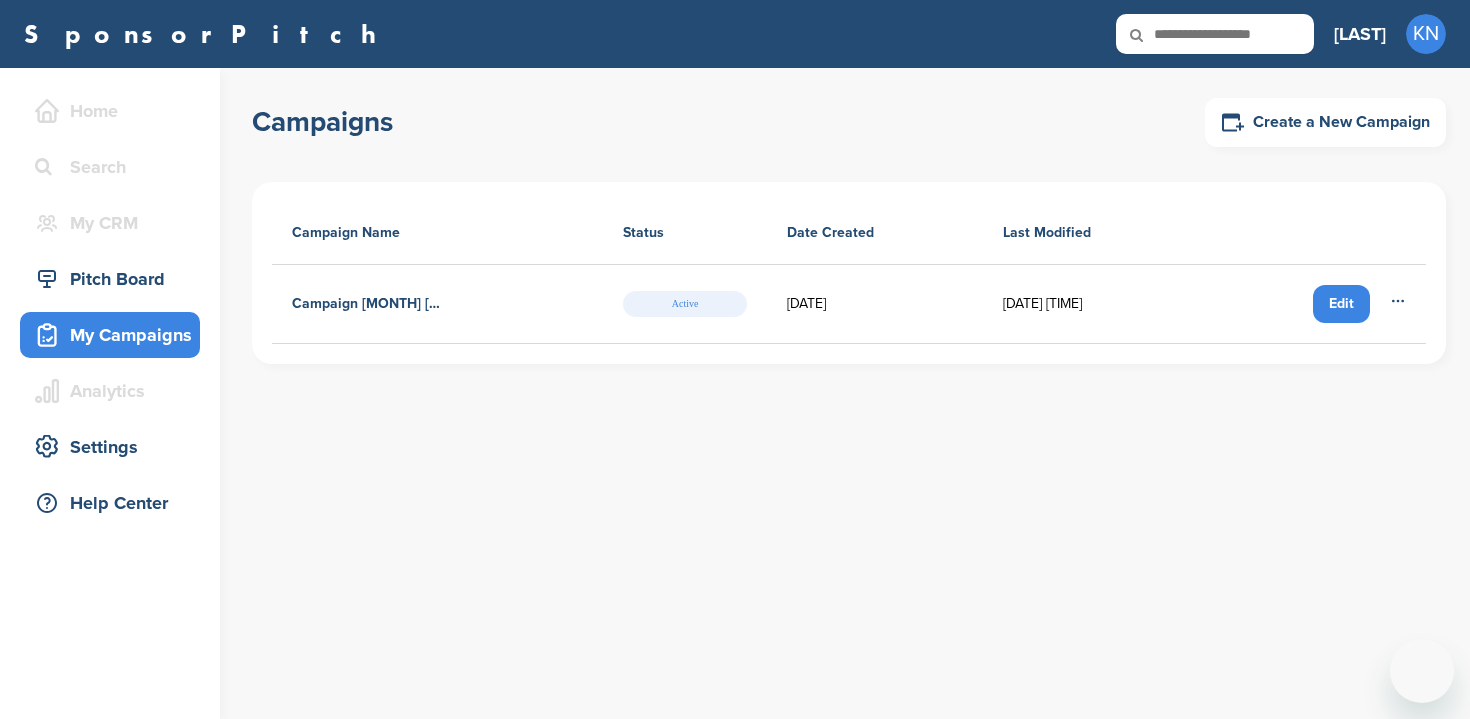 scroll, scrollTop: 0, scrollLeft: 0, axis: both 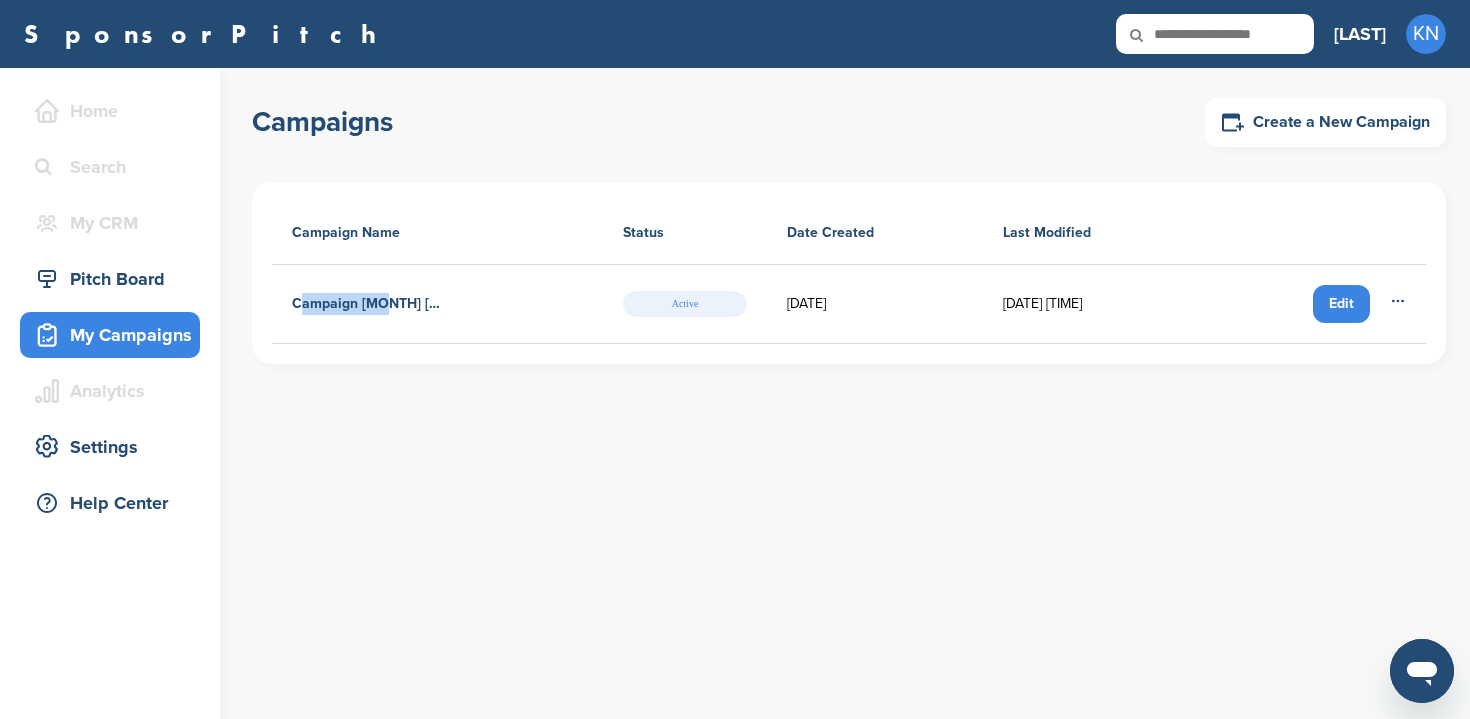 click on "Campaign [MONTH] [DAY], [YEAR]" at bounding box center (369, 304) 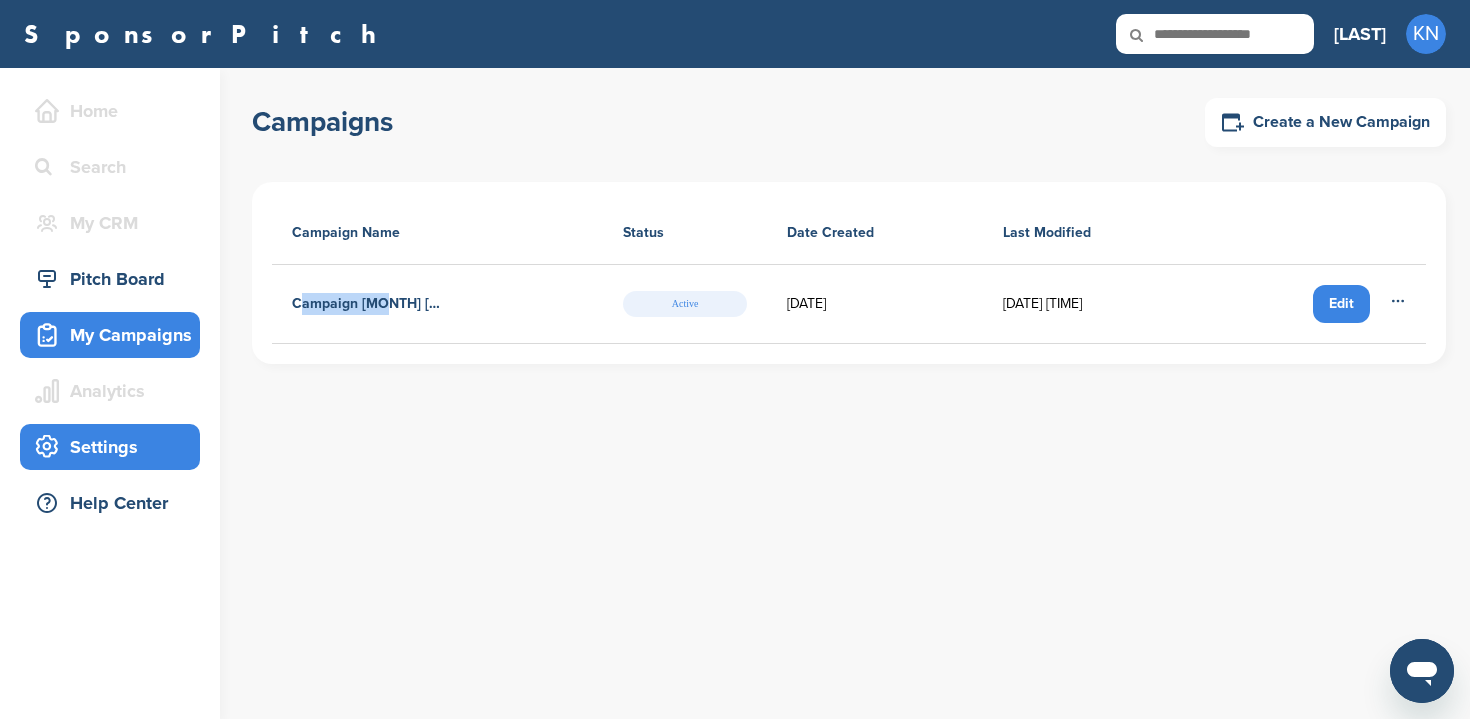click on "Settings" at bounding box center (115, 447) 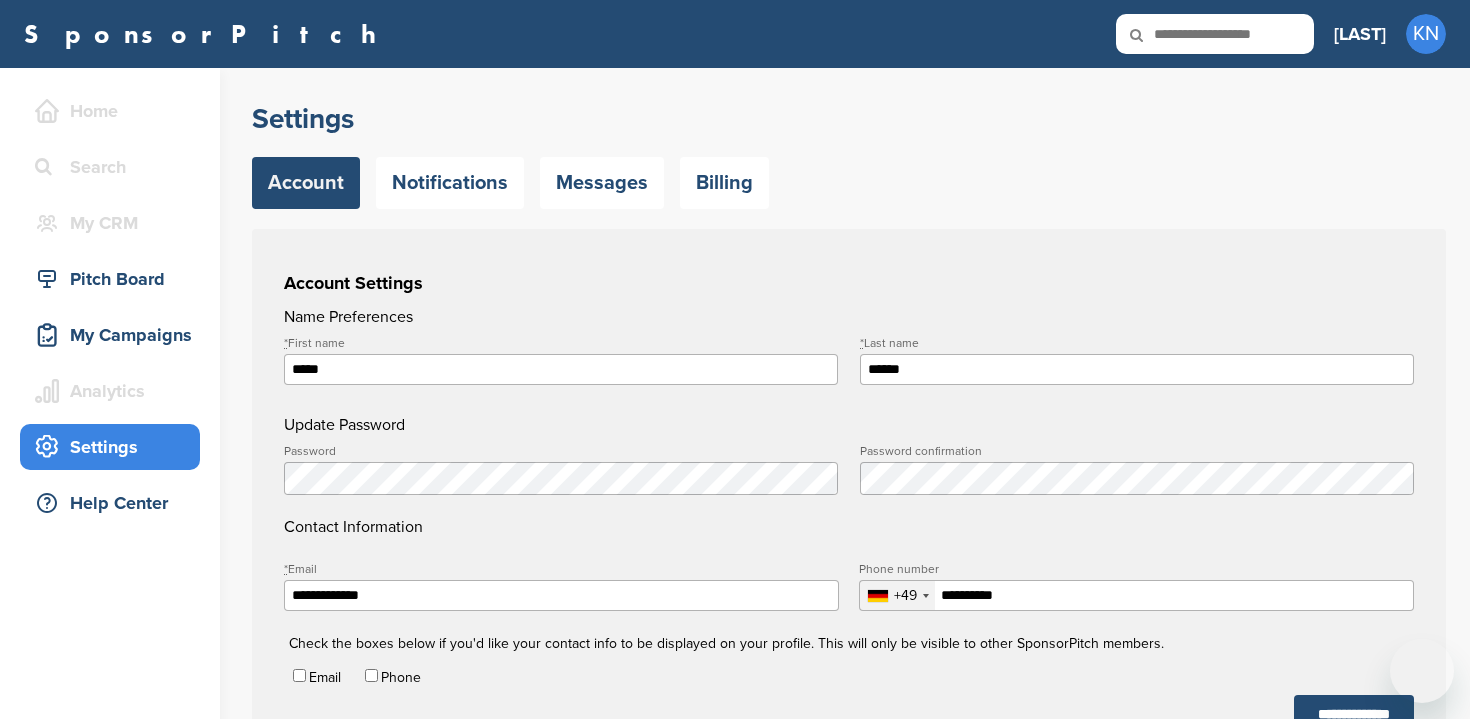 scroll, scrollTop: 0, scrollLeft: 0, axis: both 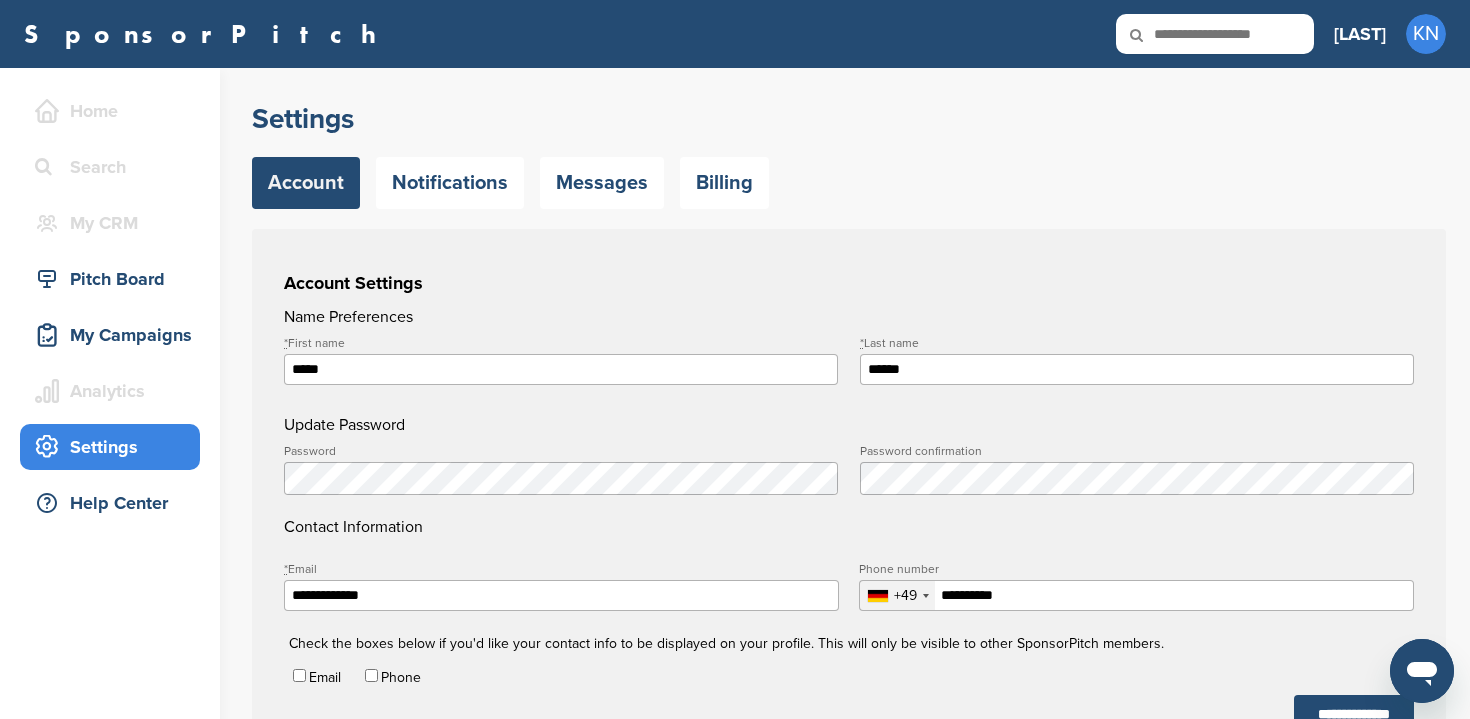 type on "**********" 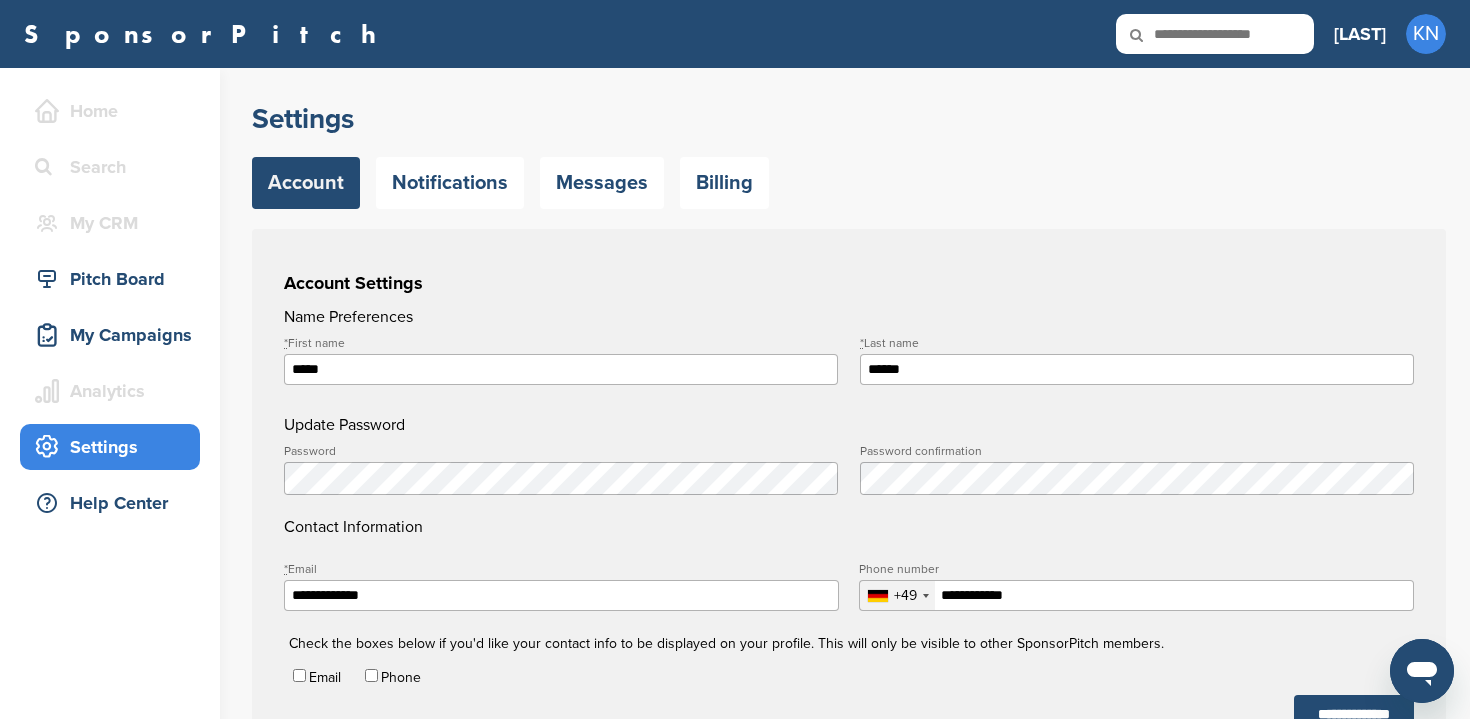 click on "Home
Search
My CRM
You are currently on SponsorPitch for Brands - Free.
To access this feature and more,
upgrade here
Pitch Board
My Campaigns
Analytics
You are currently on SponsorPitch for Brands - Free.
To access this feature and more,
upgrade here
Settings
Help Center" at bounding box center [110, 312] 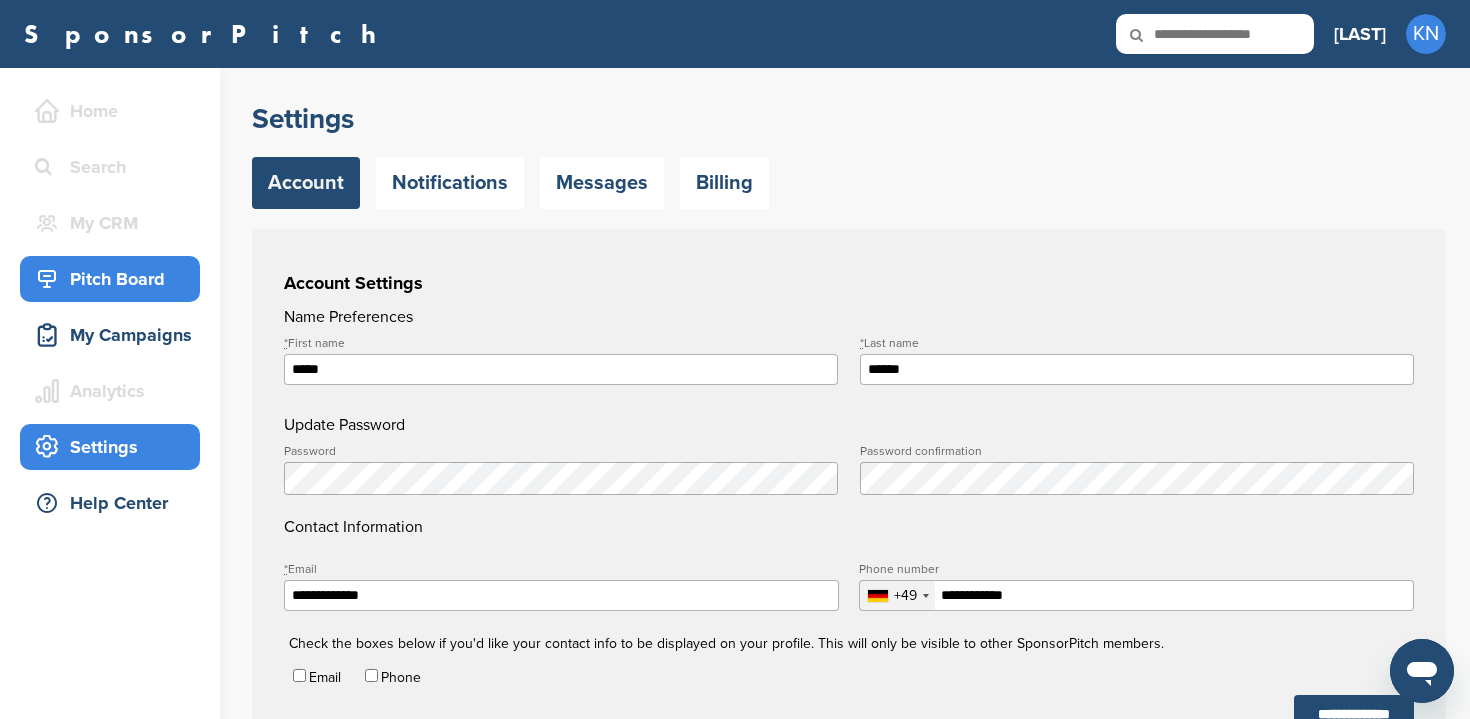 click on "Pitch Board" at bounding box center (115, 279) 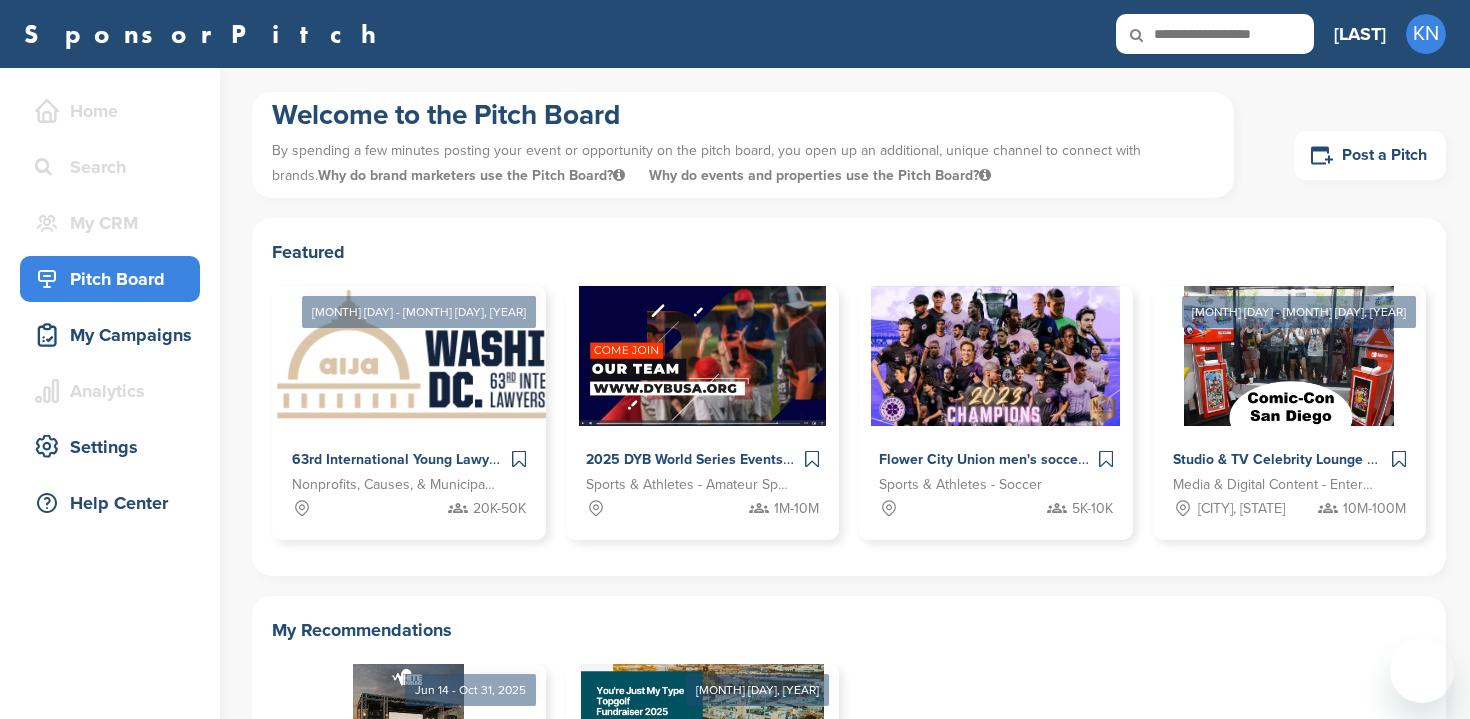 scroll, scrollTop: 0, scrollLeft: 0, axis: both 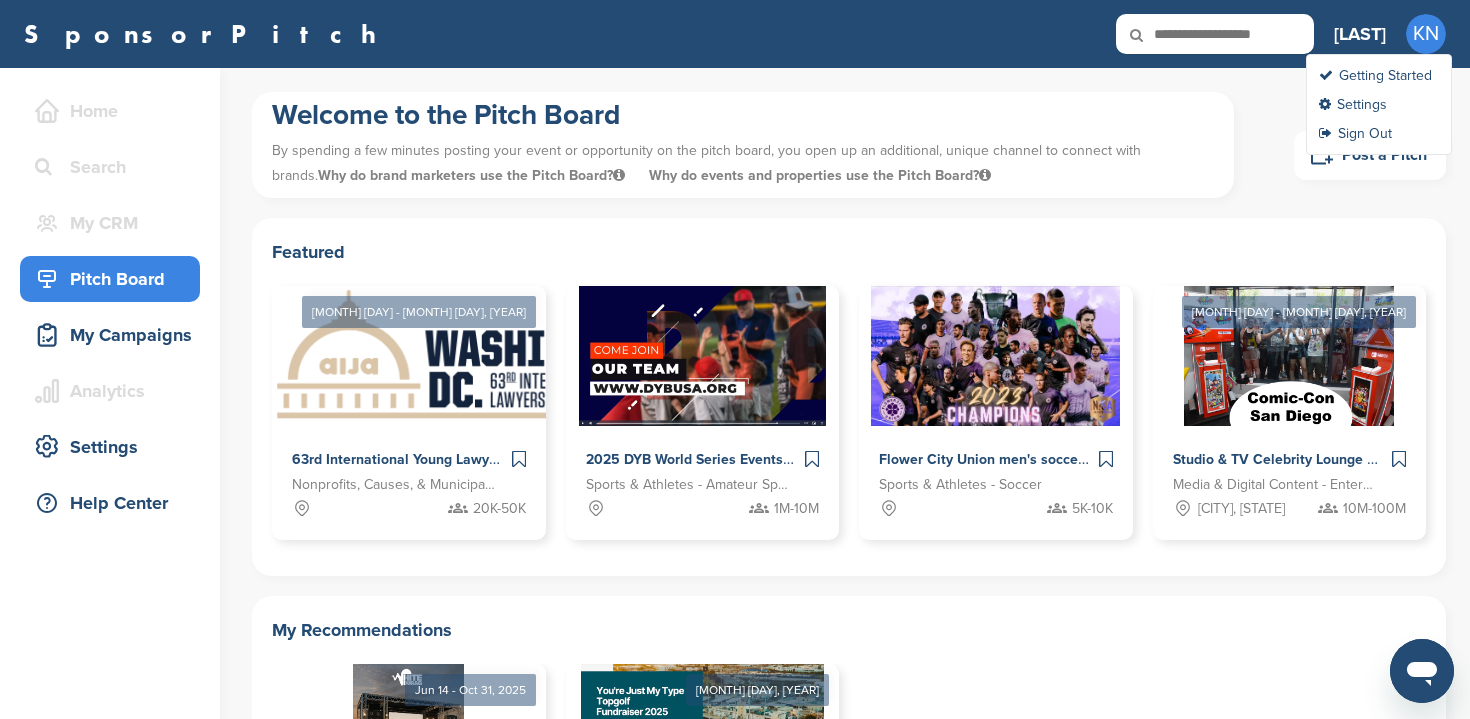 click on "KN" at bounding box center [1426, 34] 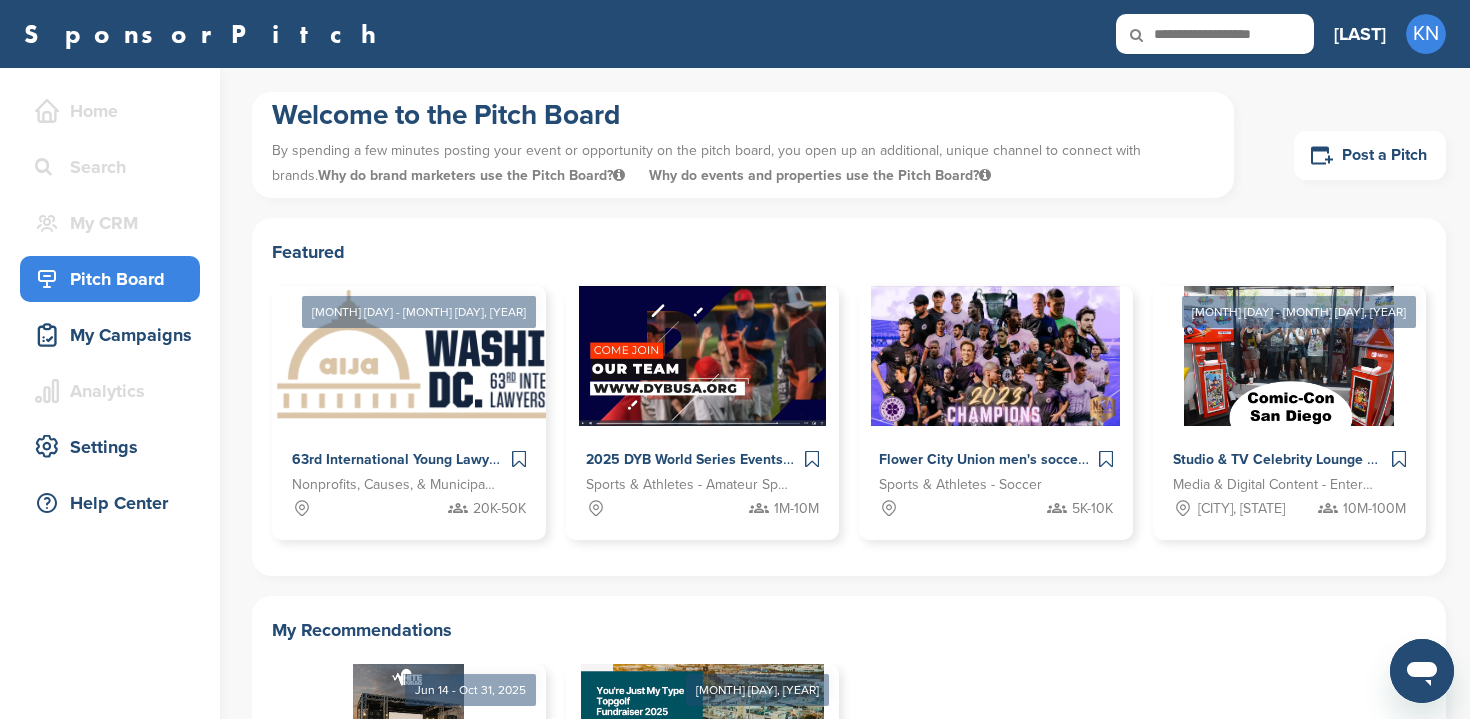 click on "Featured" at bounding box center (849, 252) 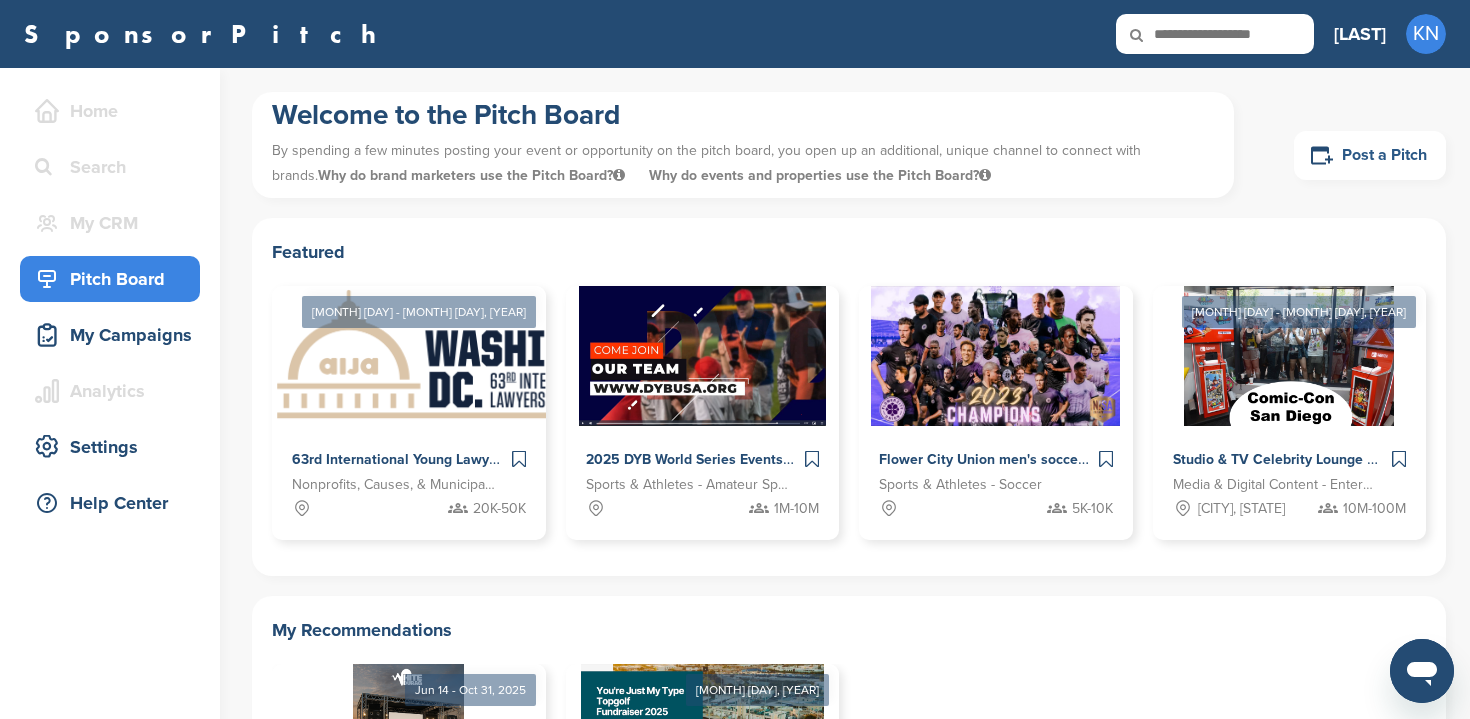 click on "Post a Pitch" at bounding box center [1370, 155] 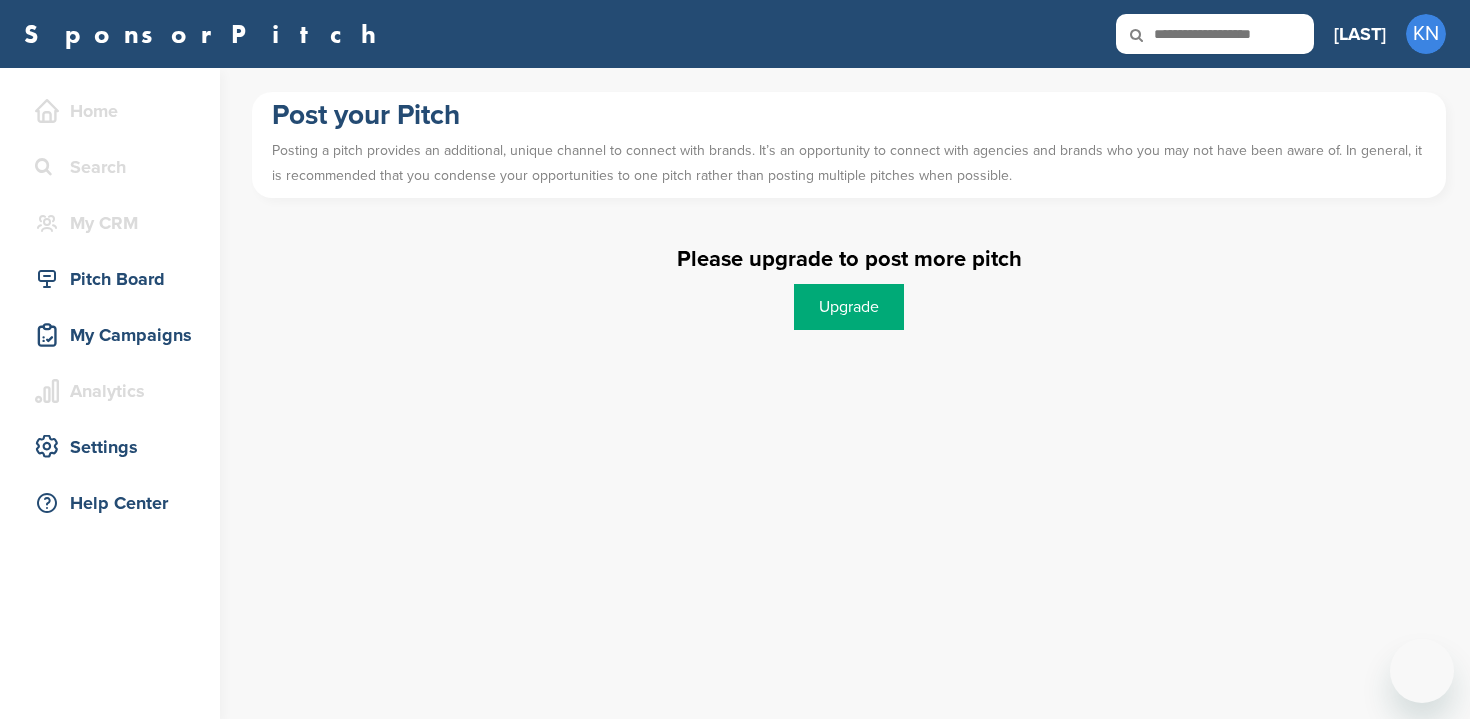 scroll, scrollTop: 0, scrollLeft: 0, axis: both 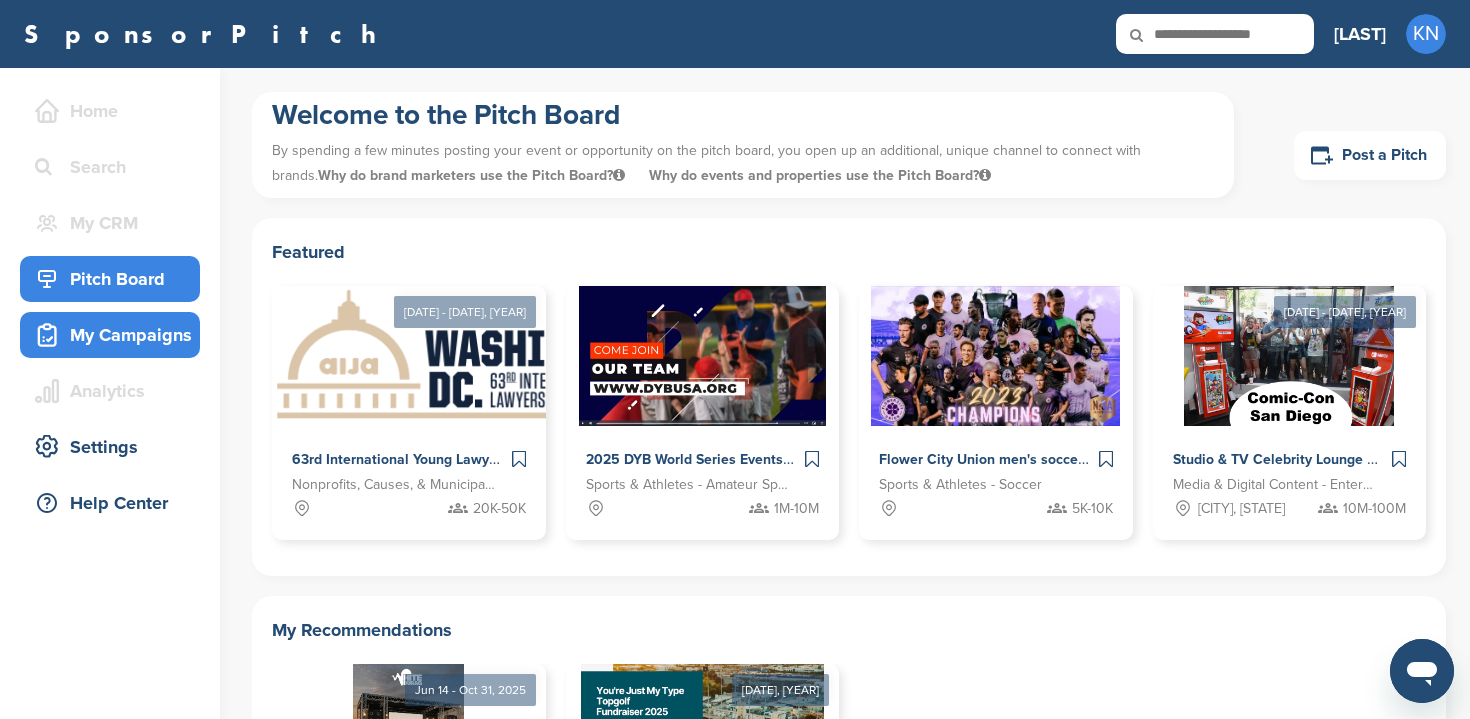 click on "My Campaigns" at bounding box center [115, 335] 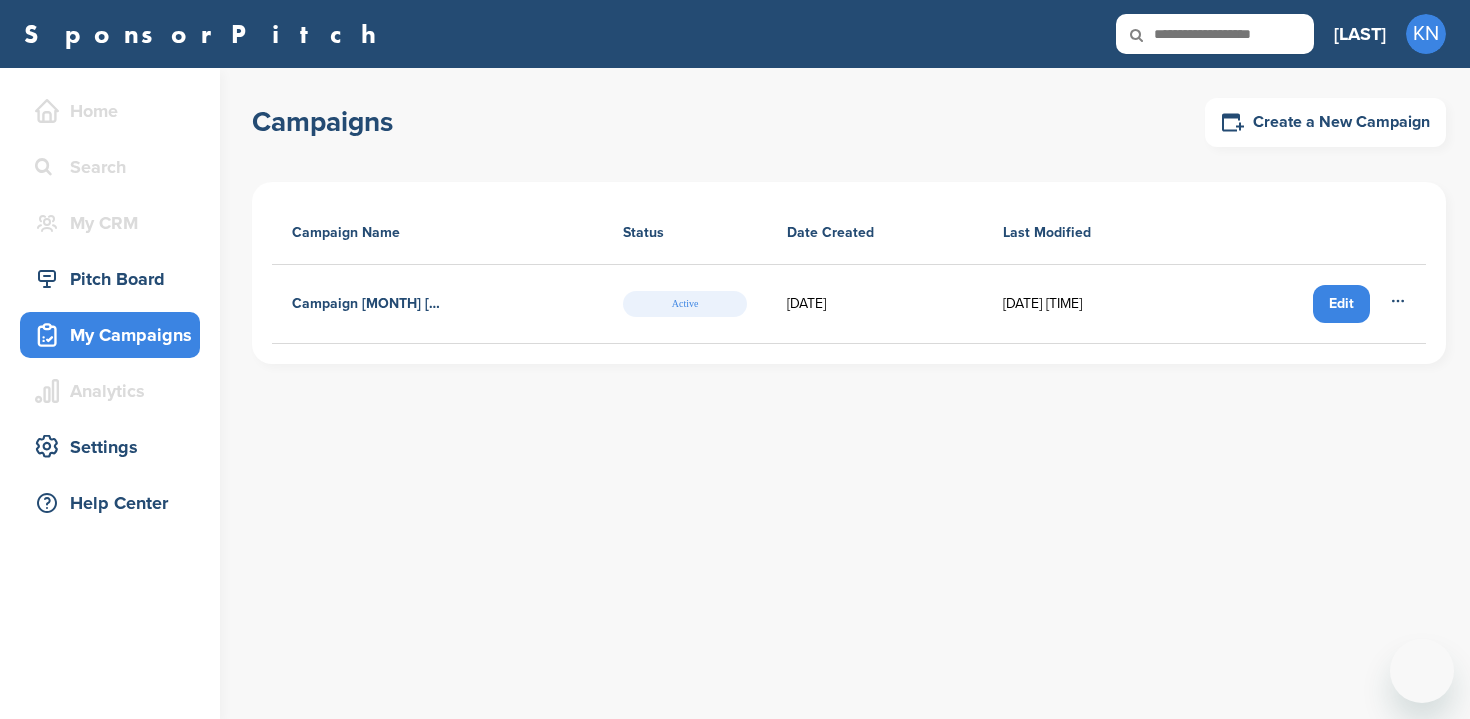 scroll, scrollTop: 0, scrollLeft: 0, axis: both 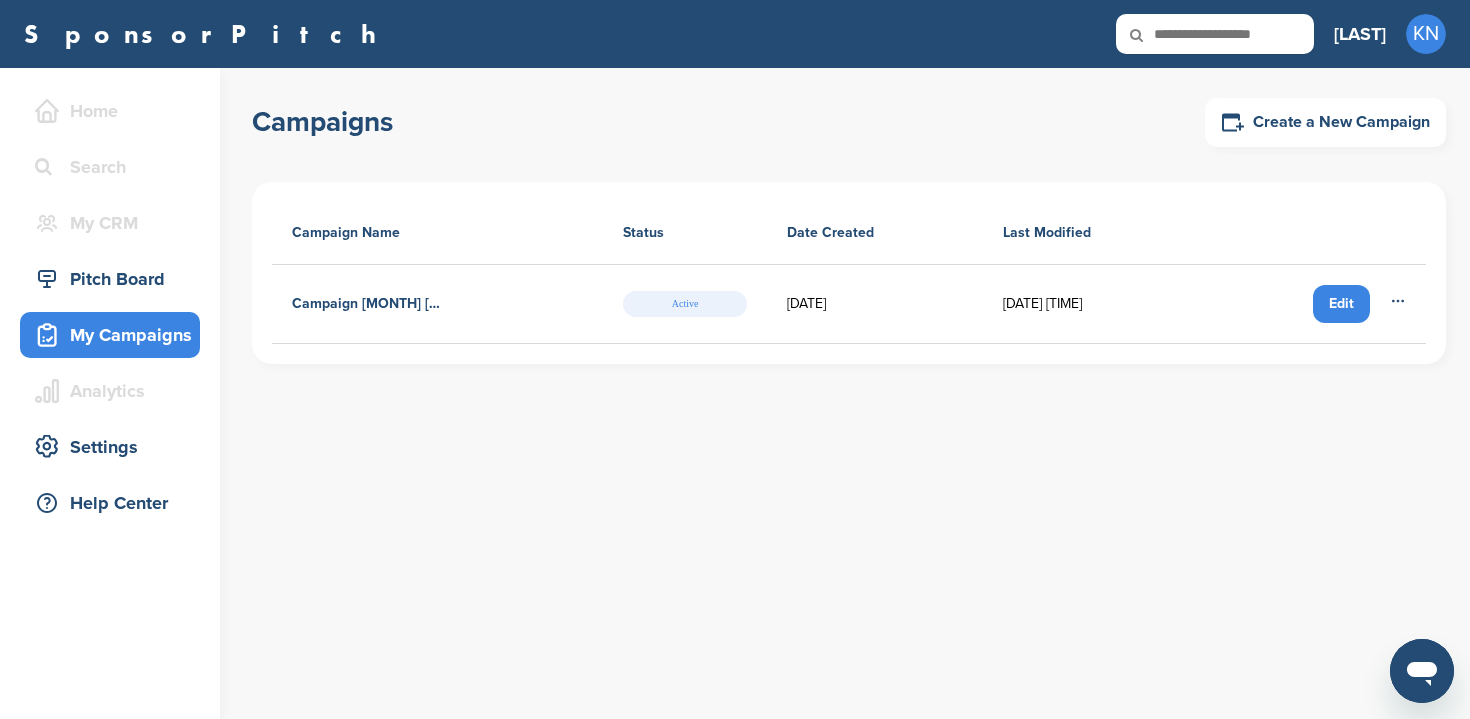 click at bounding box center (1215, 34) 